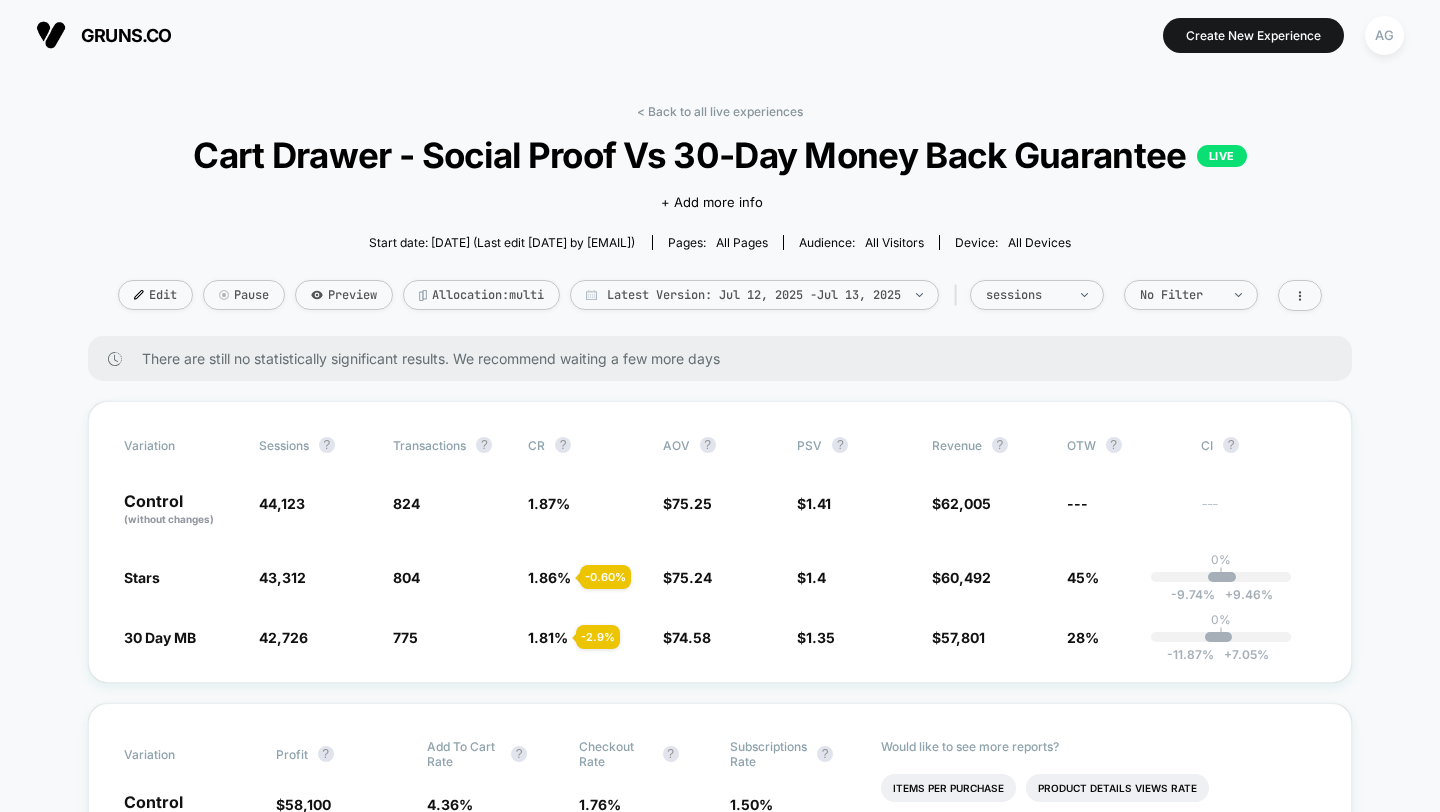 scroll, scrollTop: 0, scrollLeft: 0, axis: both 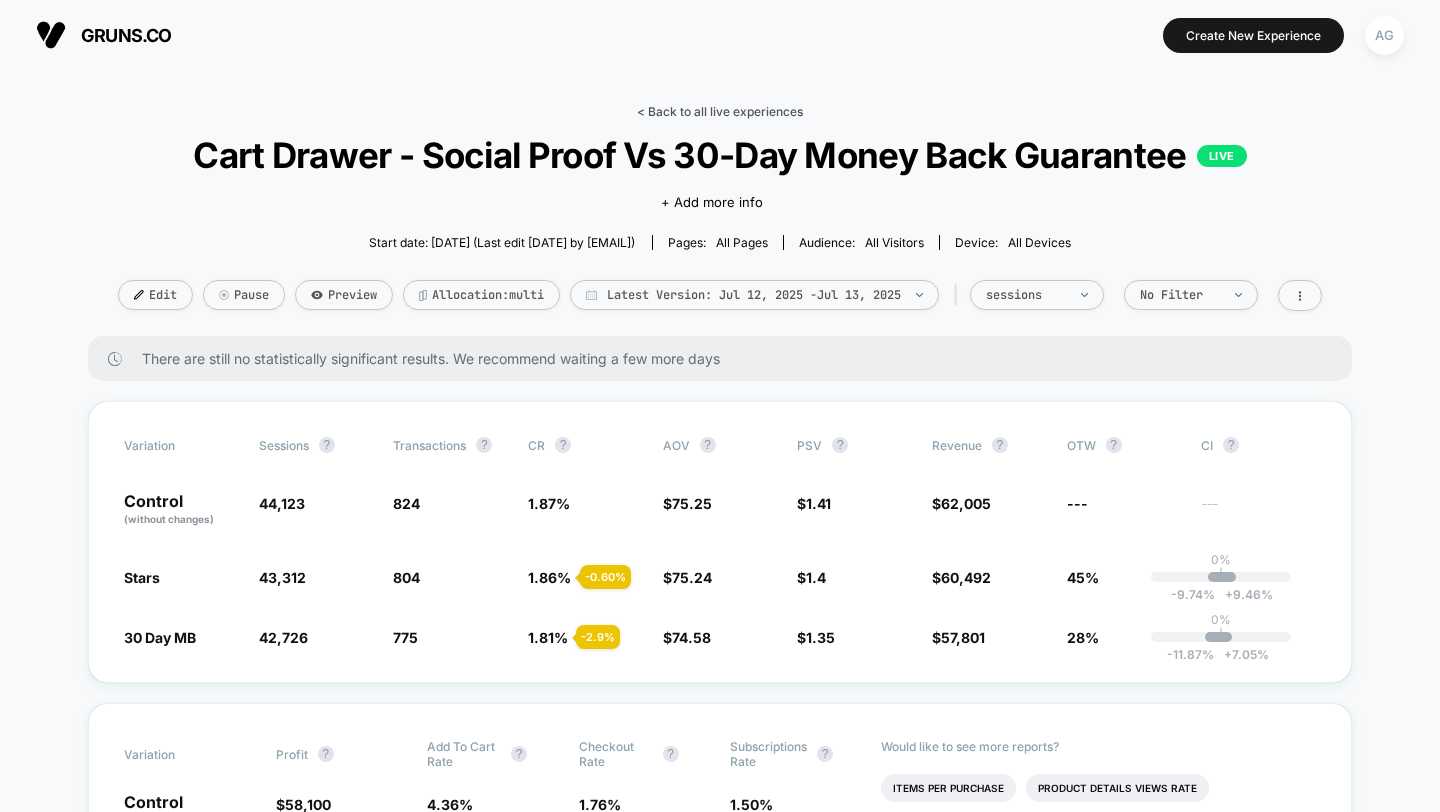 click on "< Back to all live experiences" at bounding box center (720, 111) 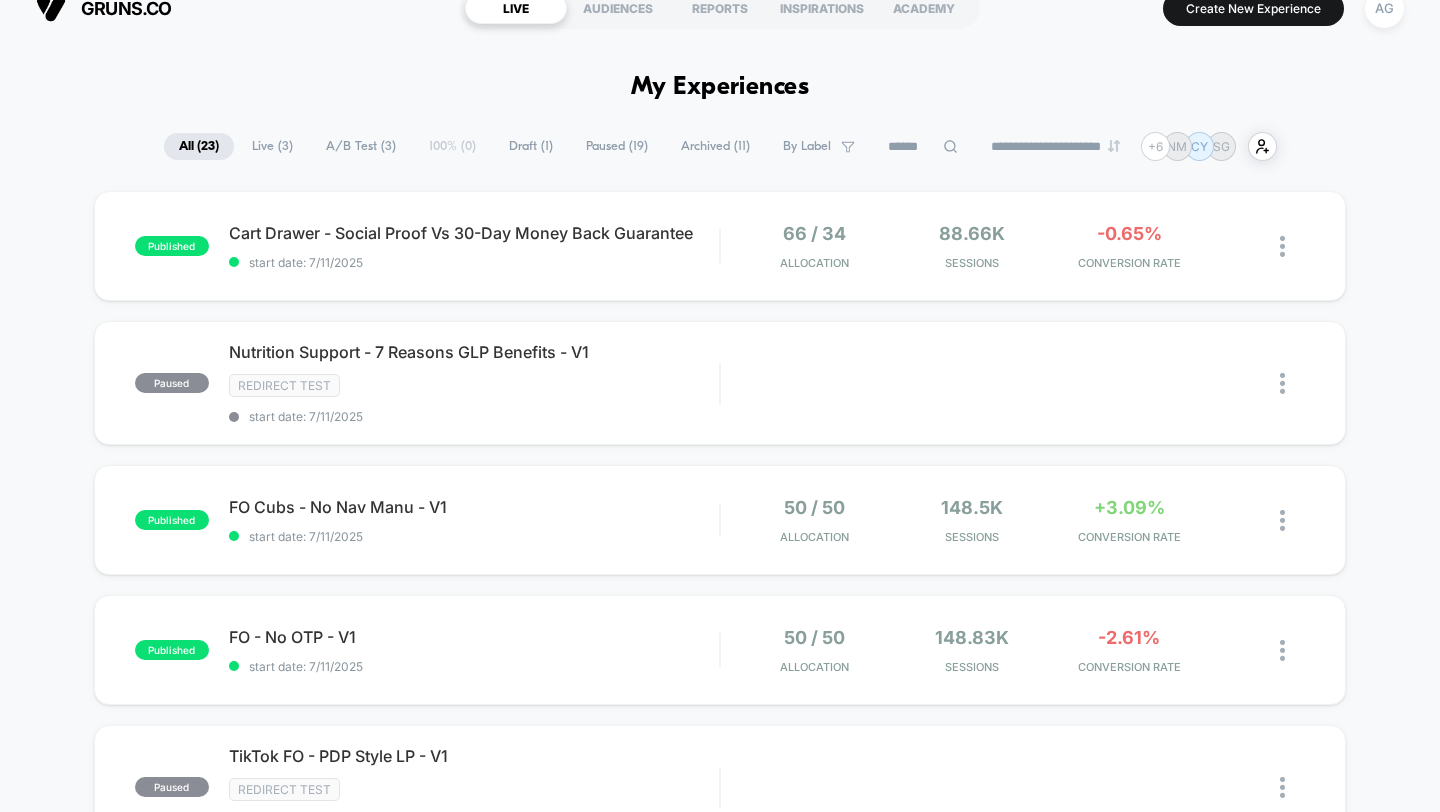 scroll, scrollTop: 26, scrollLeft: 0, axis: vertical 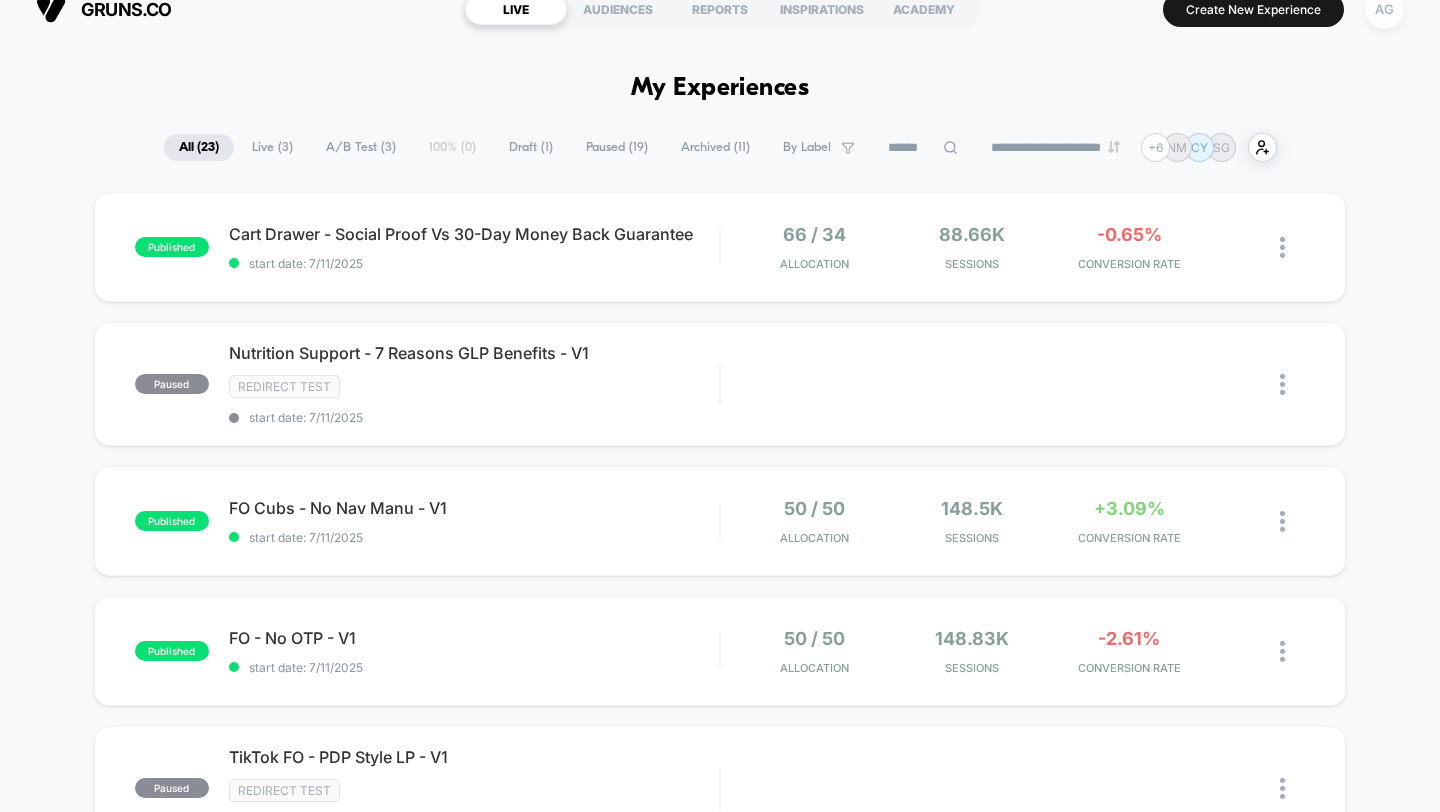 click on "AG" at bounding box center (1384, 9) 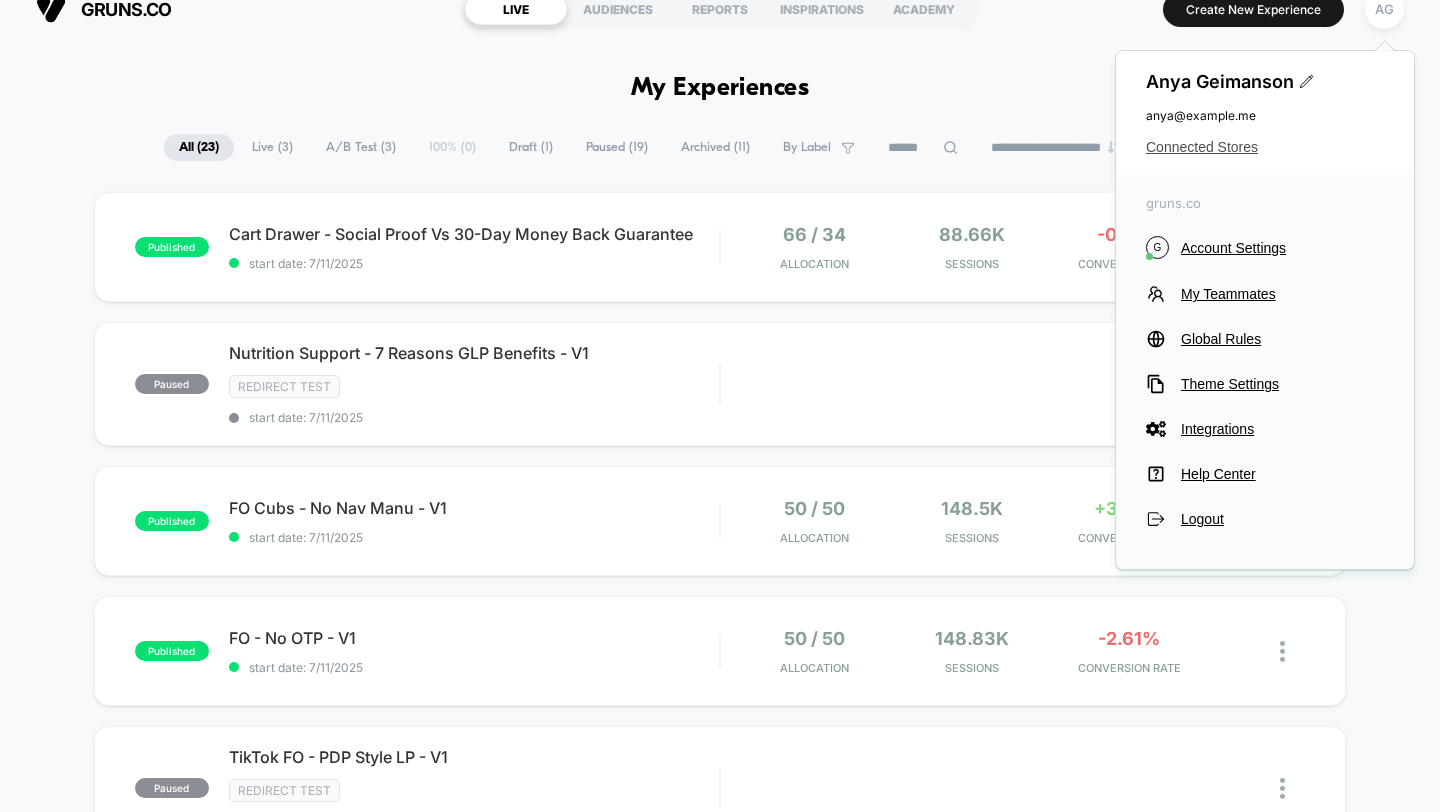 click on "Connected Stores" at bounding box center [1265, 147] 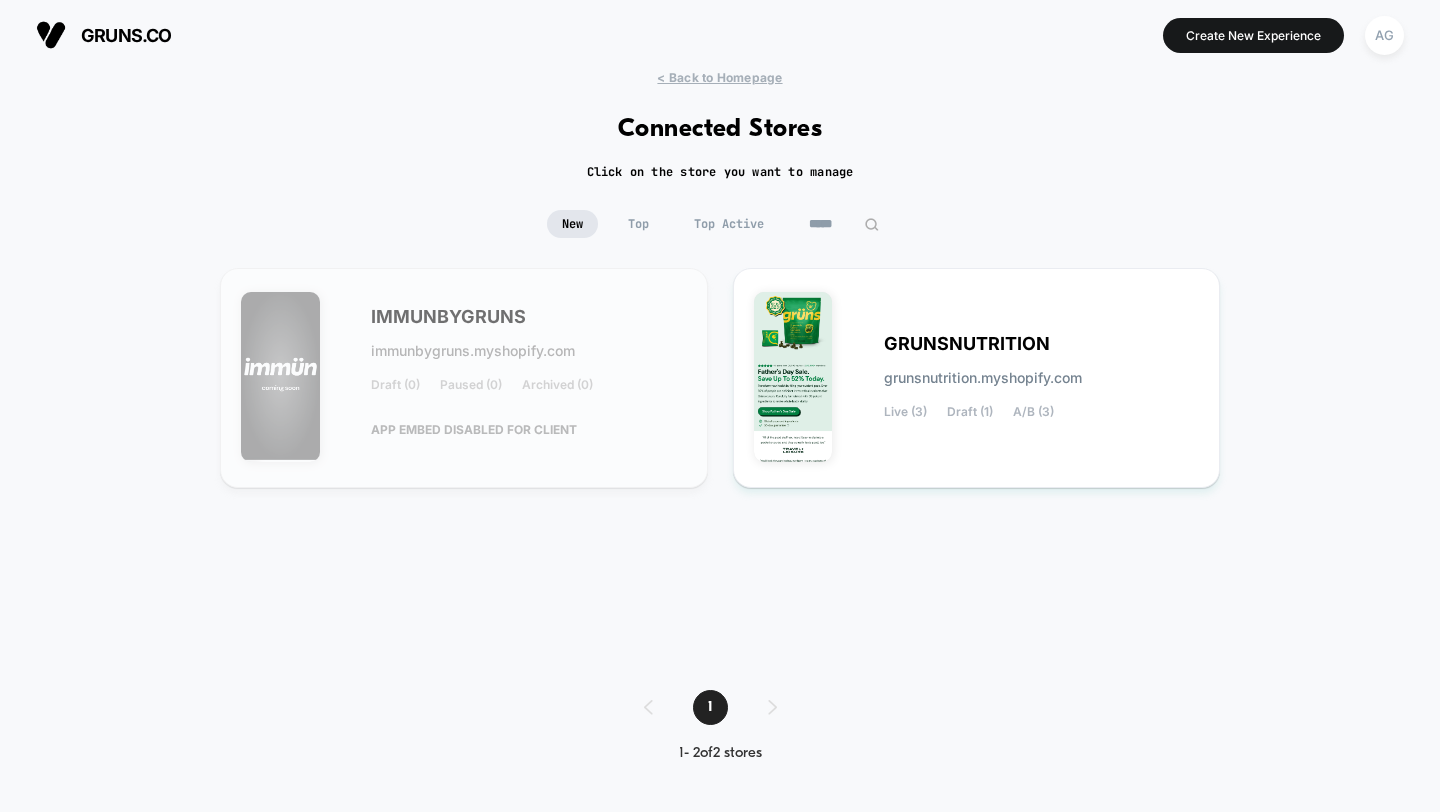 click on "*****" at bounding box center (844, 224) 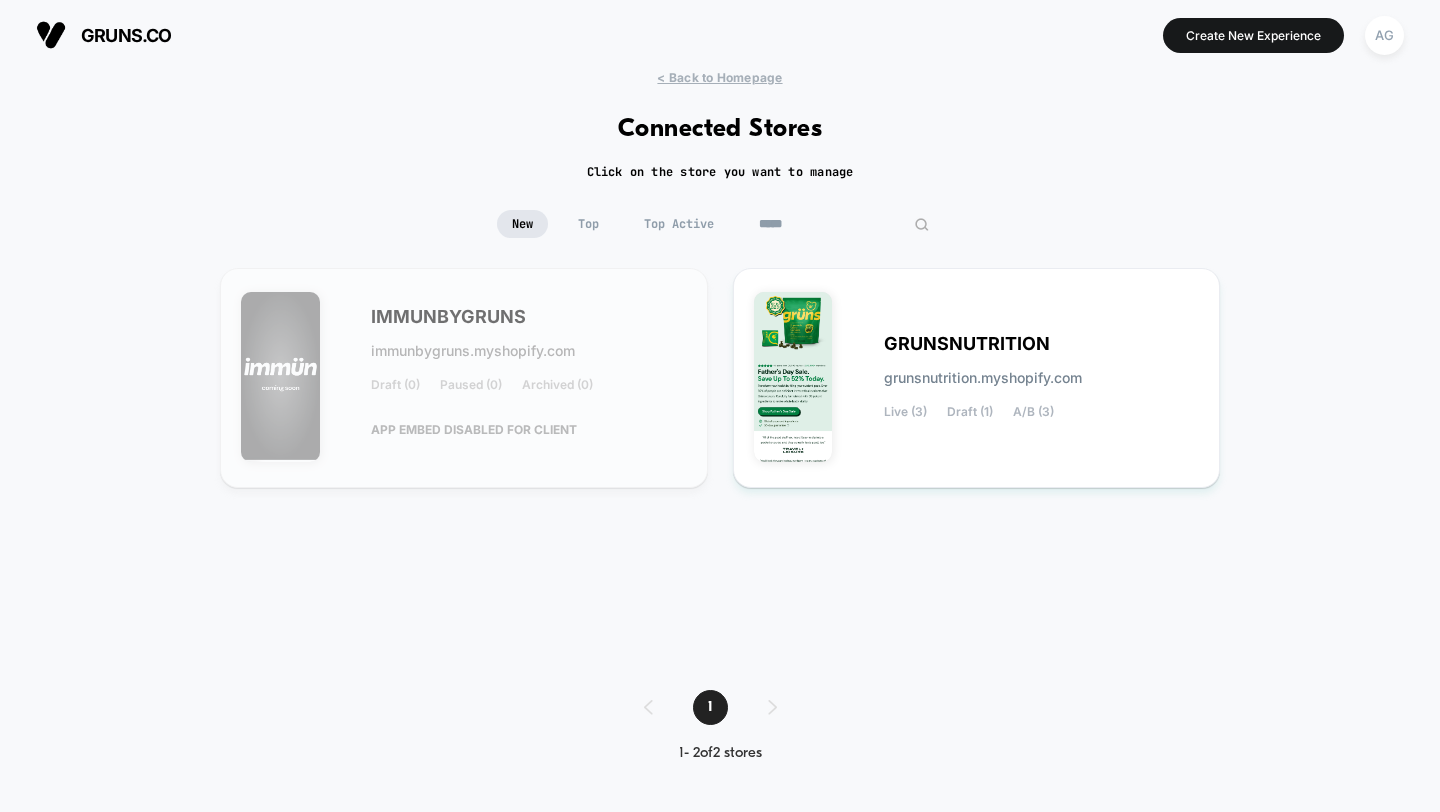 click on "*****" at bounding box center (844, 224) 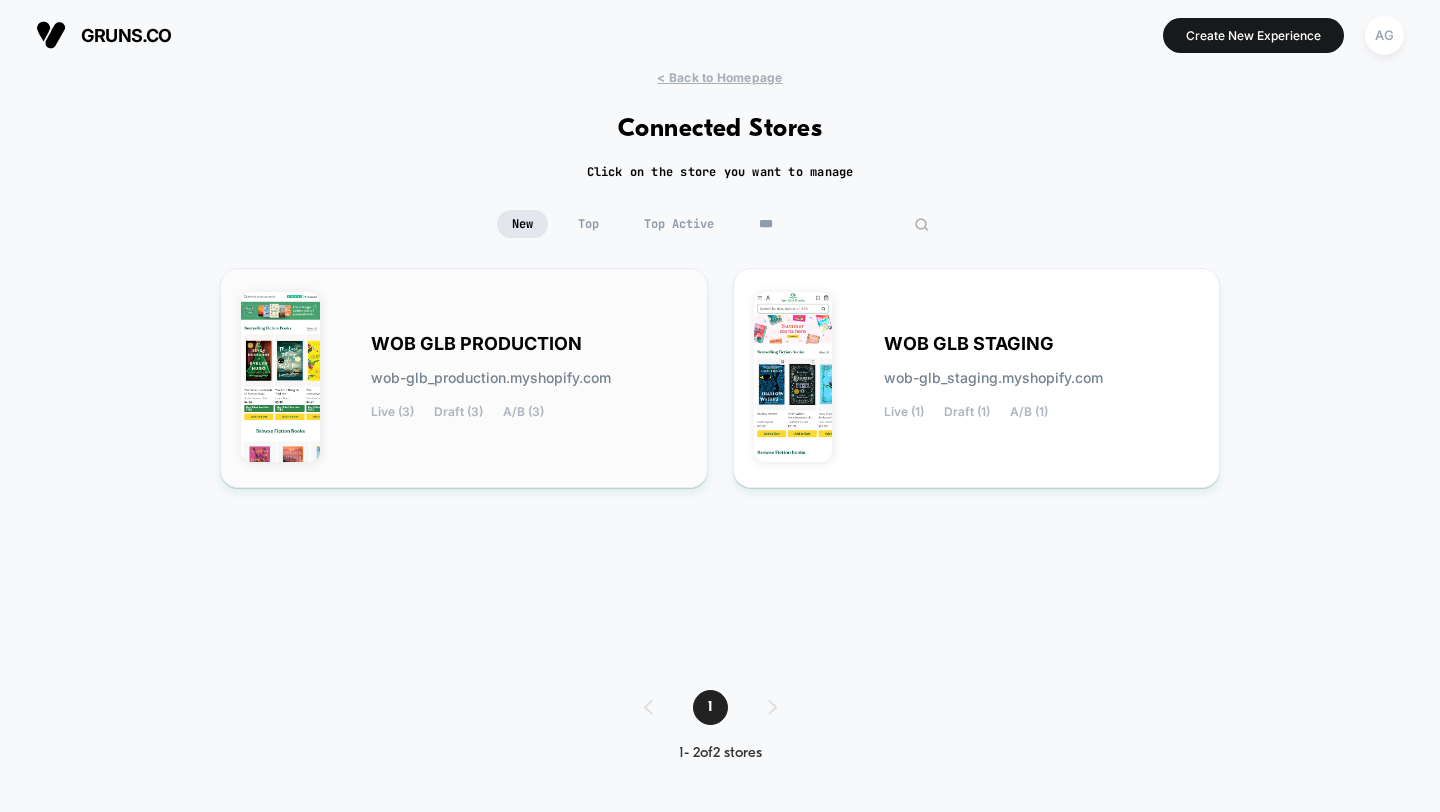 type on "***" 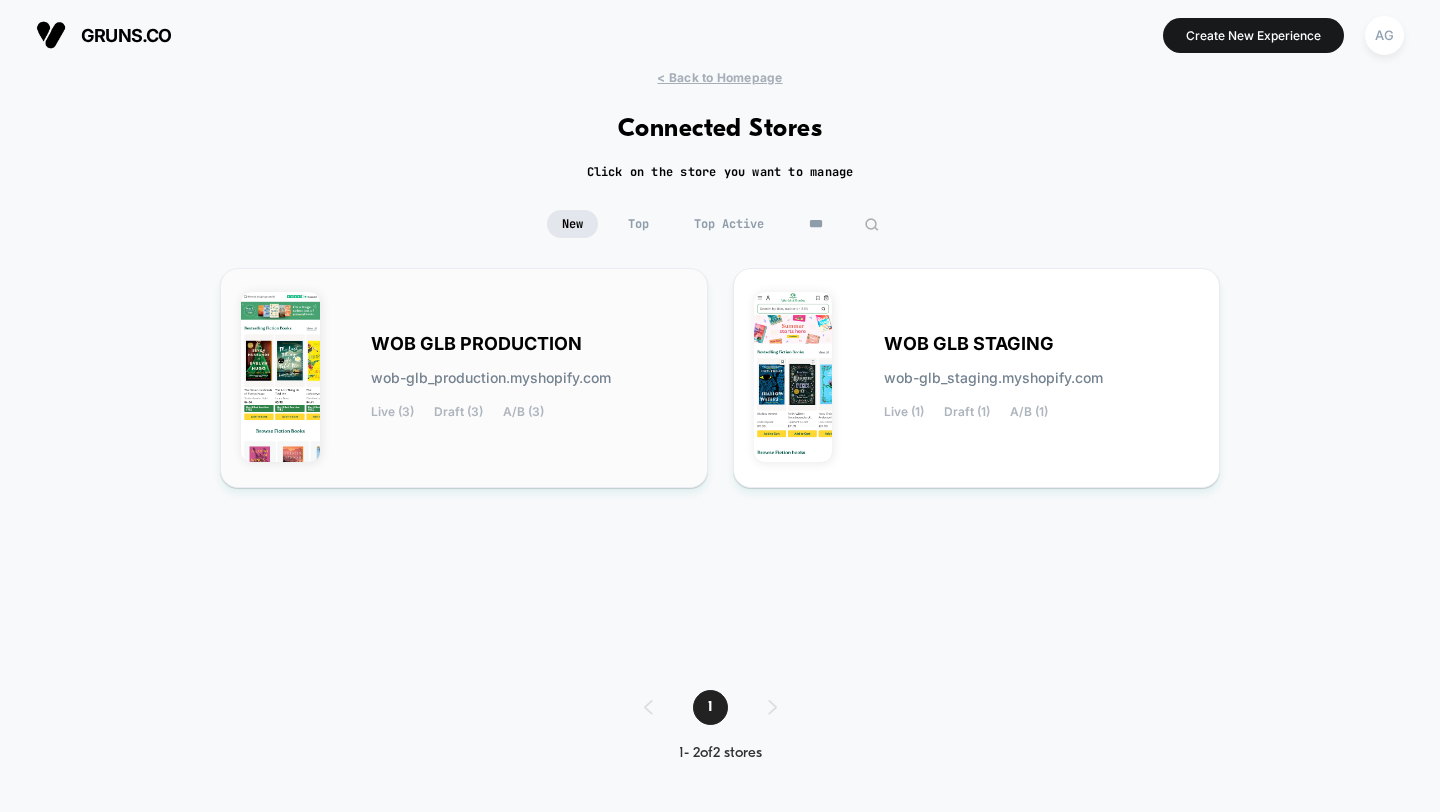 click on "wob-glb_production.myshopify.com" at bounding box center (491, 378) 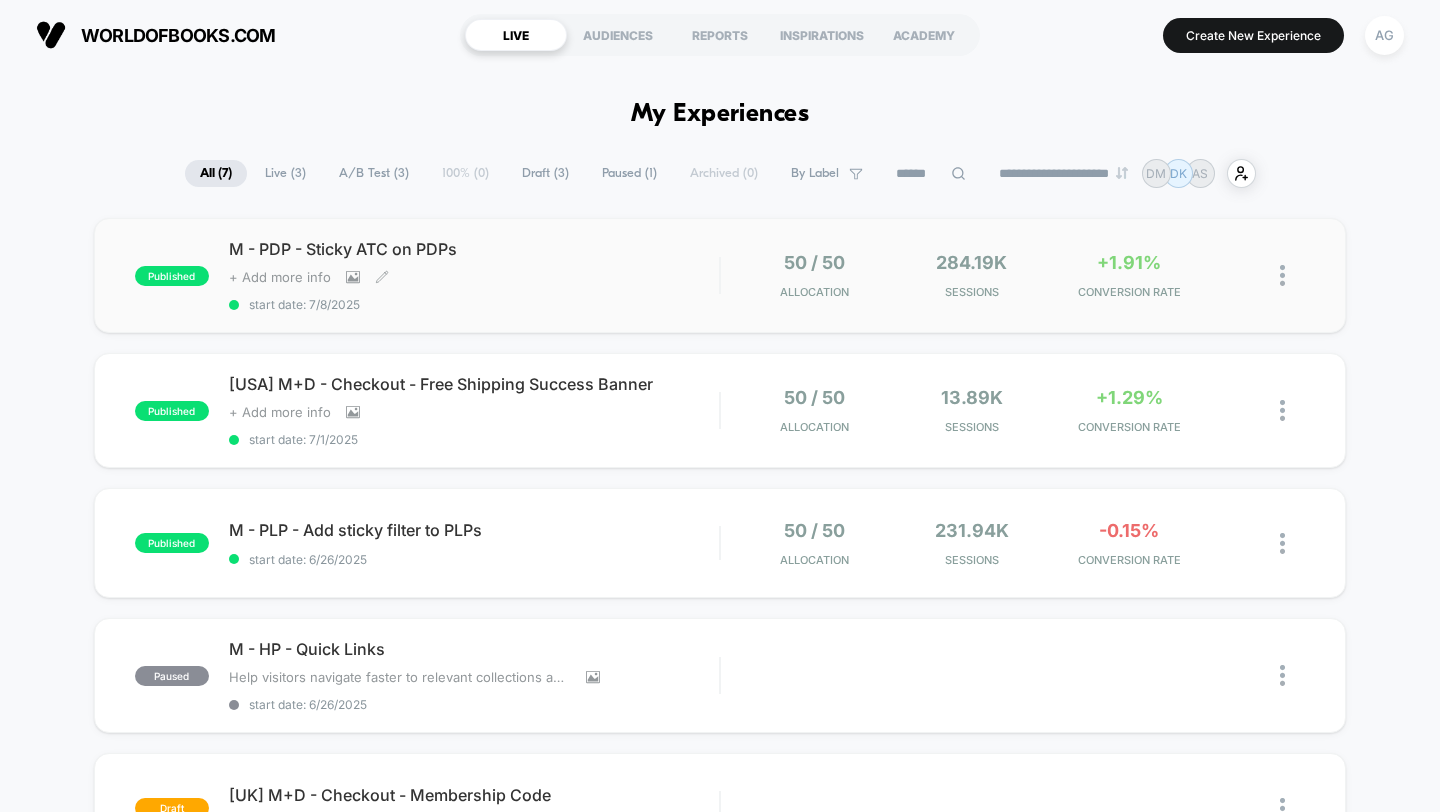 click on "start date: 7/8/2025" at bounding box center [474, 304] 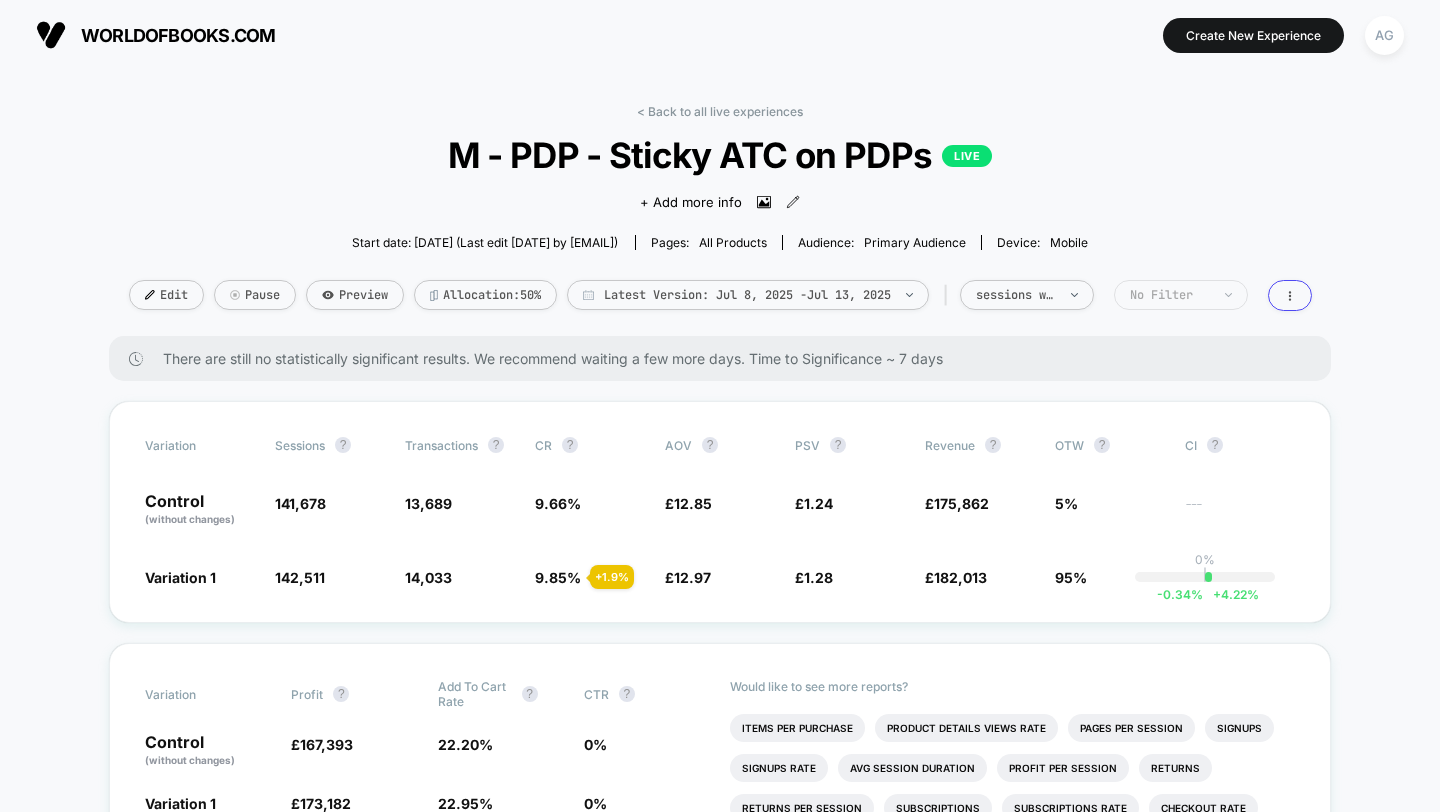 click on "No Filter" at bounding box center (1170, 295) 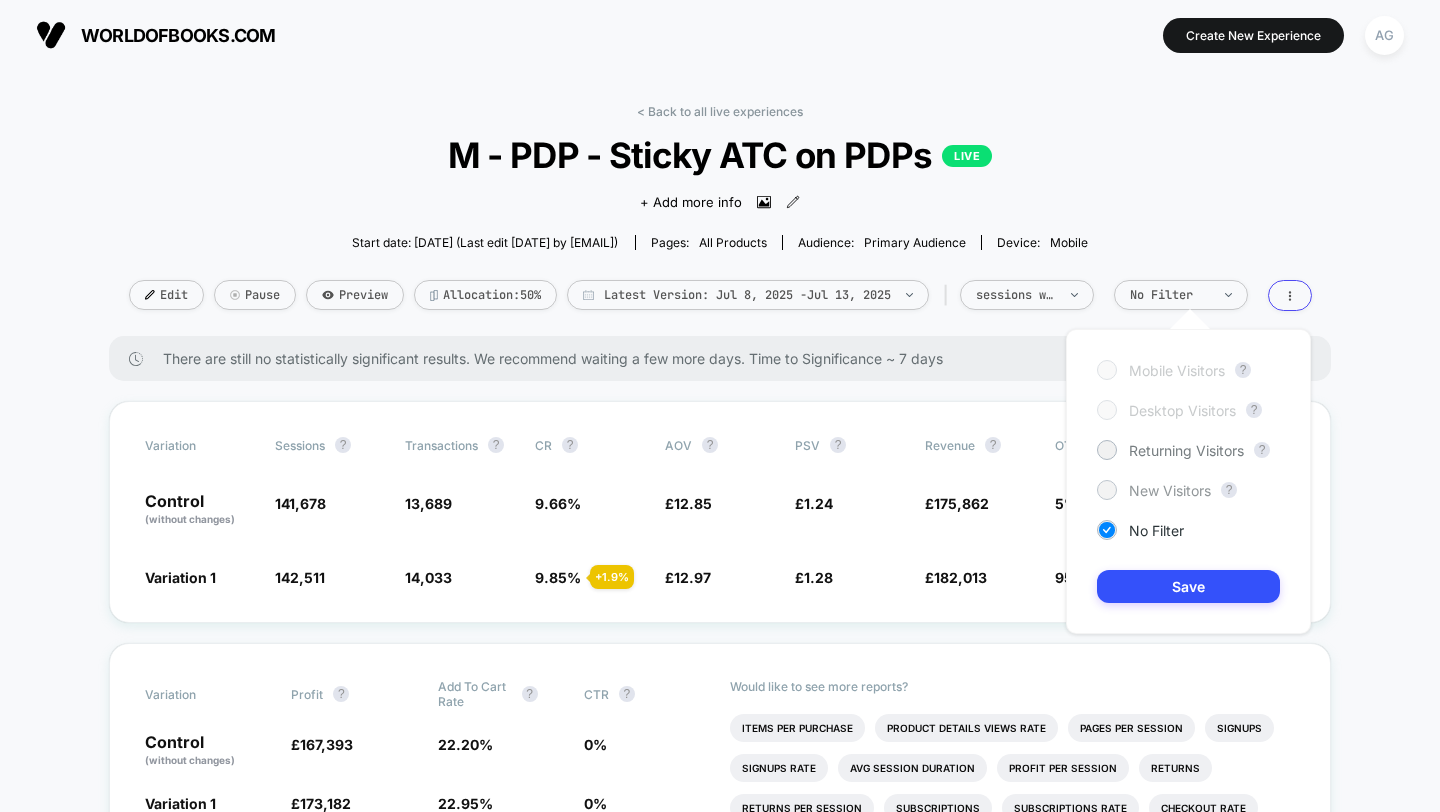 click on "New Visitors" at bounding box center [1170, 490] 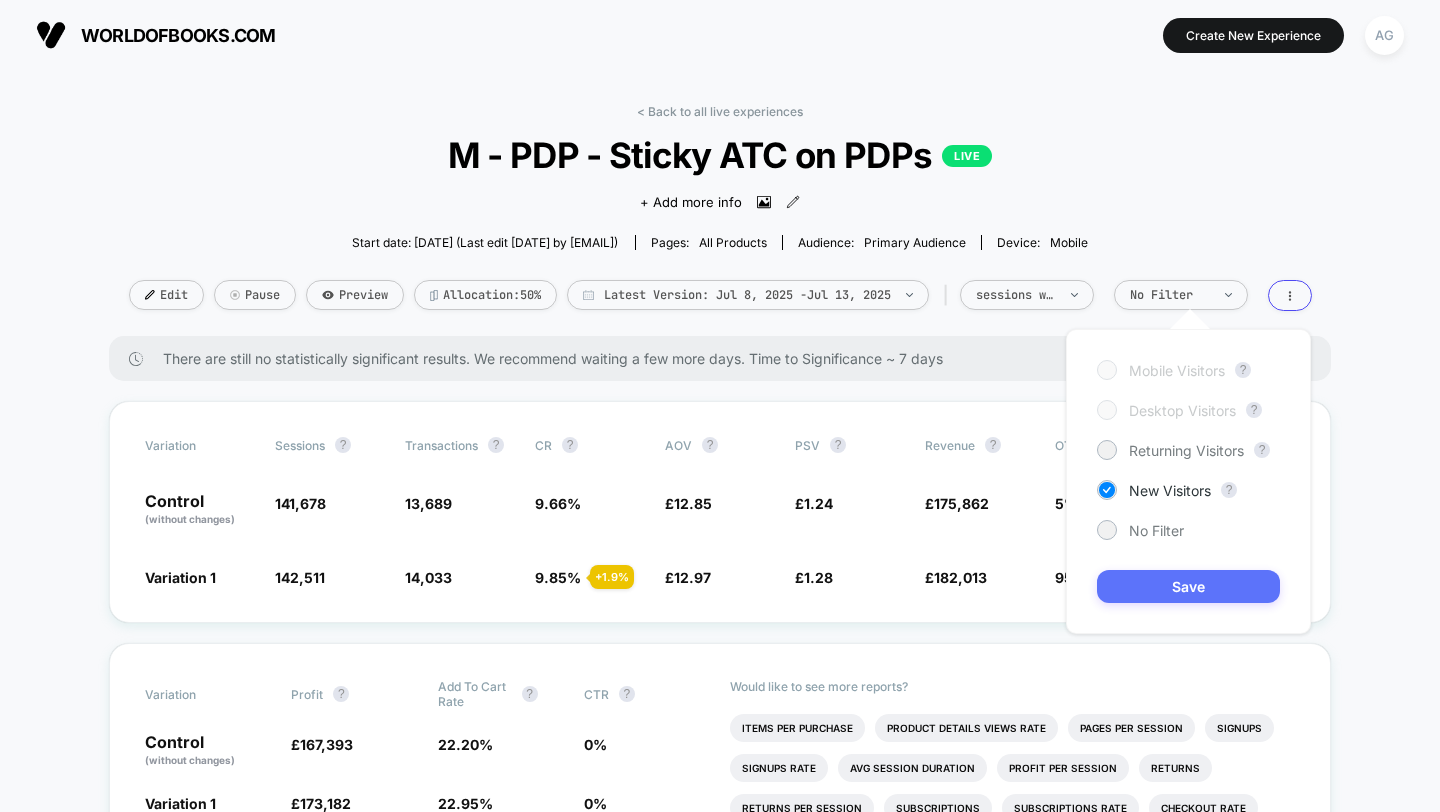 click on "Save" at bounding box center (1188, 586) 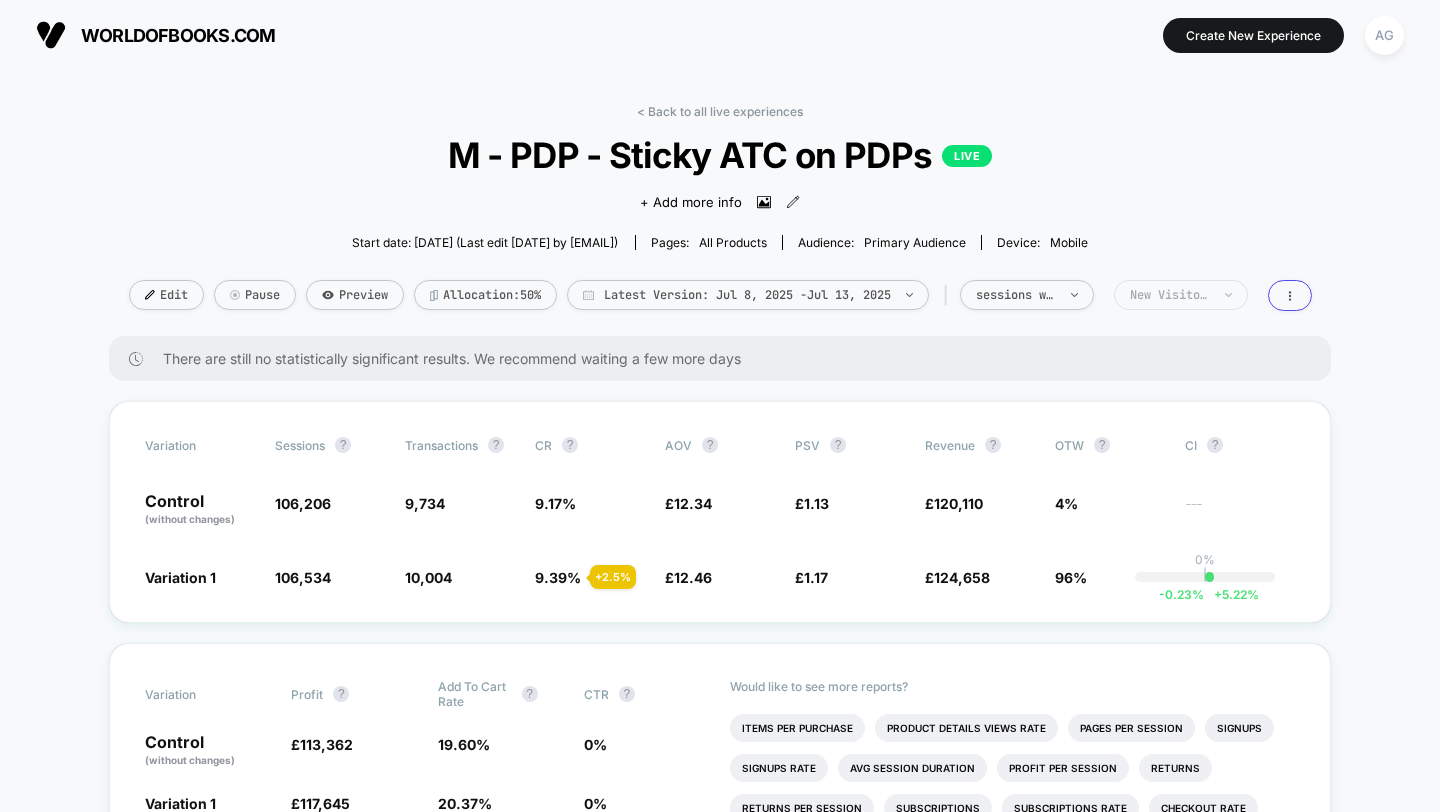 click on "New Visitors" at bounding box center [1170, 295] 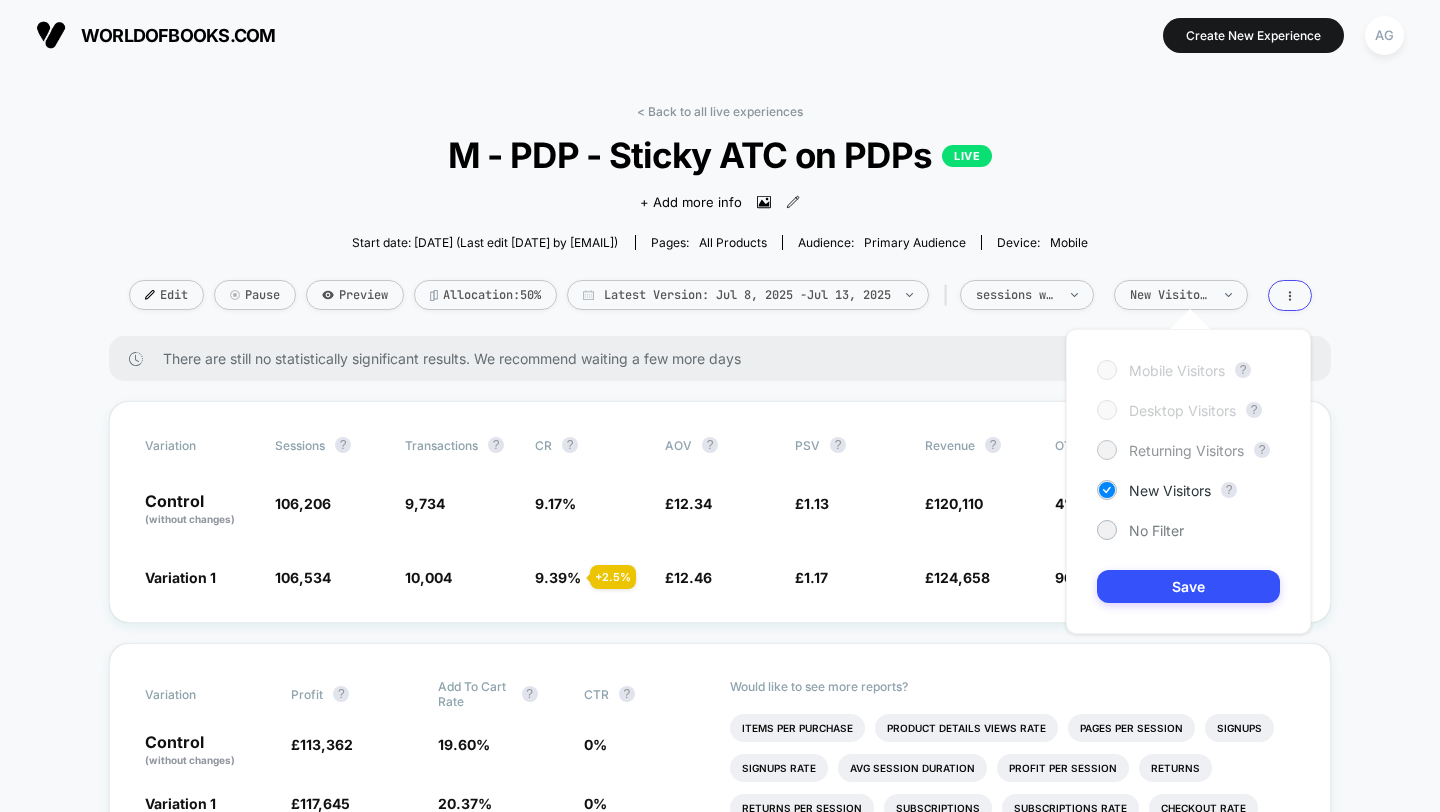 click on "Returning Visitors" at bounding box center (1170, 450) 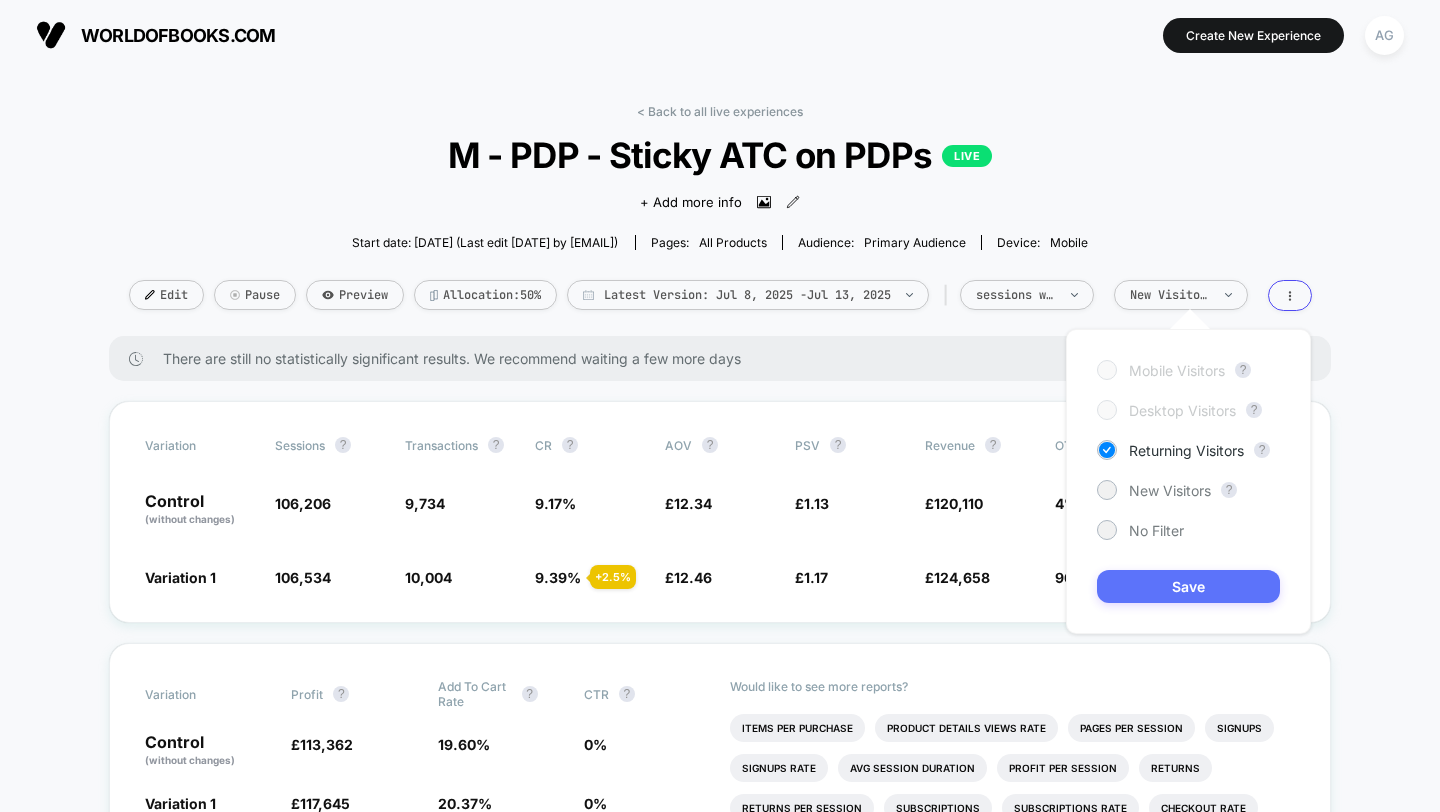 click on "Save" at bounding box center [1188, 586] 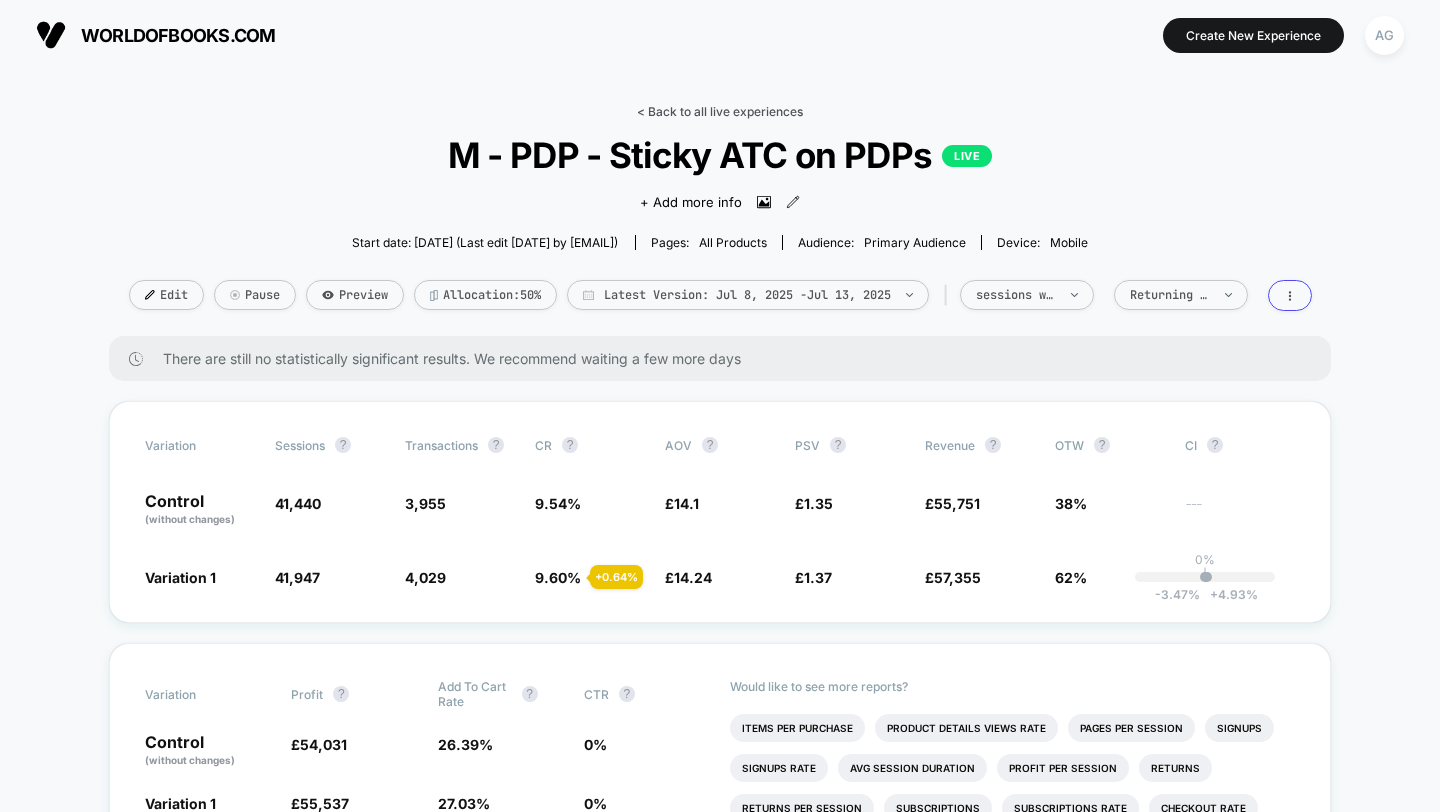 click on "< Back to all live experiences" at bounding box center [720, 111] 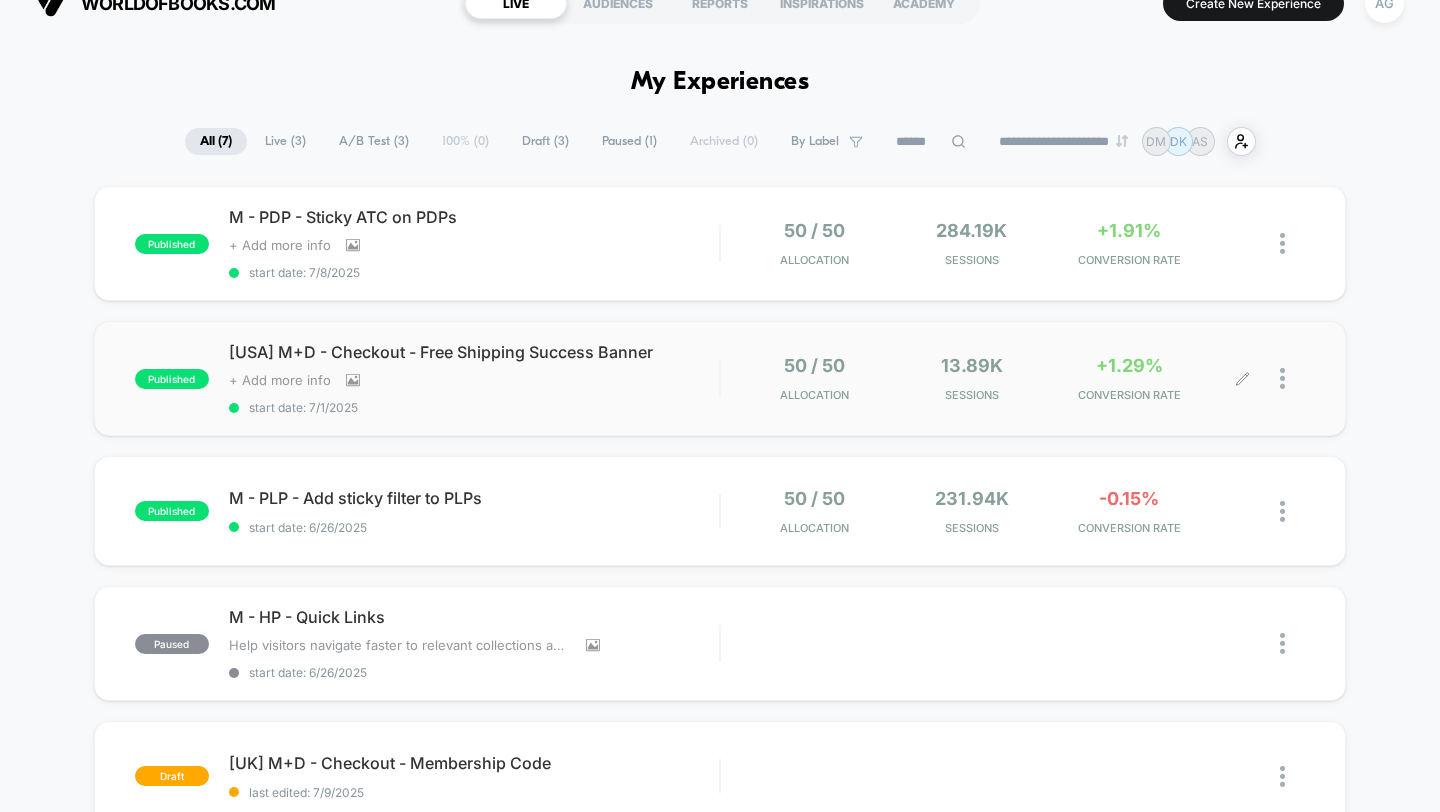 scroll, scrollTop: 0, scrollLeft: 0, axis: both 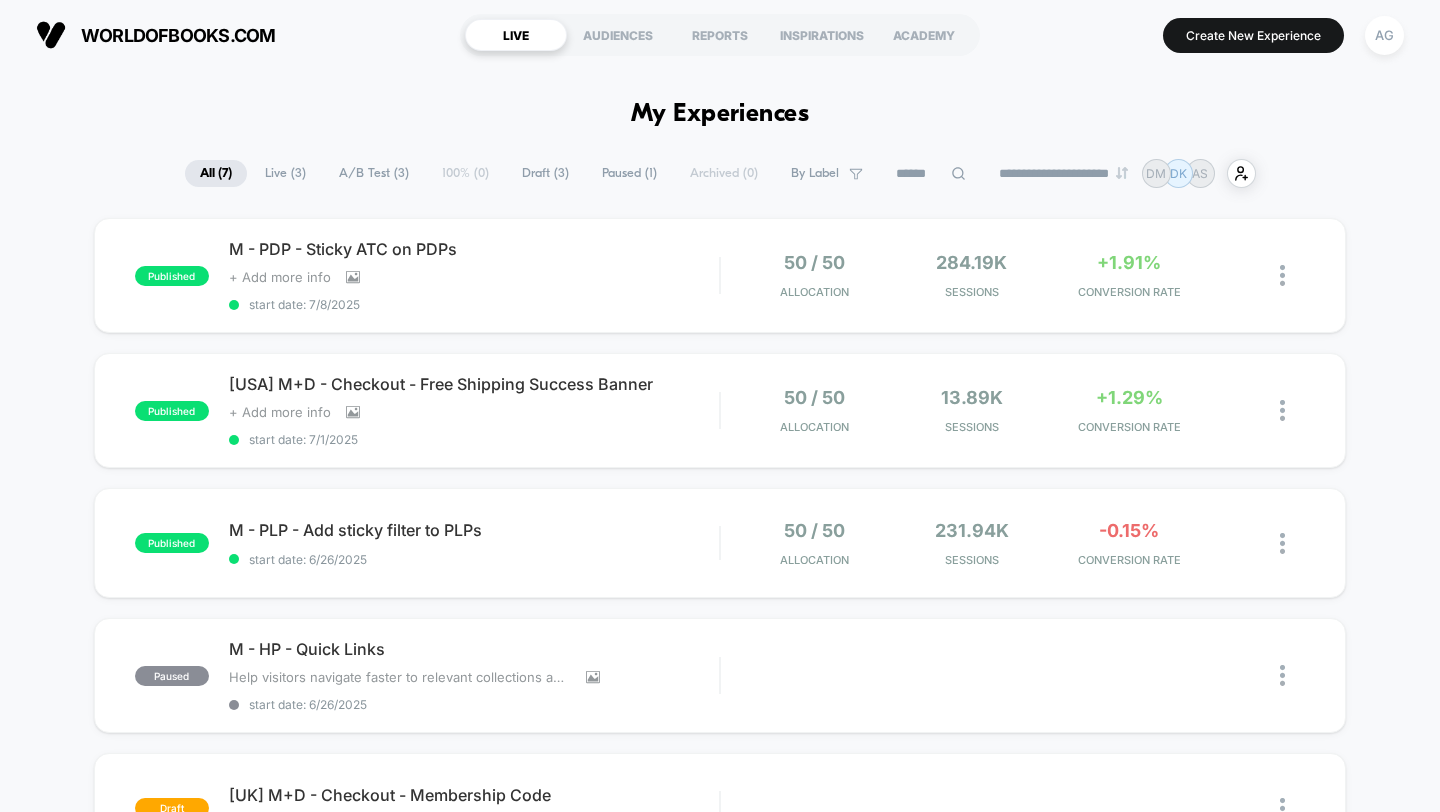 click on "AG" at bounding box center (1384, 35) 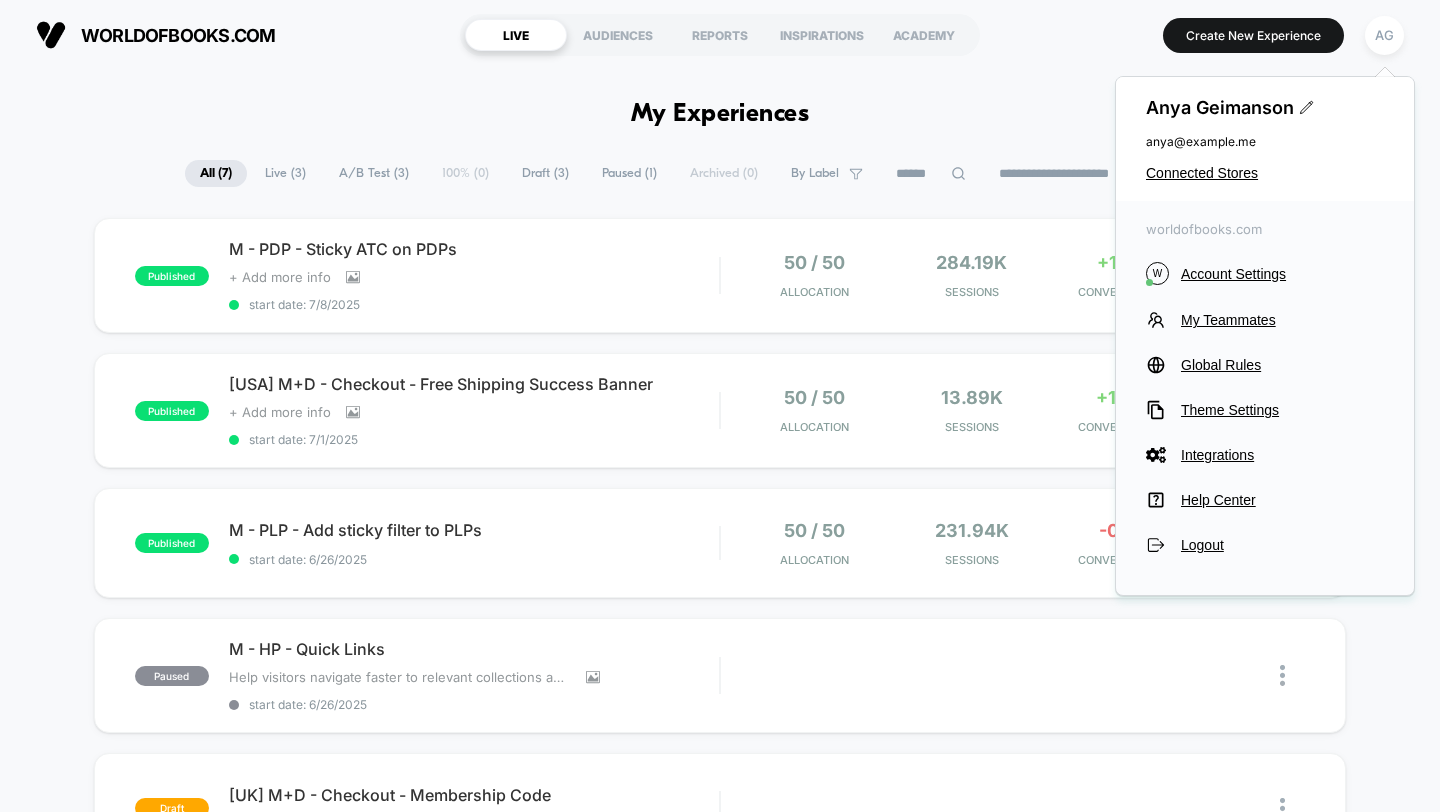 click on "AG" at bounding box center [1384, 35] 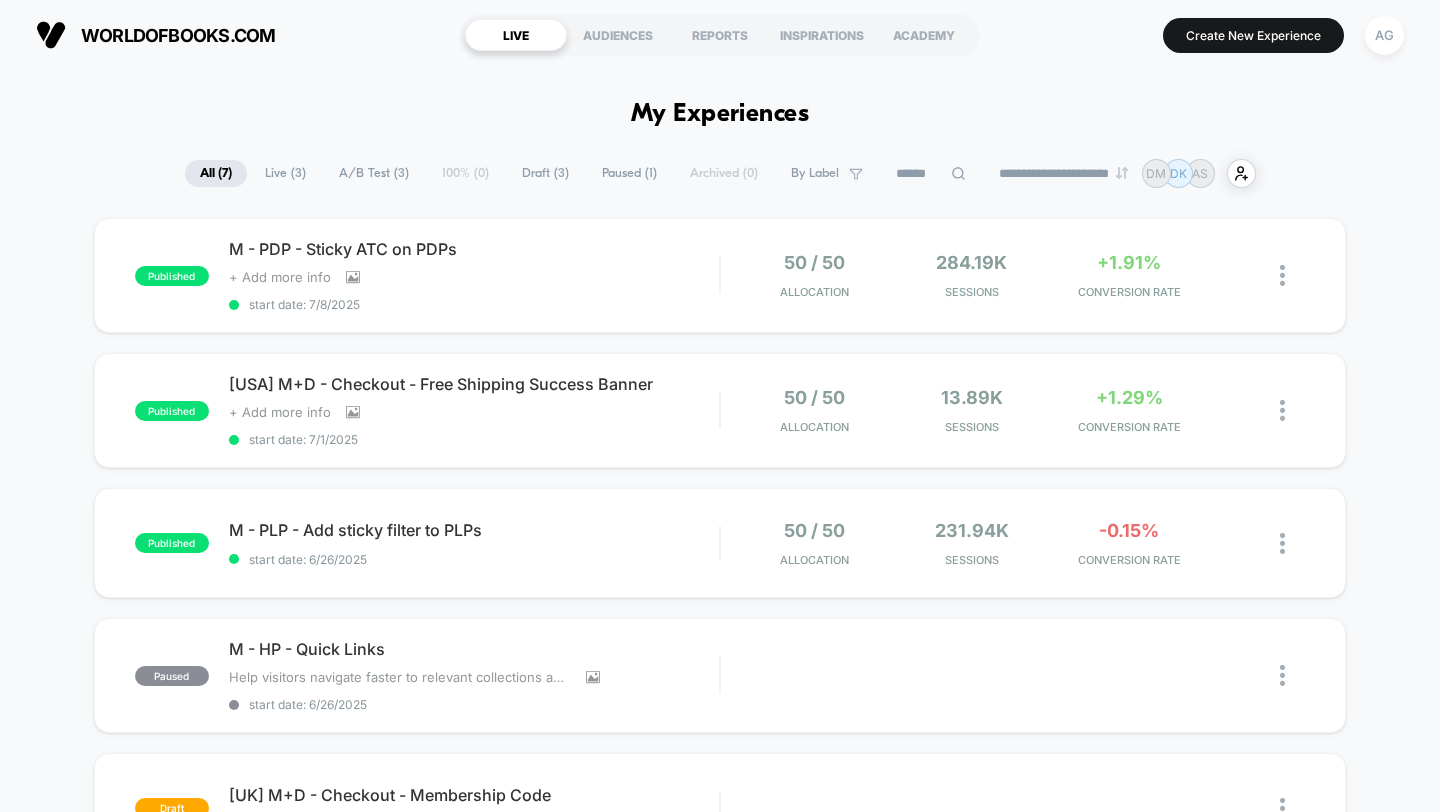 click on "AG" at bounding box center [1384, 35] 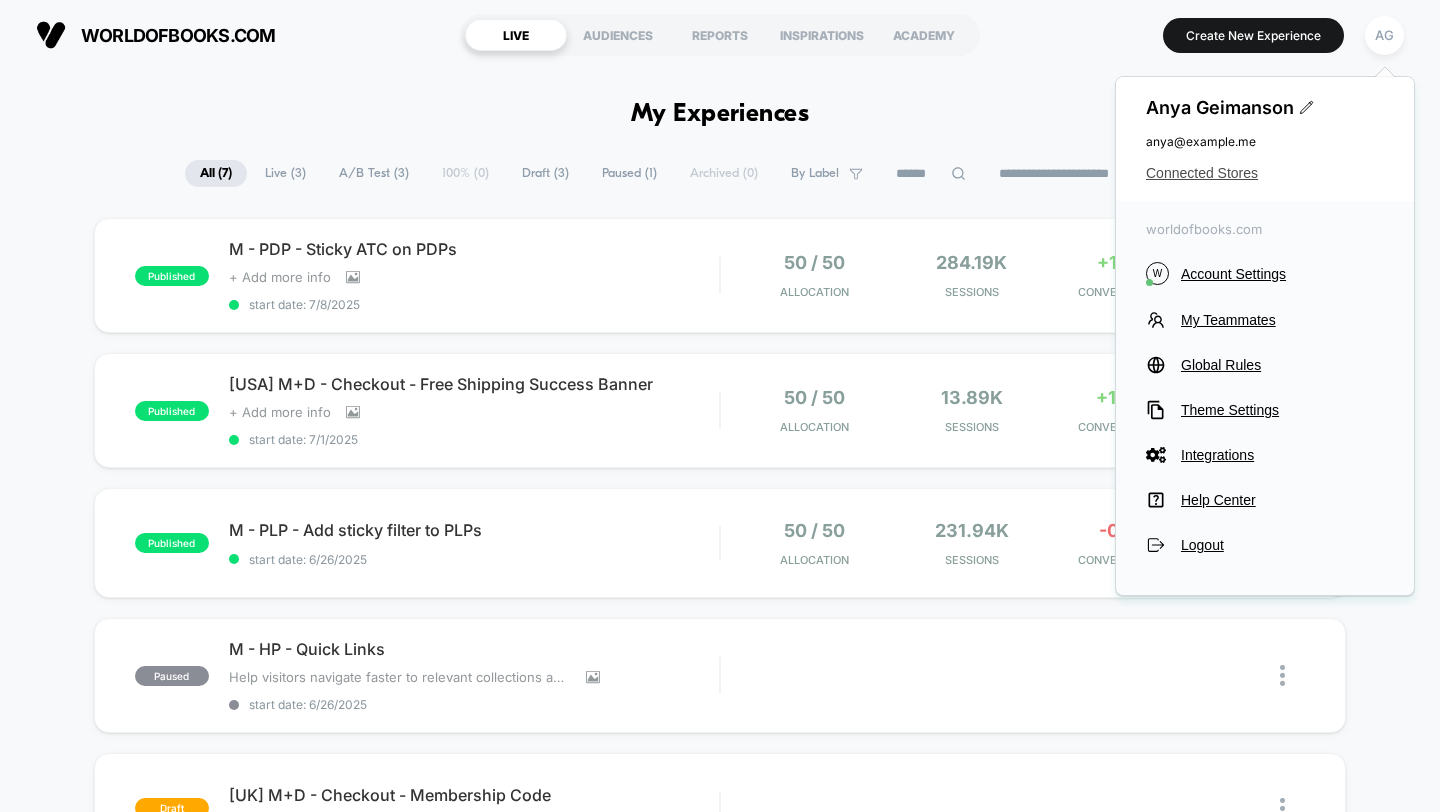 click on "Connected Stores" at bounding box center [1265, 173] 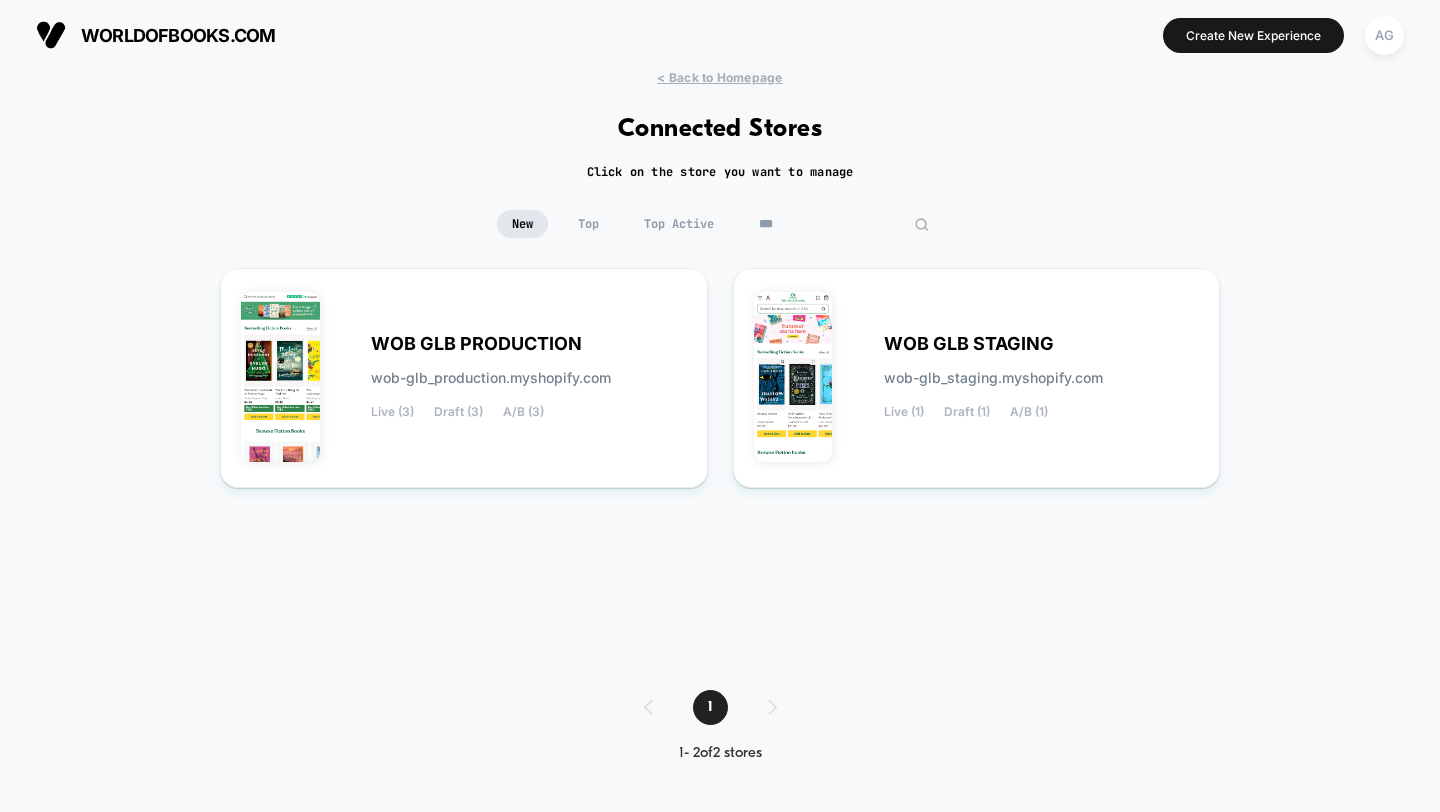 click on "***" at bounding box center [844, 224] 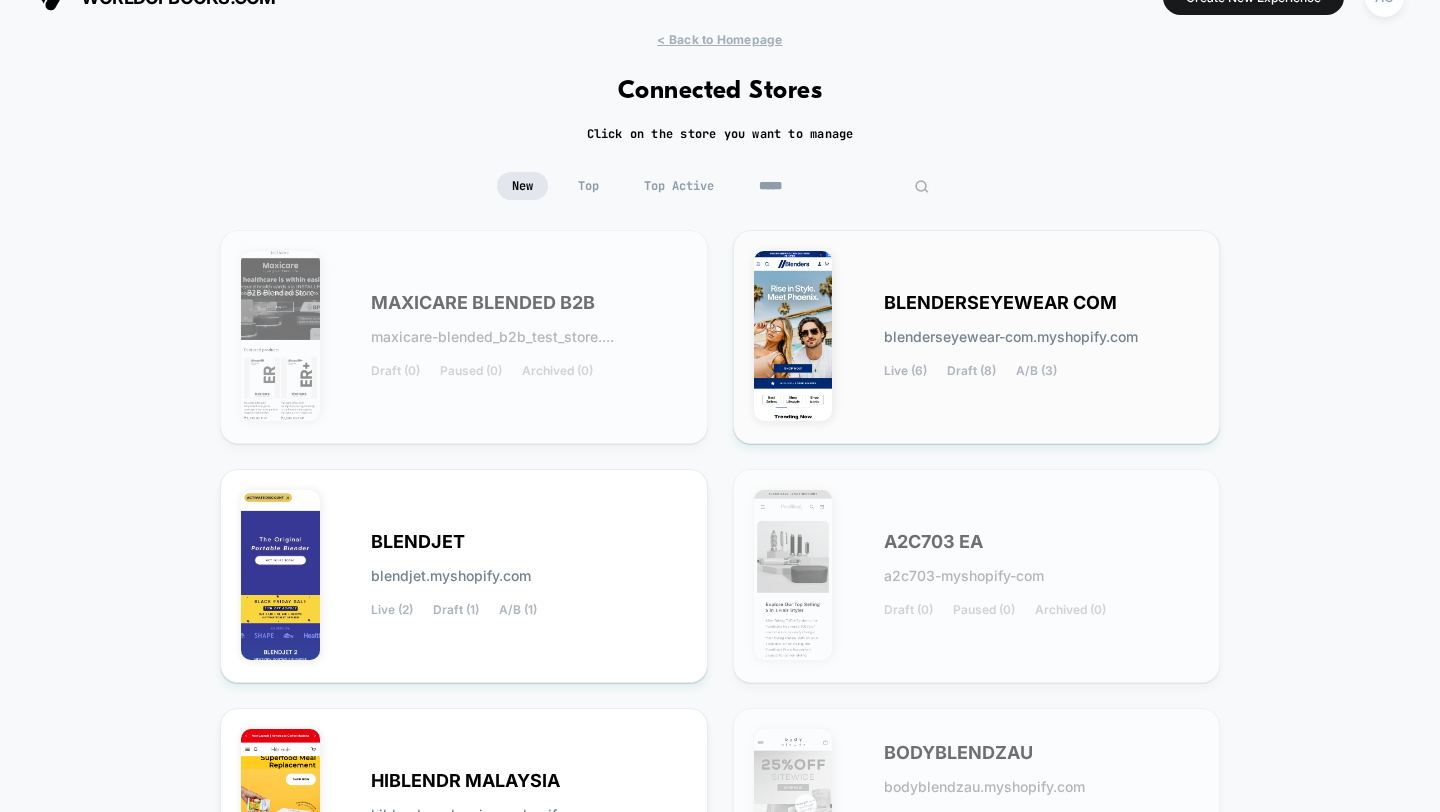 scroll, scrollTop: 39, scrollLeft: 0, axis: vertical 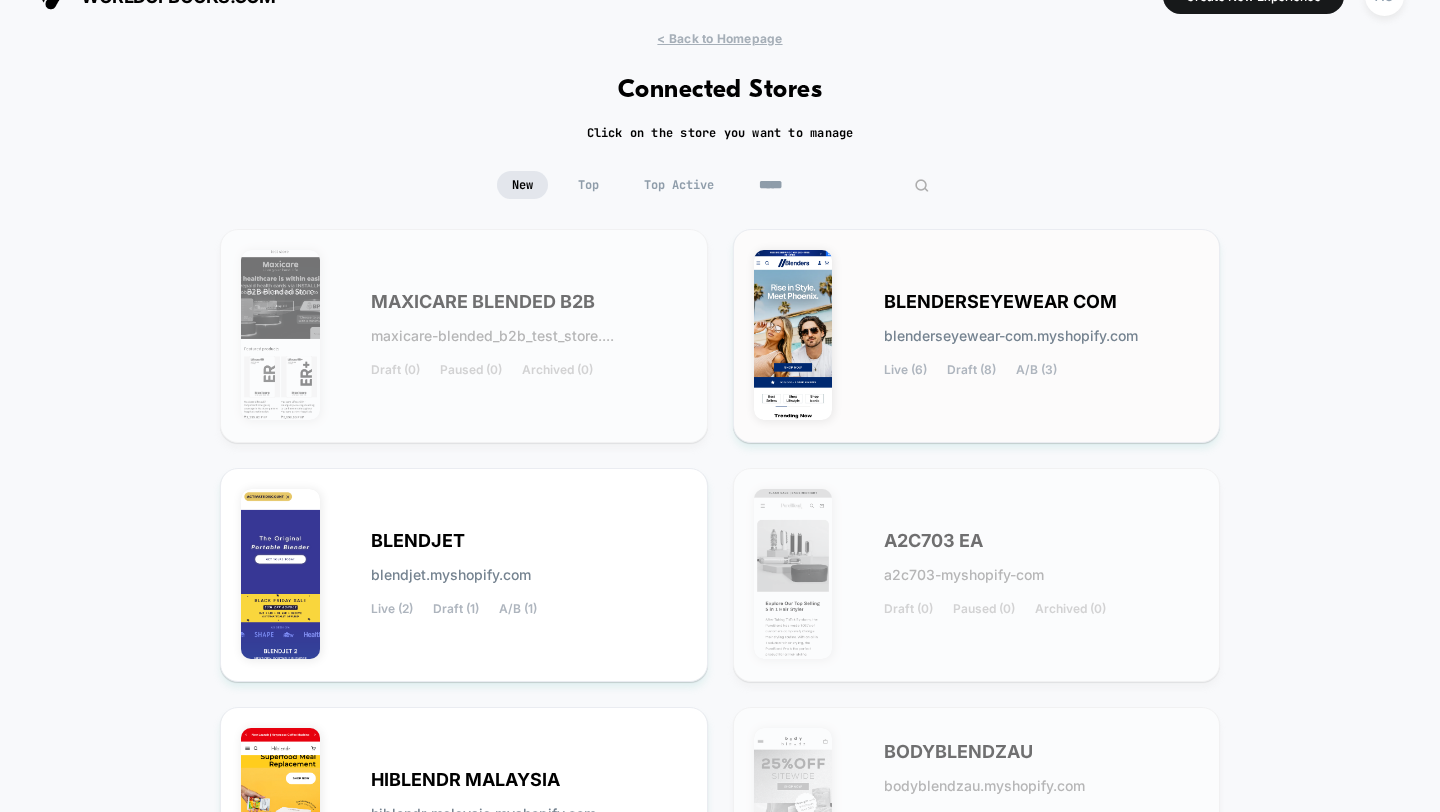type on "*****" 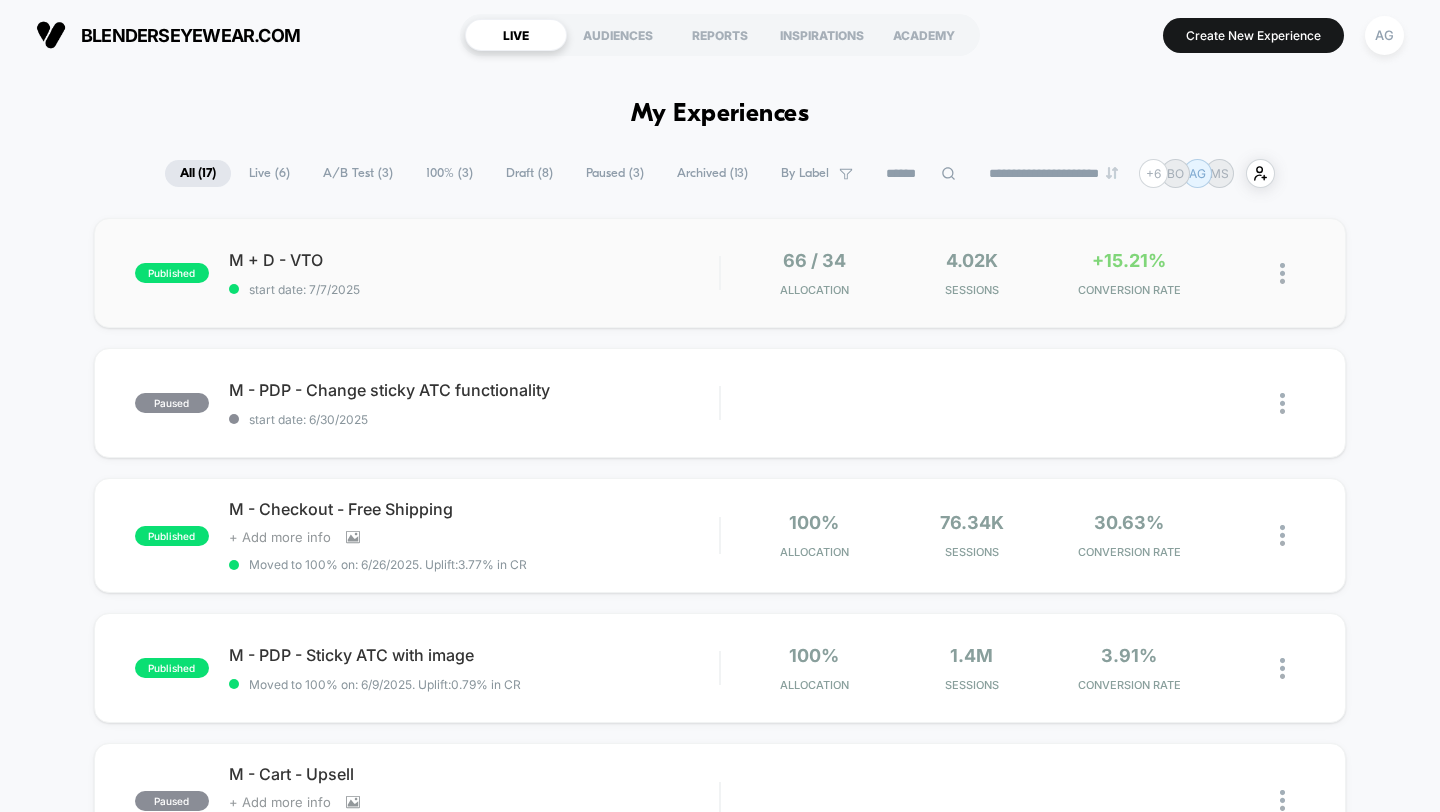 click on "published M + D - VTO start date: [DATE] [NUMBER] / [NUMBER] Allocation [NUMBER]k Sessions +[NUMBER]% CONVERSION RATE" at bounding box center [720, 273] 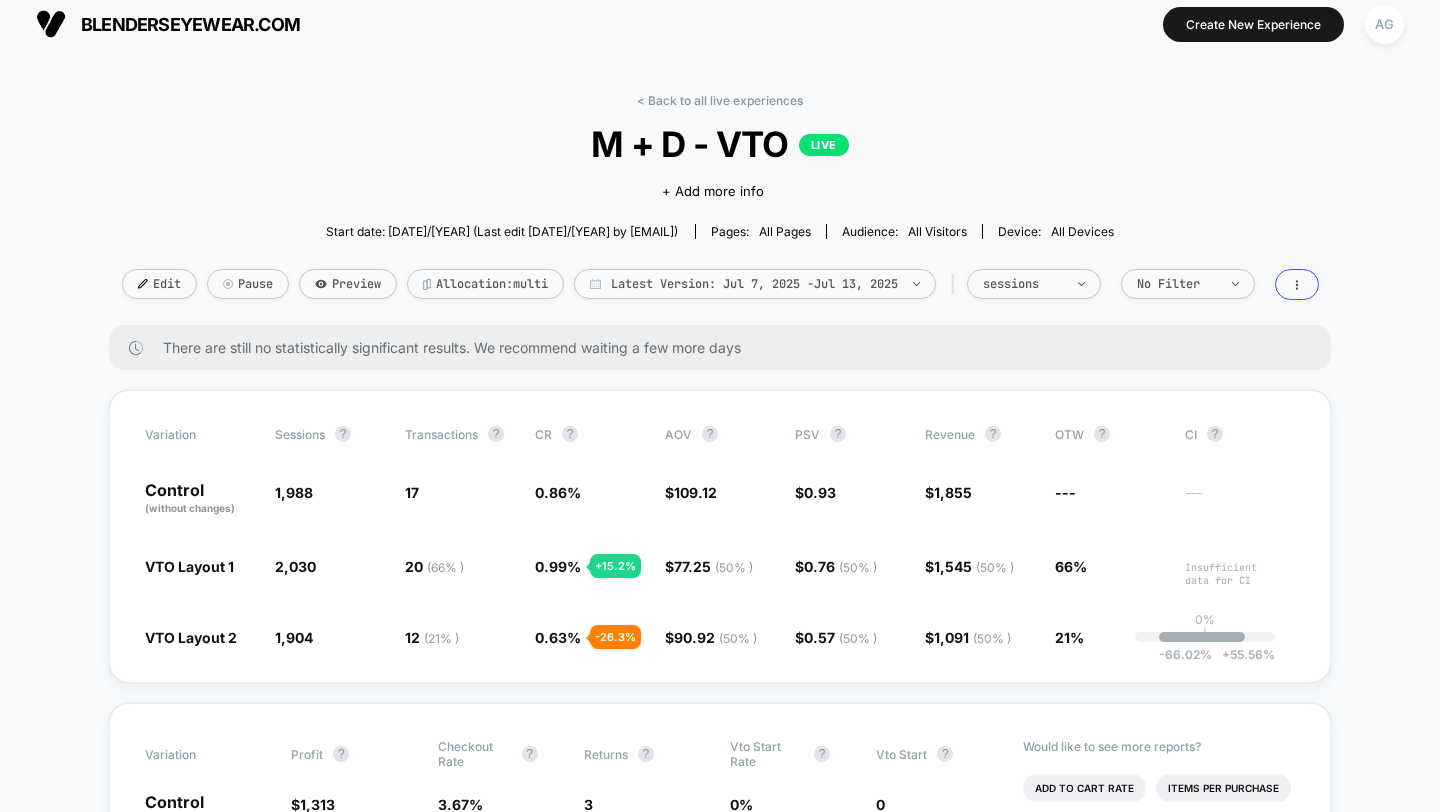 scroll, scrollTop: 12, scrollLeft: 0, axis: vertical 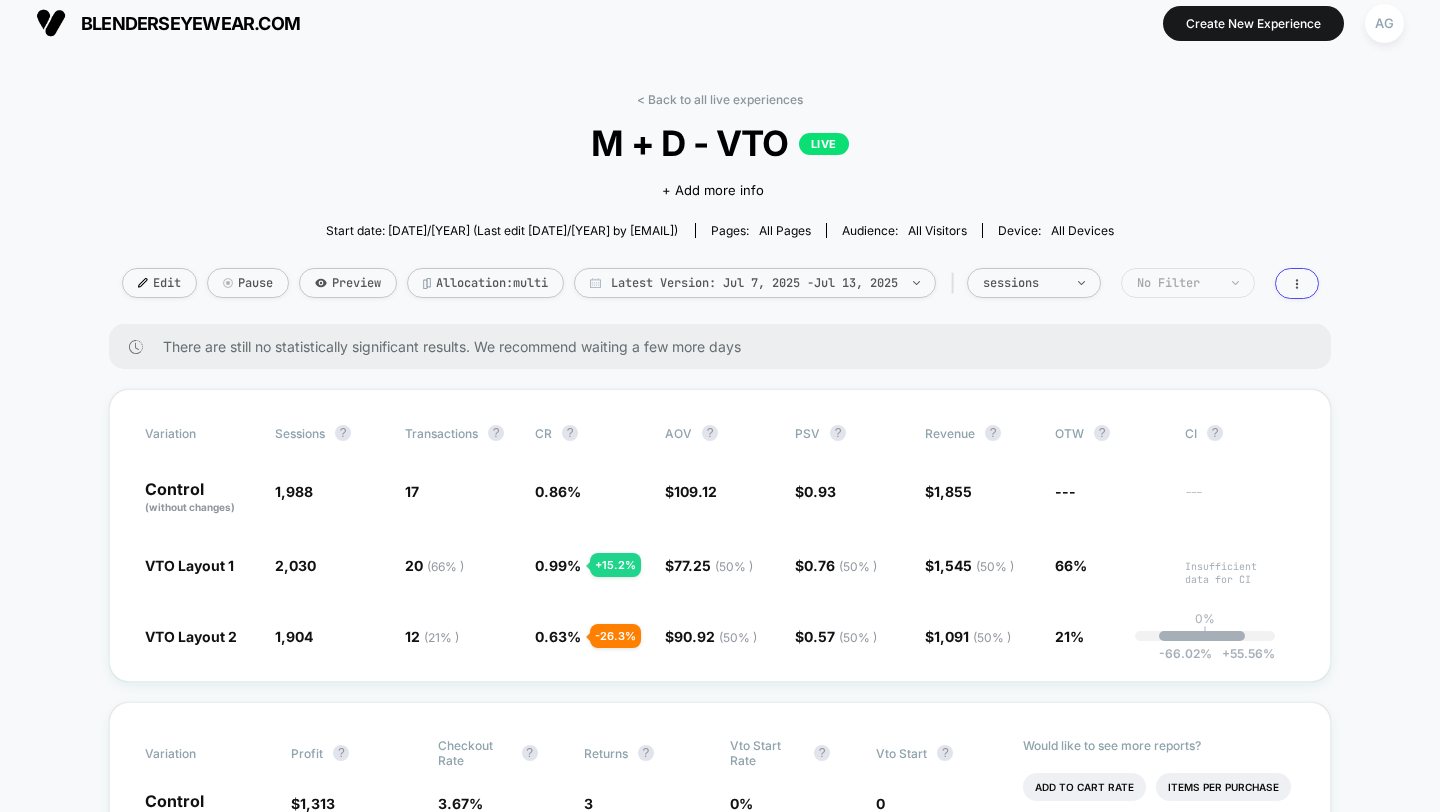click on "No Filter" at bounding box center (1177, 283) 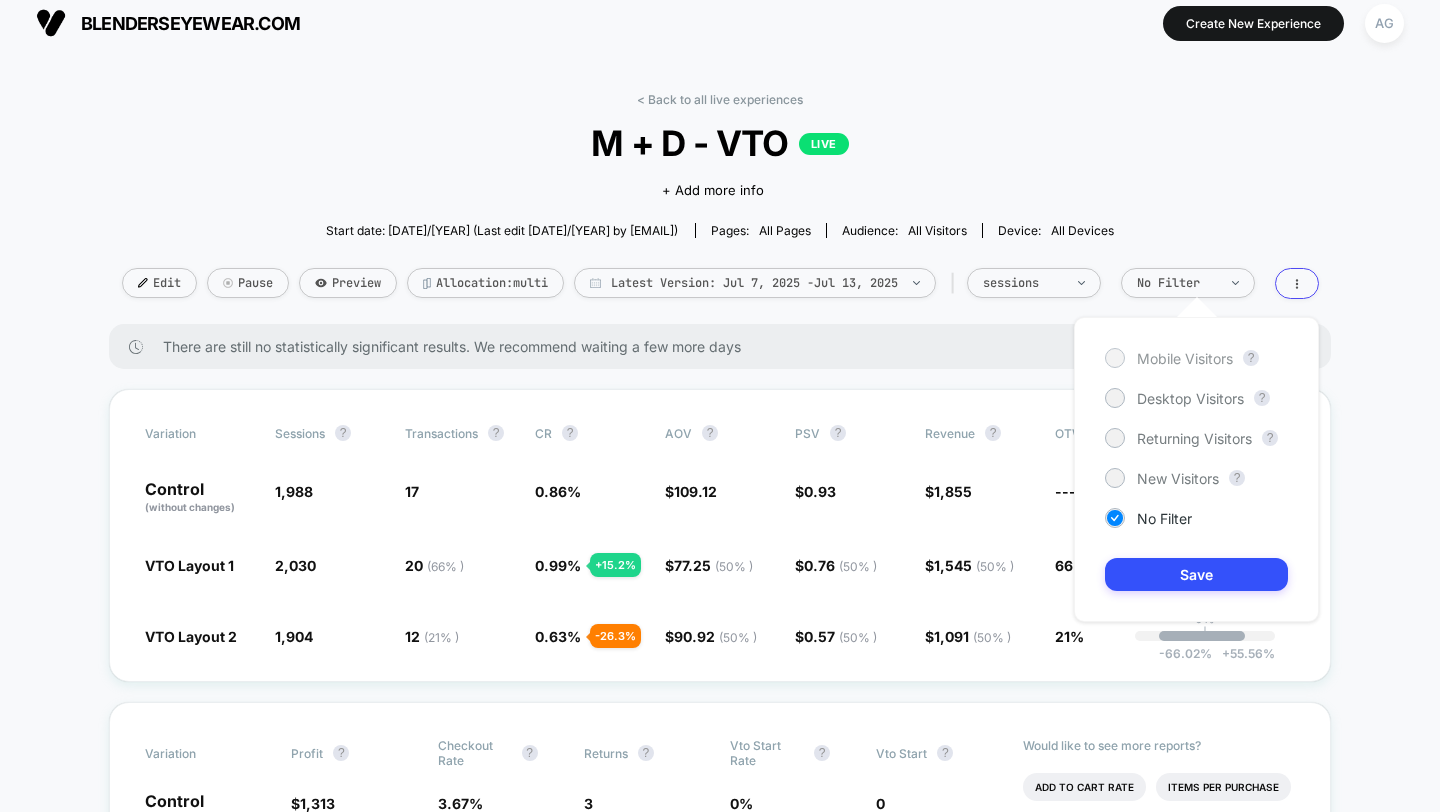 click on "Mobile Visitors" at bounding box center [1185, 358] 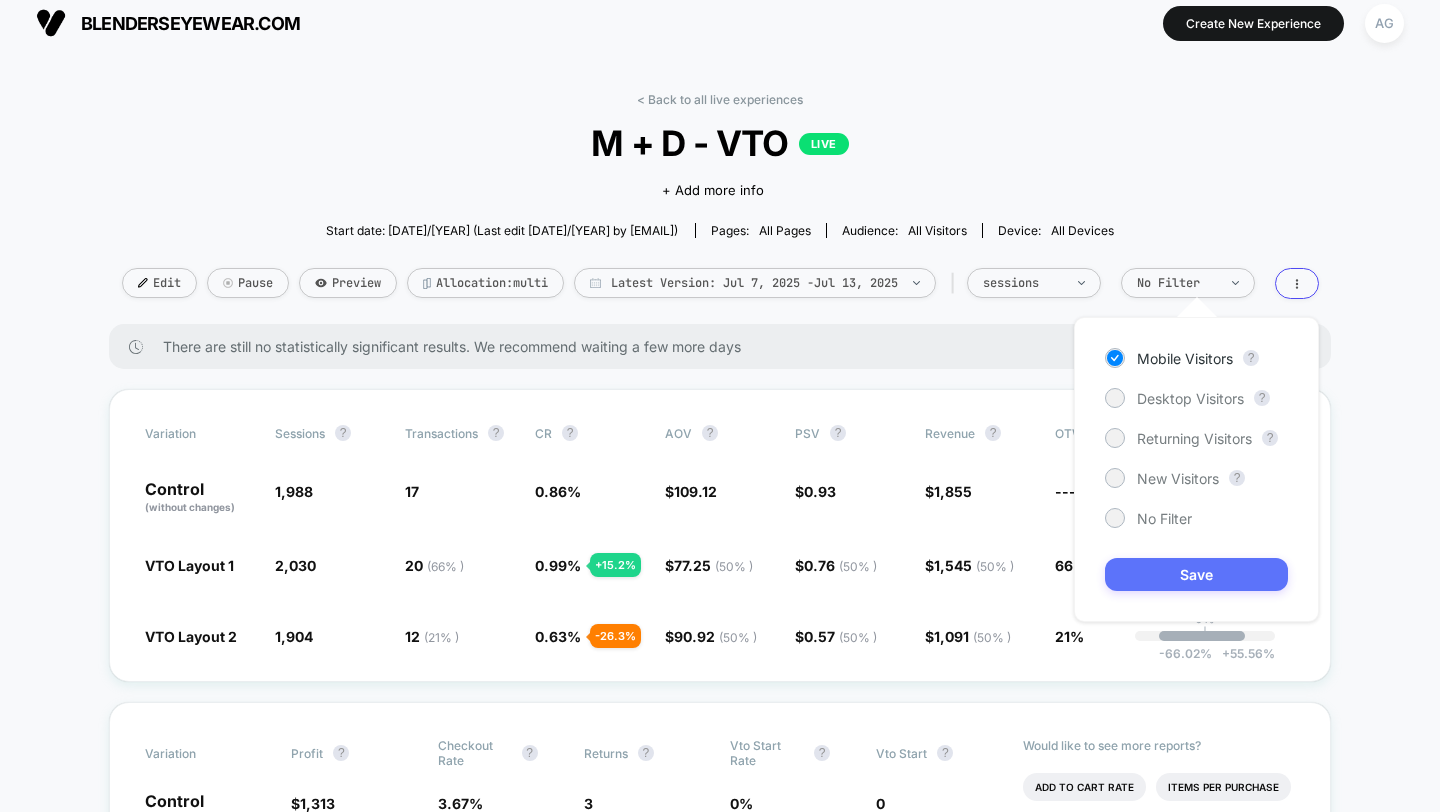click on "Save" at bounding box center [1196, 574] 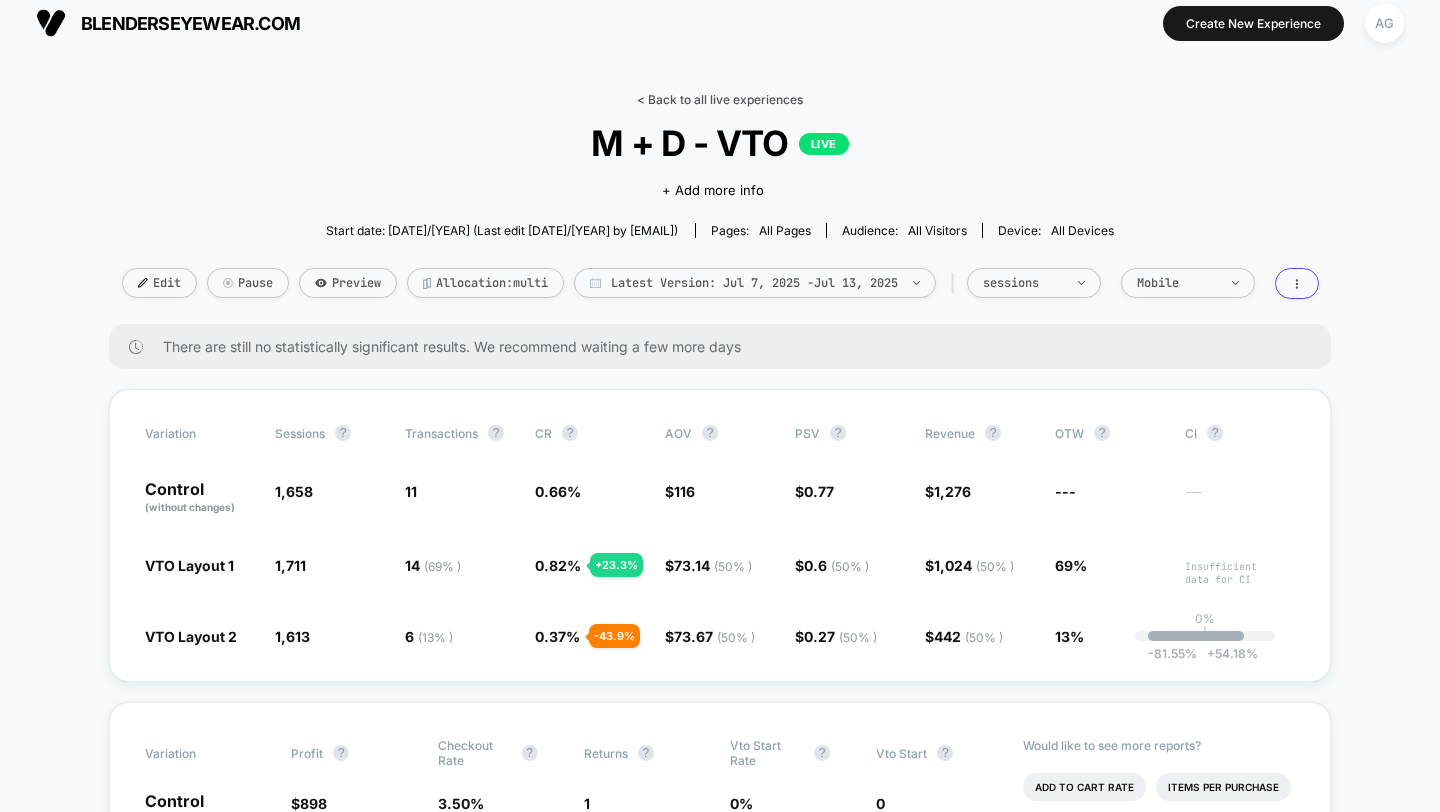 click on "< Back to all live experiences" at bounding box center (720, 99) 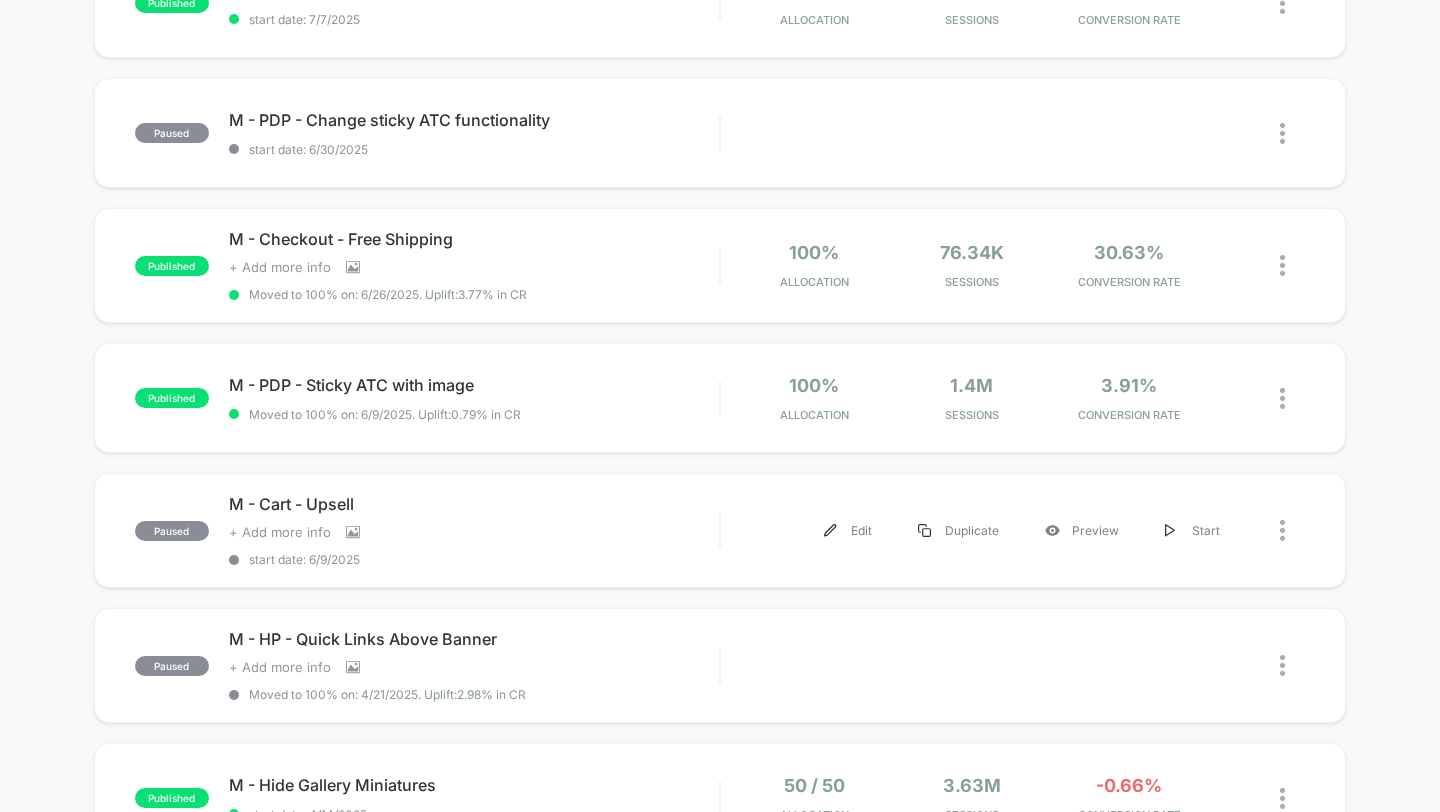 scroll, scrollTop: 237, scrollLeft: 0, axis: vertical 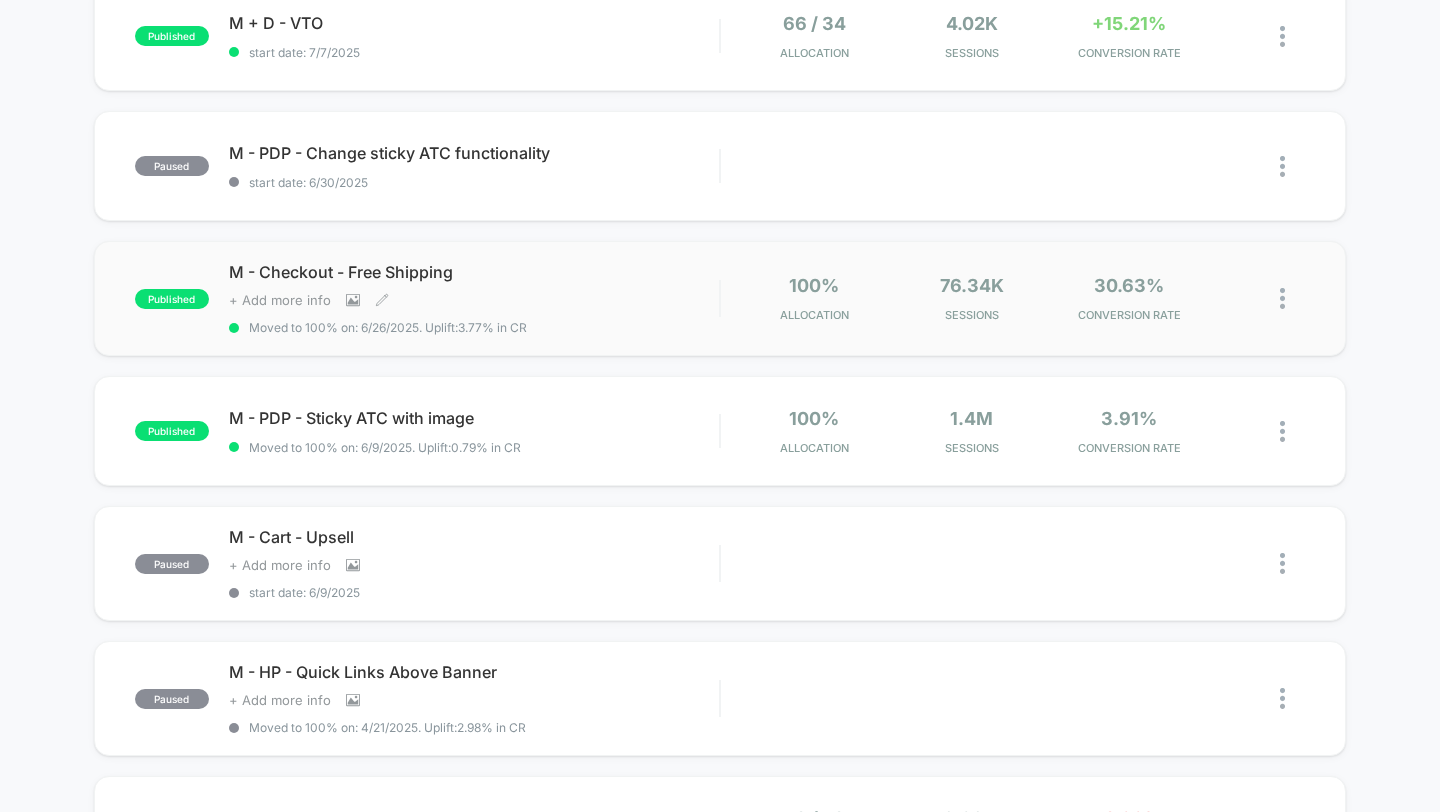 click on "M - Checkout - Free Shipping Click to view images Click to edit experience details + Add more info Moved to 100% on:   6/26/2025 . Uplift: 3.77% in CR" at bounding box center (474, 298) 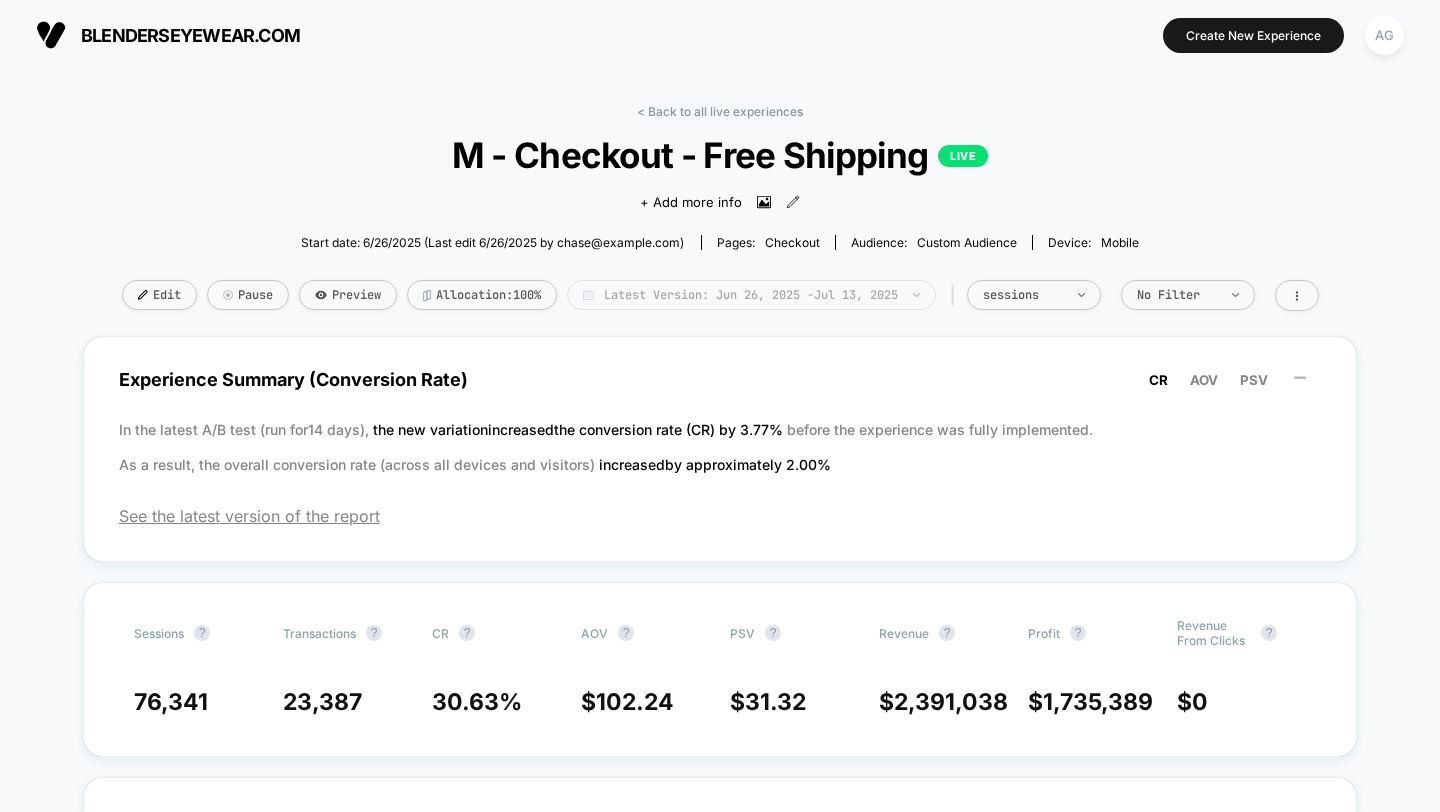click on "Latest Version: [DATE] - [DATE]" at bounding box center (751, 295) 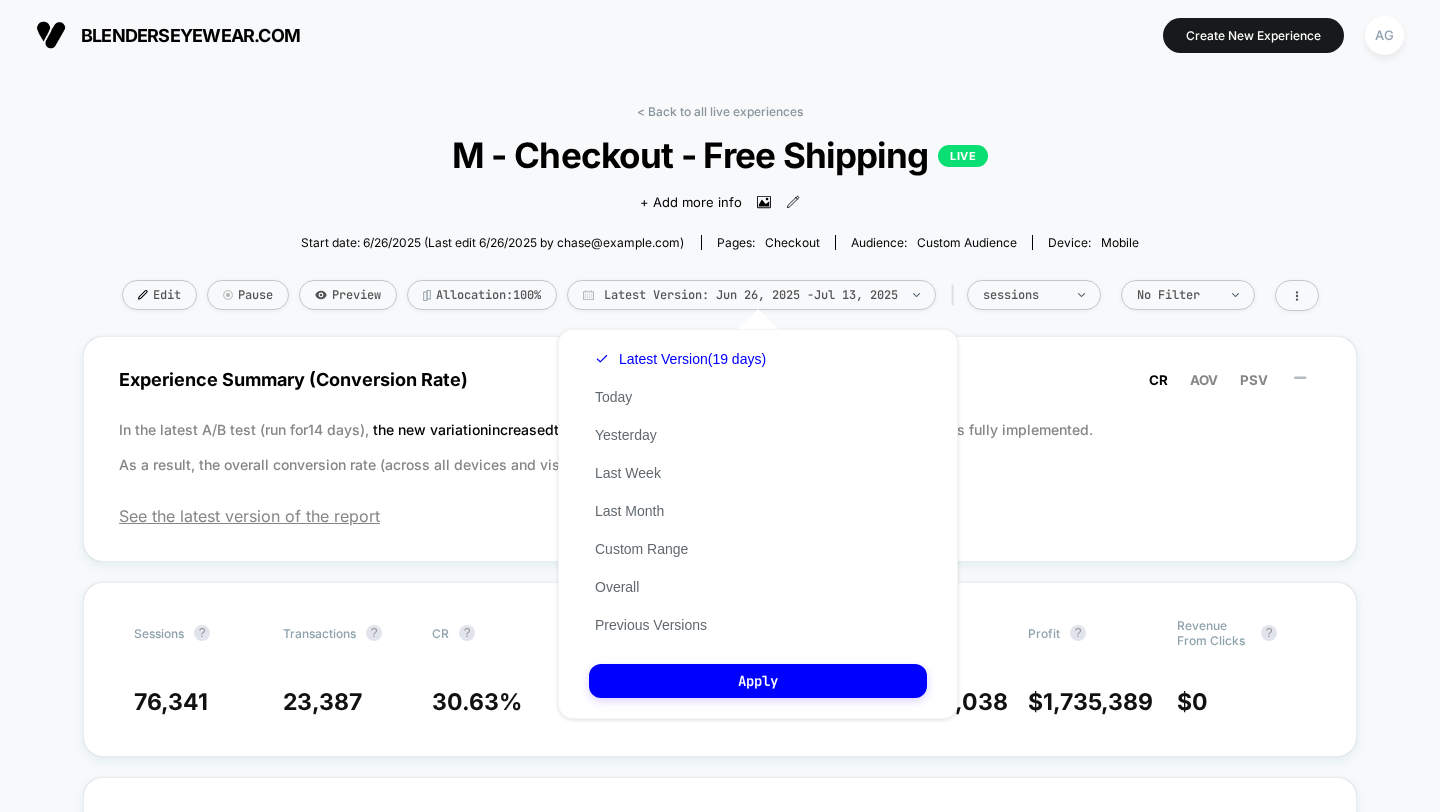 click on "Latest Version  (19 days) Today Yesterday Last Week Last Month Custom Range Overall Previous Versions" at bounding box center (680, 492) 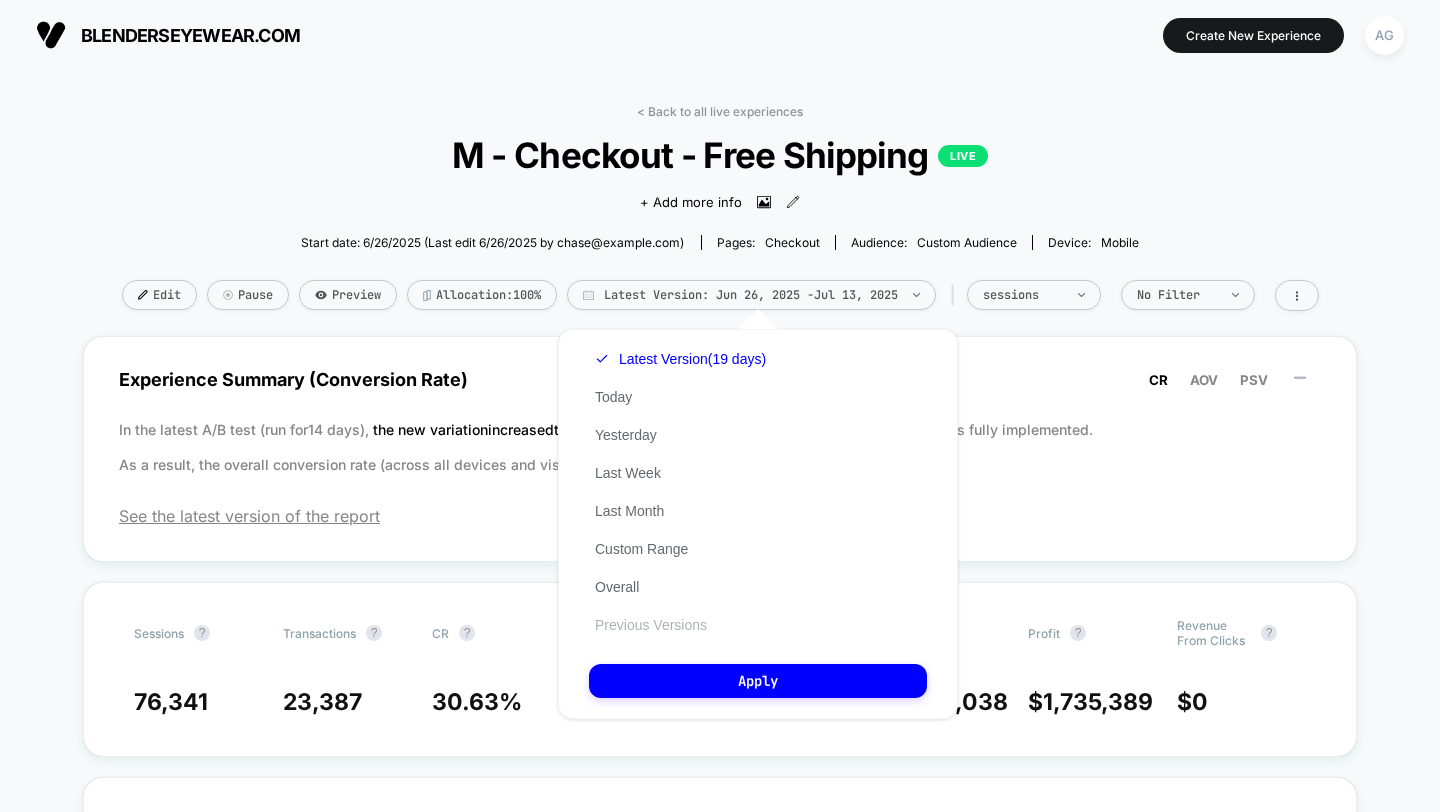 click on "Previous Versions" at bounding box center [651, 625] 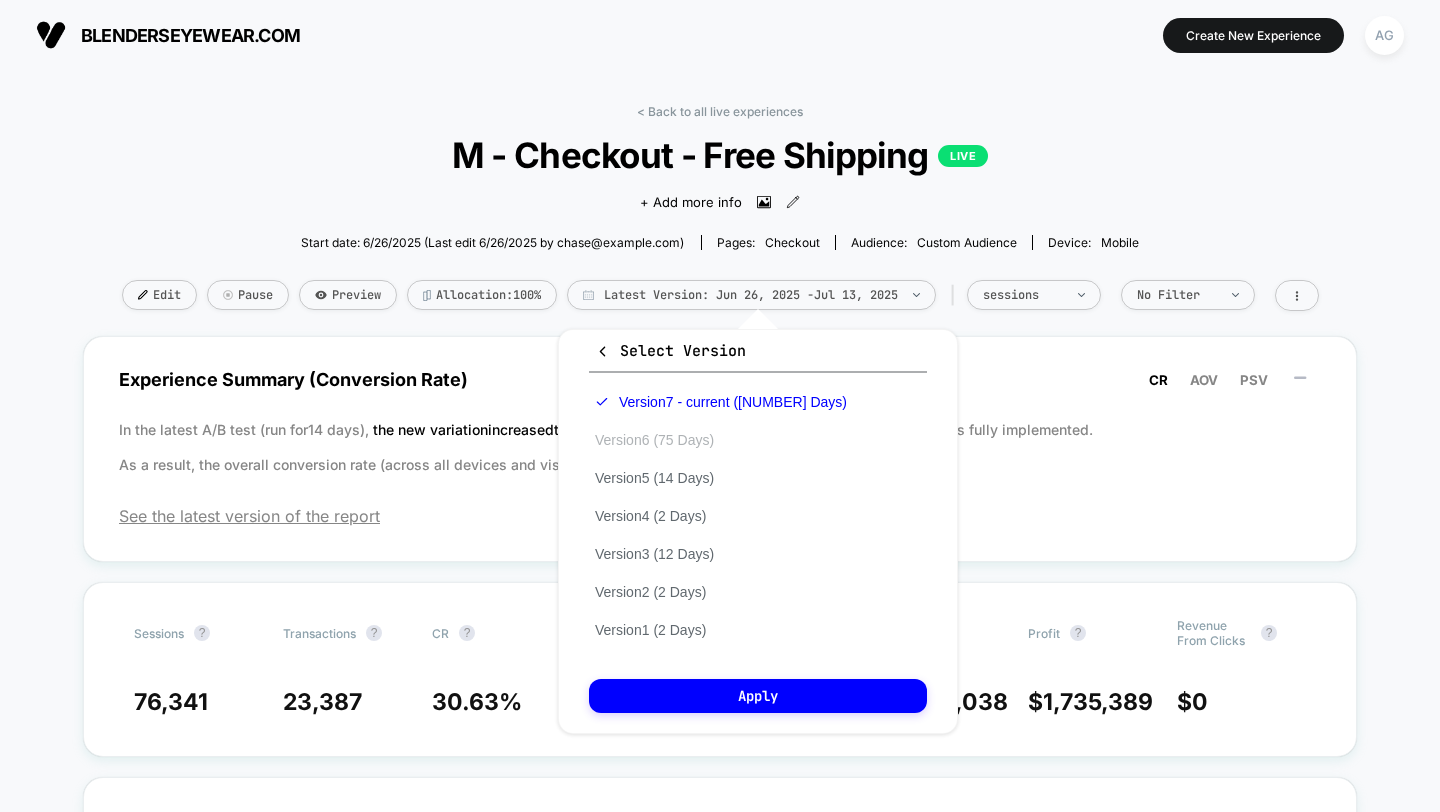 click on "Version  6   (75 Days)" at bounding box center [654, 440] 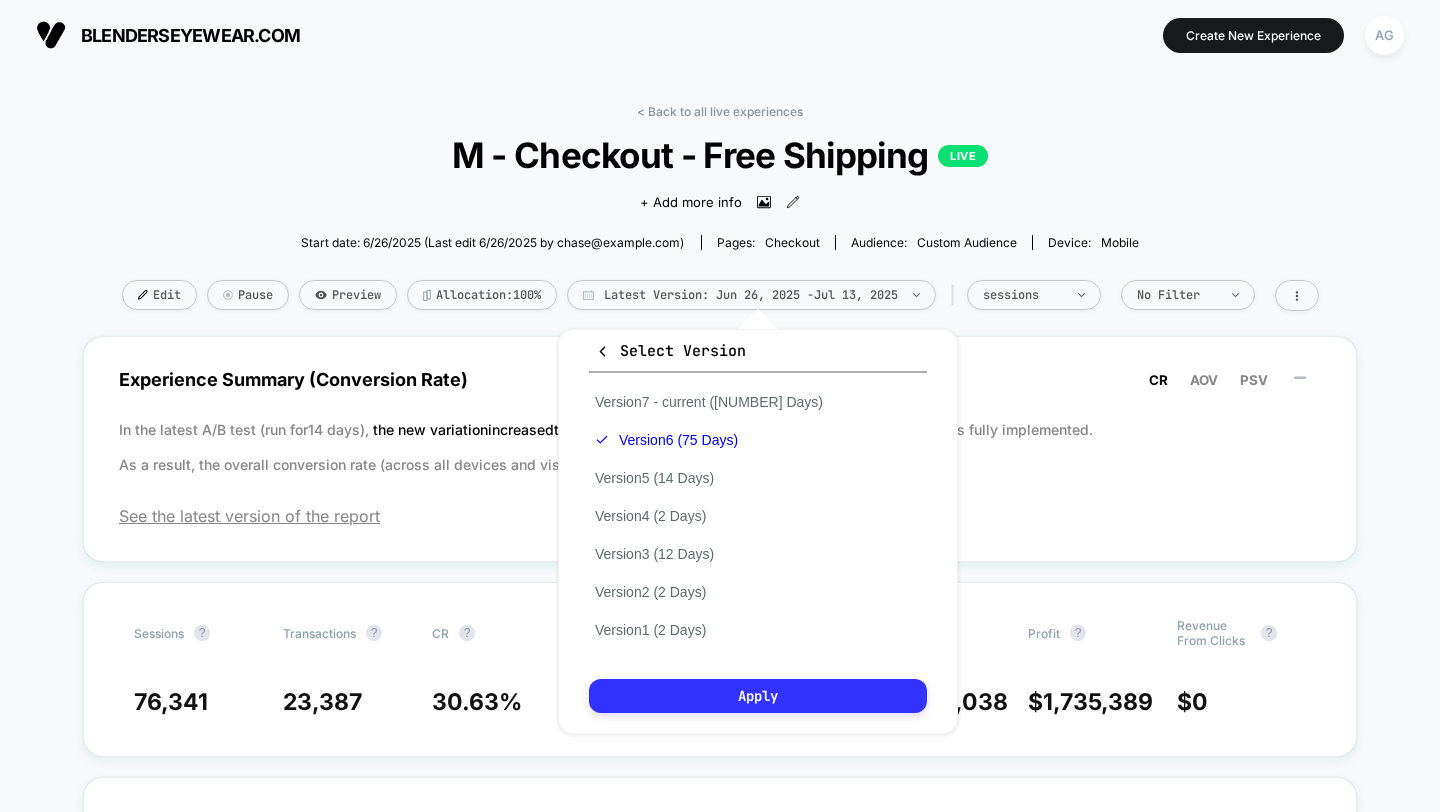 click on "Apply" at bounding box center [758, 696] 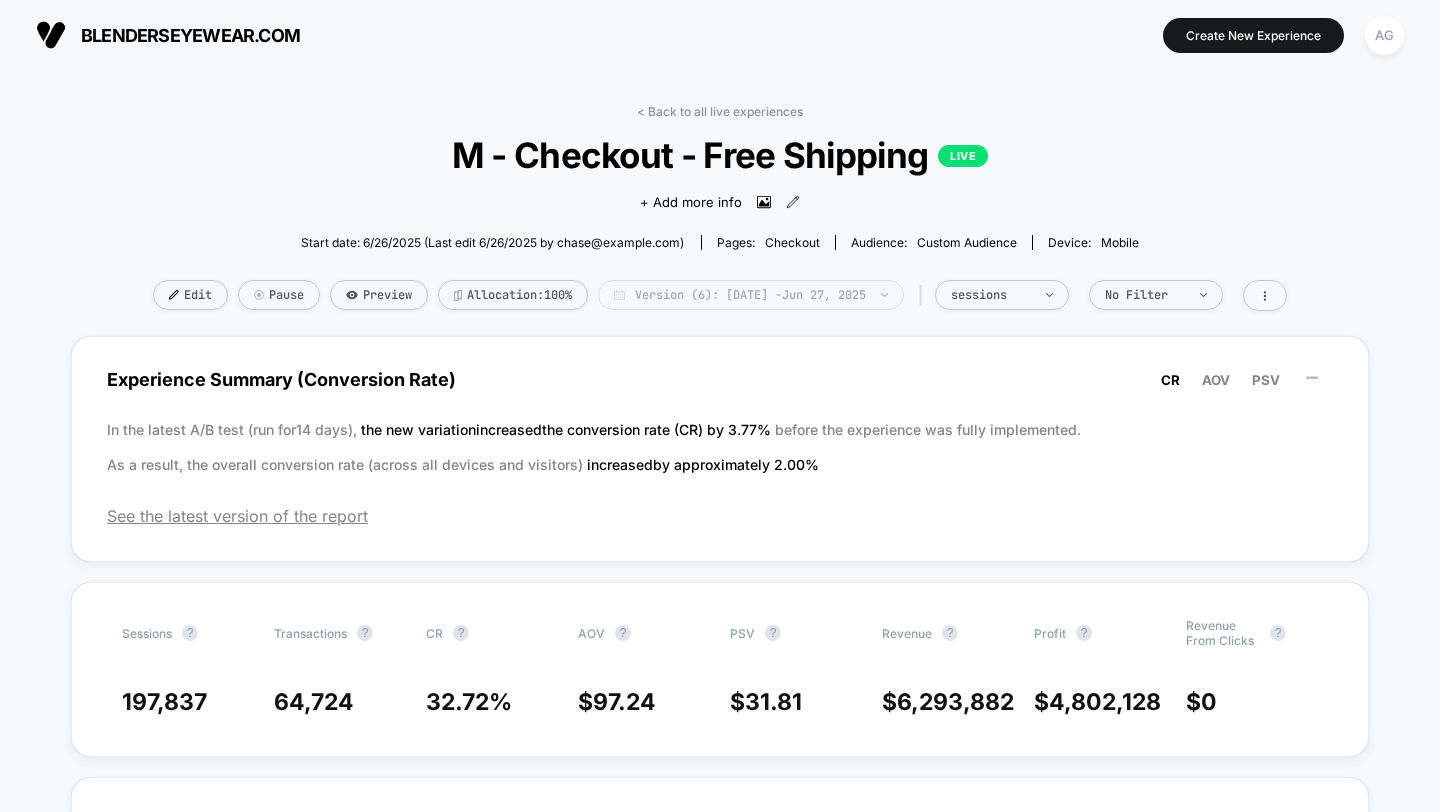 click on "Version (6):     Apr 14, 2025    -    Jun 27, 2025" at bounding box center (751, 295) 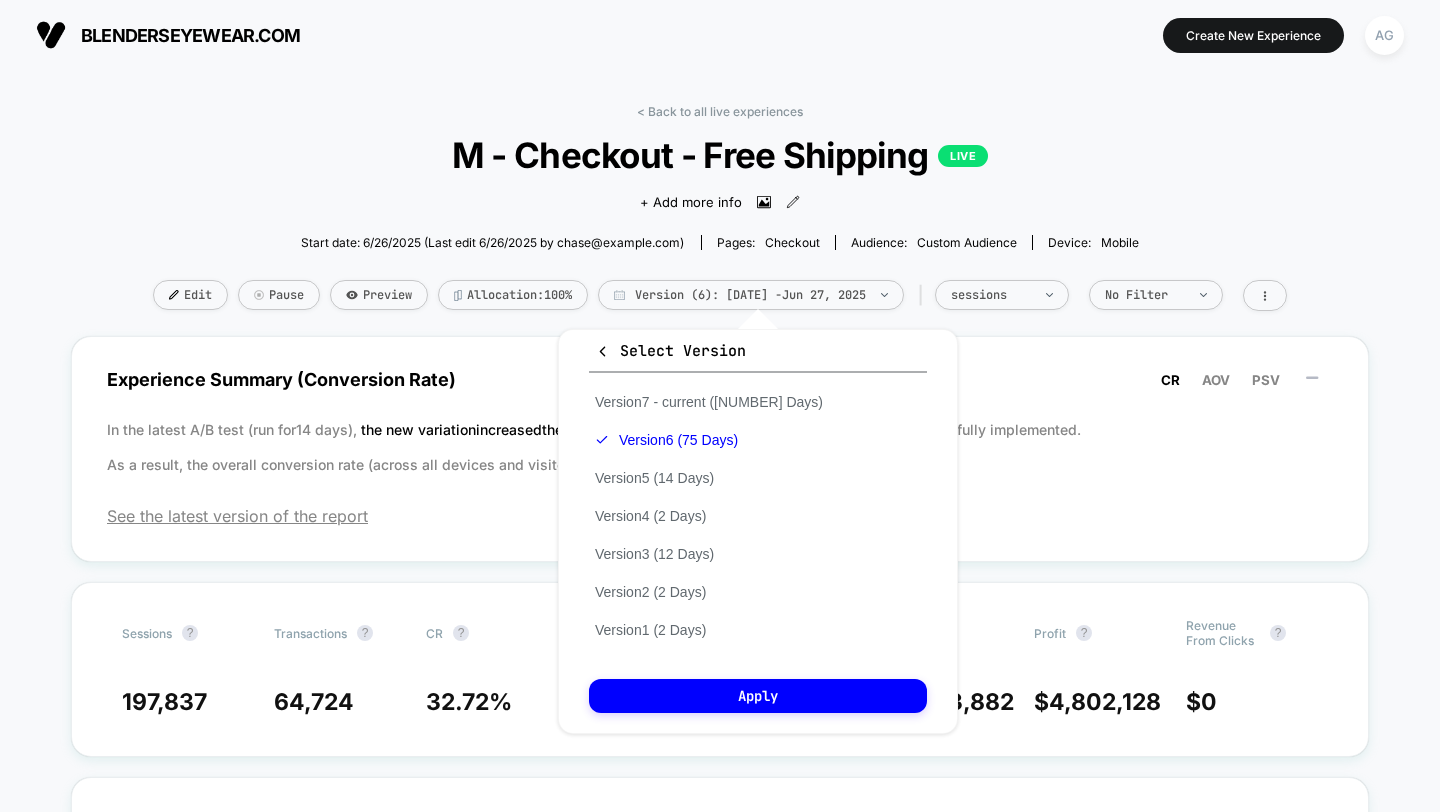 click on "Version  7   - current (18 Days) Version  6   (75 Days) Version  5   (14 Days) Version  4   (2 Days) Version  3   (12 Days) Version  2   (2 Days) Version  1   (2 Days)" at bounding box center (709, 516) 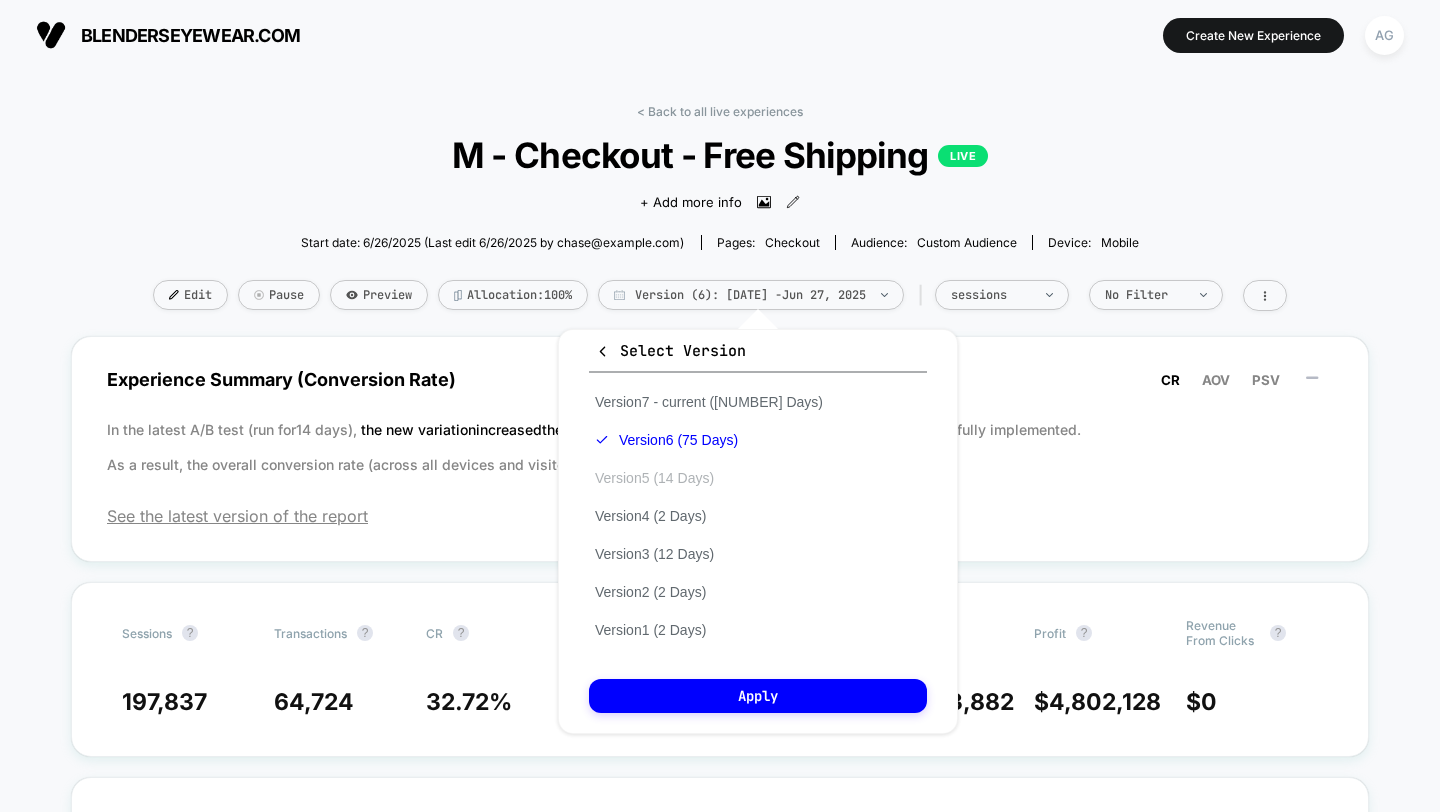 click on "Version  5   (14 Days)" at bounding box center [654, 478] 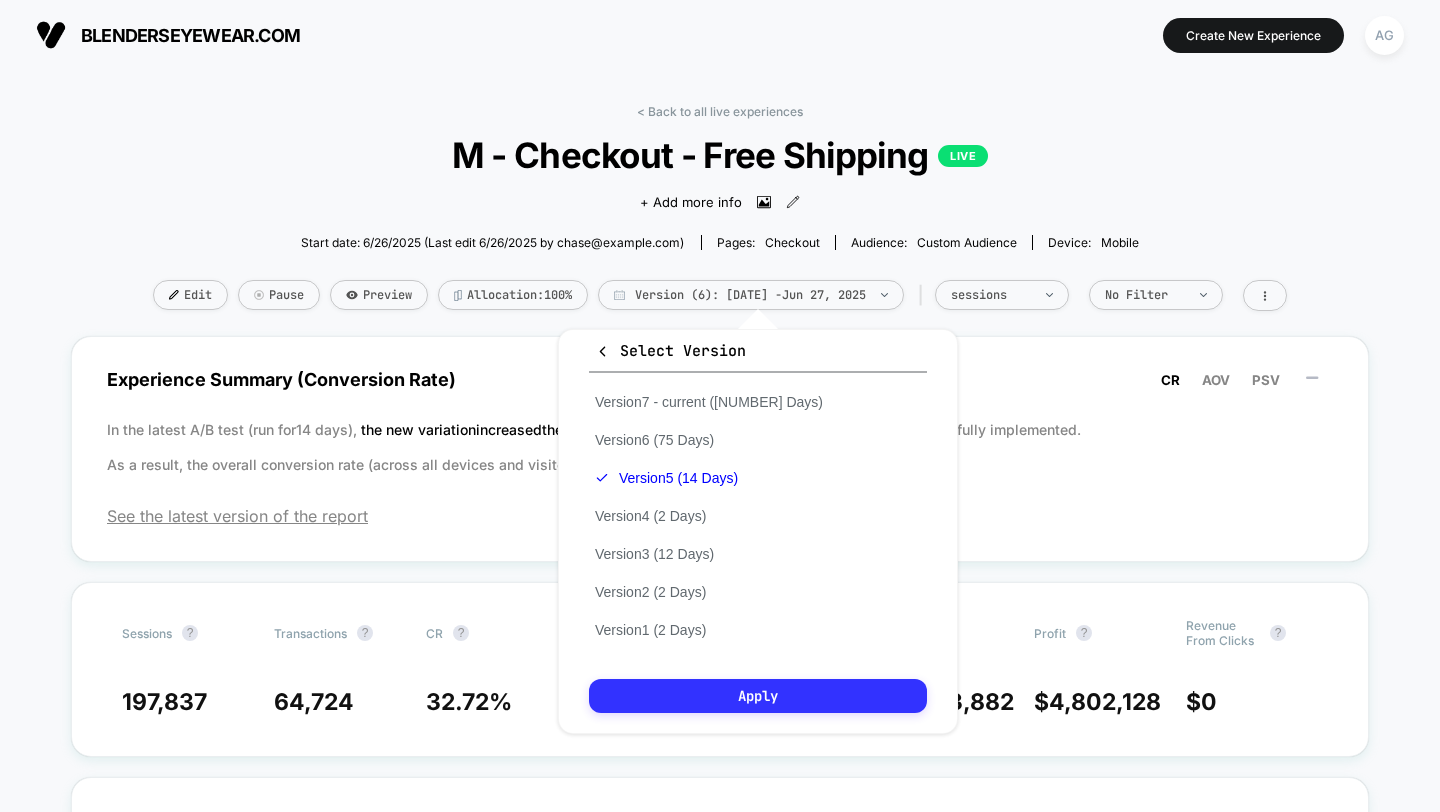 click on "Apply" at bounding box center (758, 696) 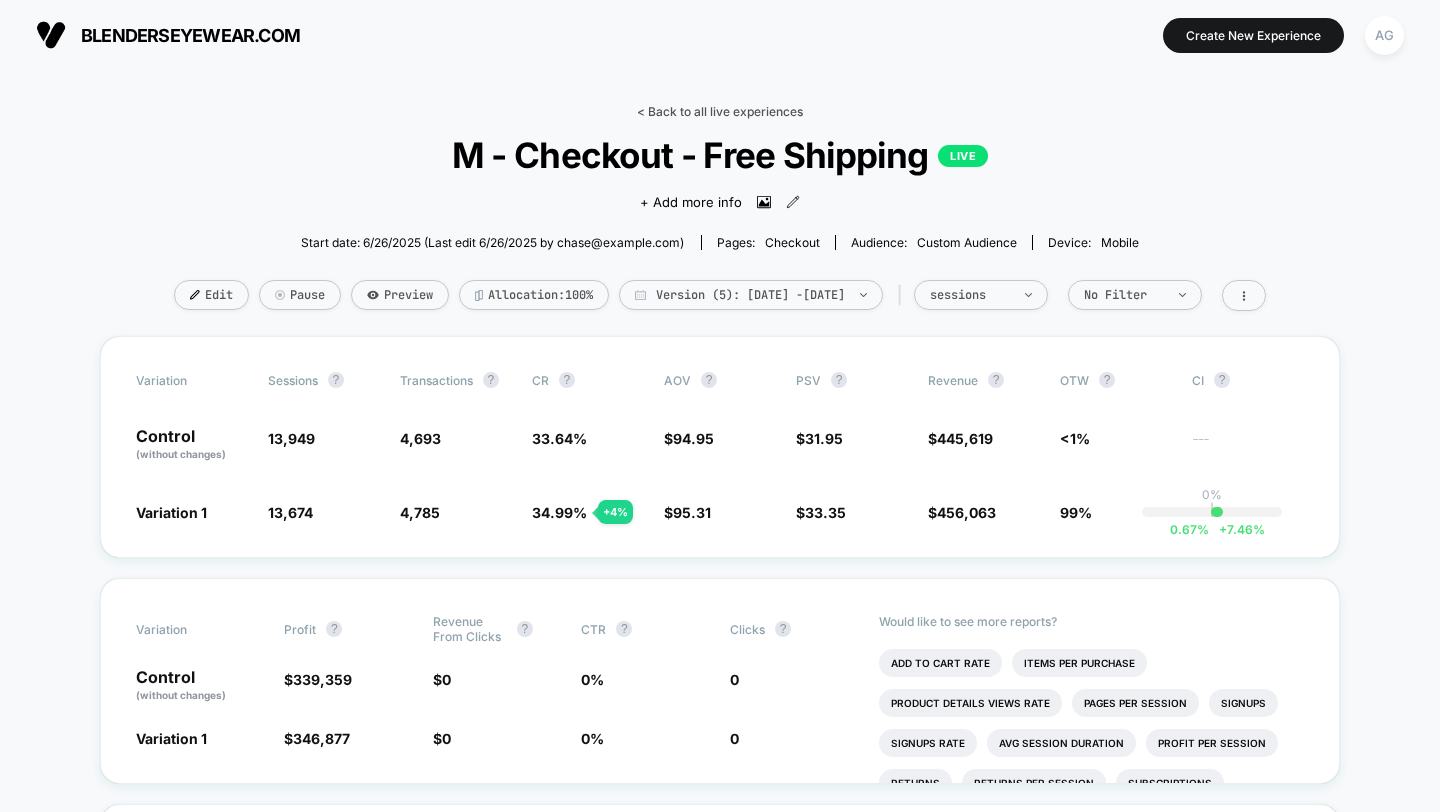 click on "< Back to all live experiences" at bounding box center (720, 111) 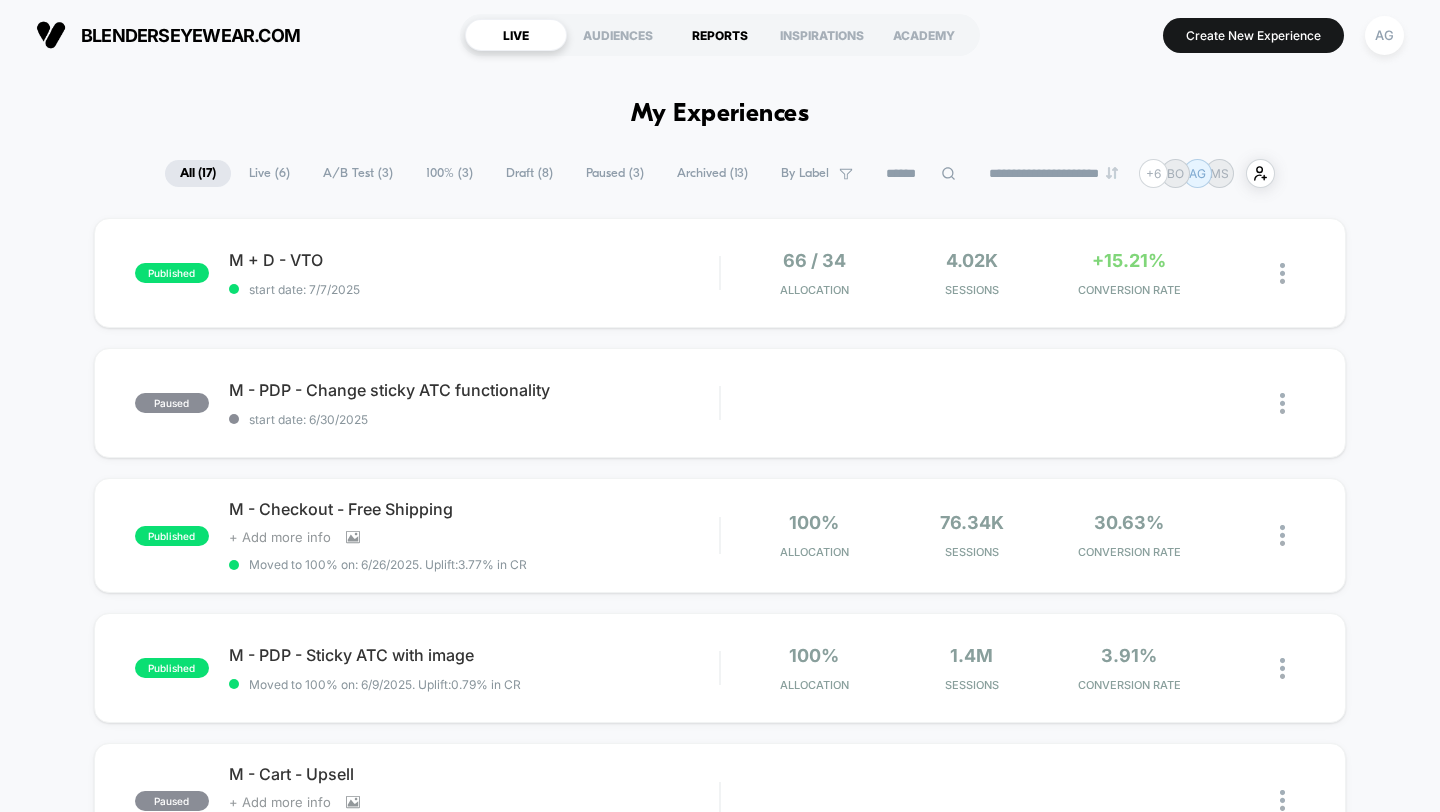click on "REPORTS" at bounding box center (720, 35) 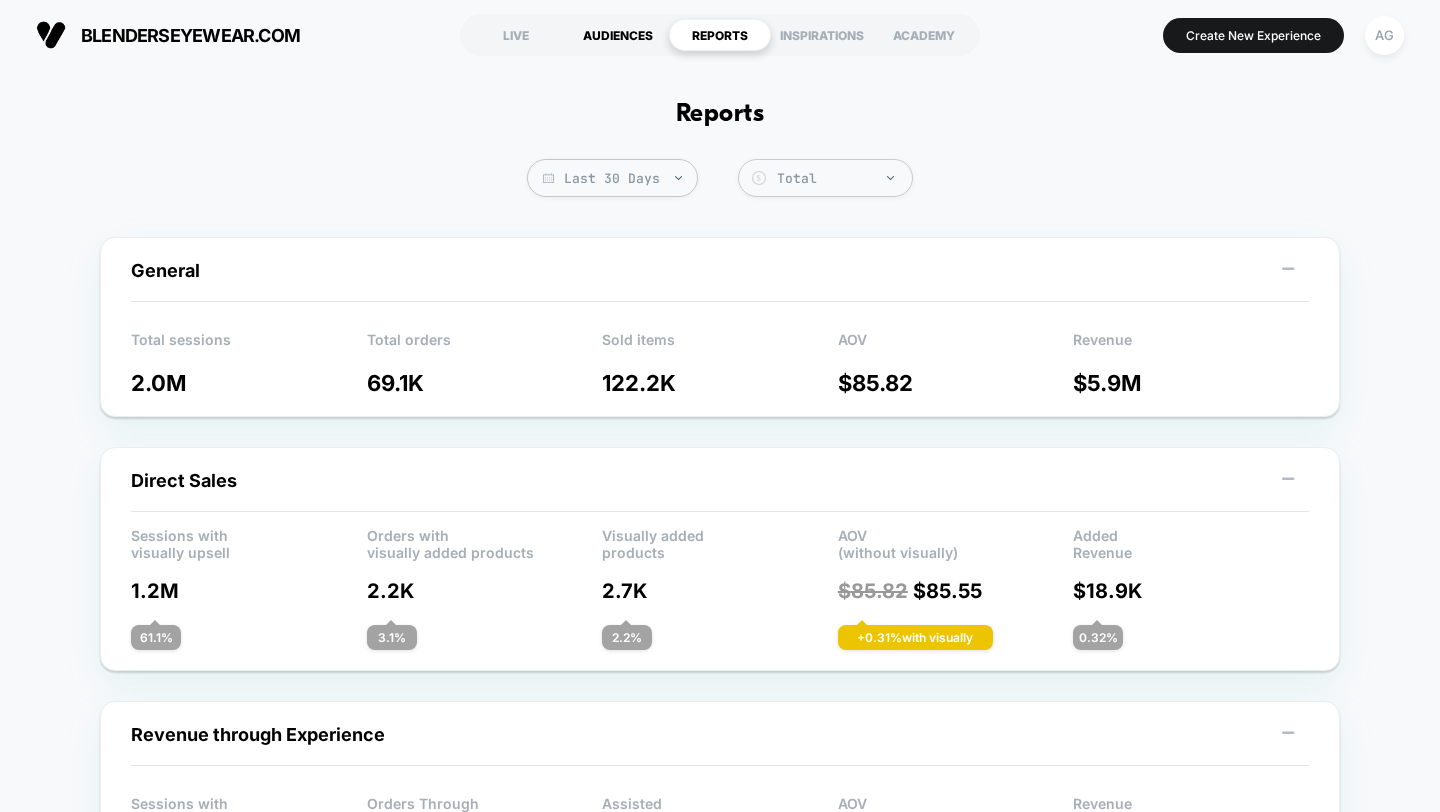 click on "AUDIENCES" at bounding box center (618, 35) 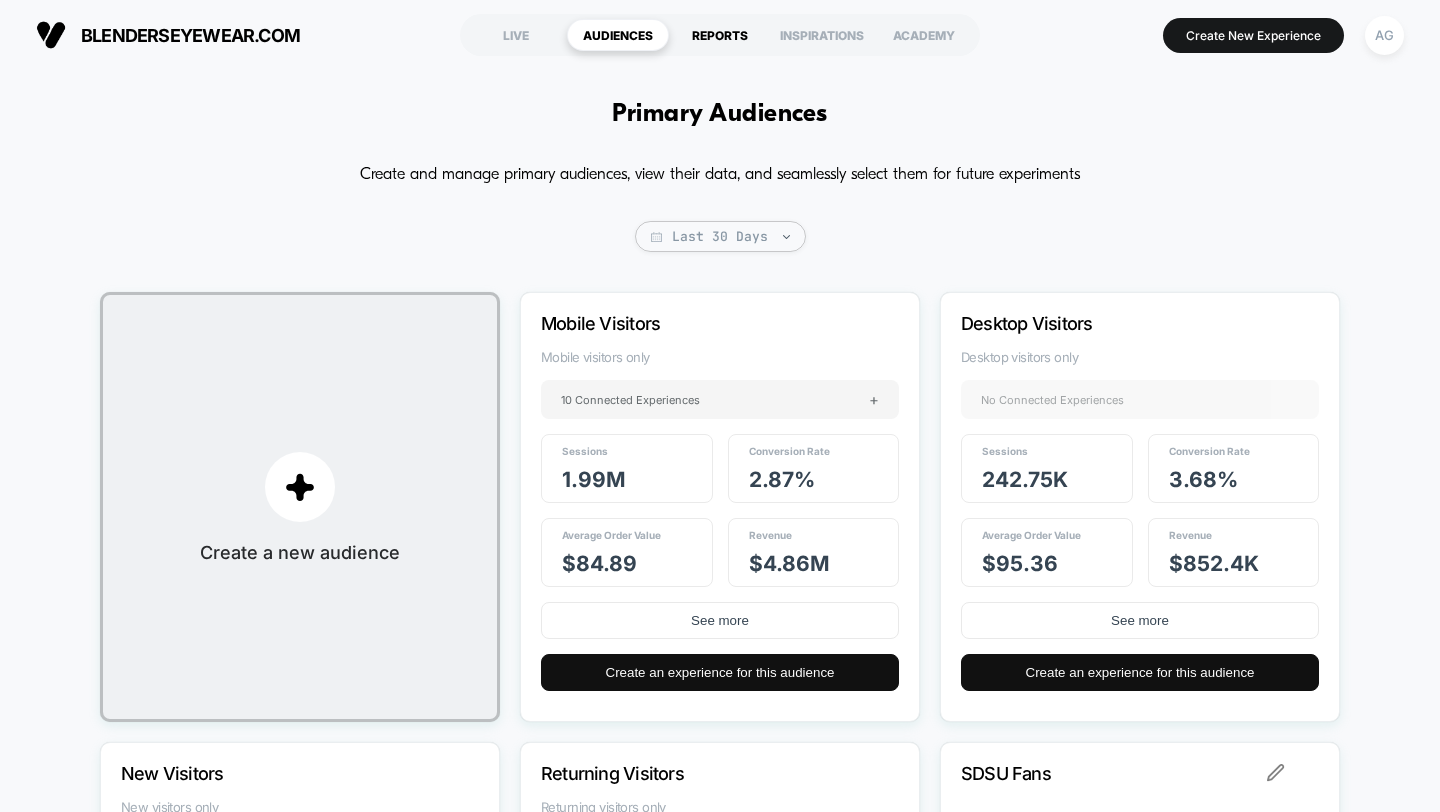 click on "REPORTS" at bounding box center [720, 35] 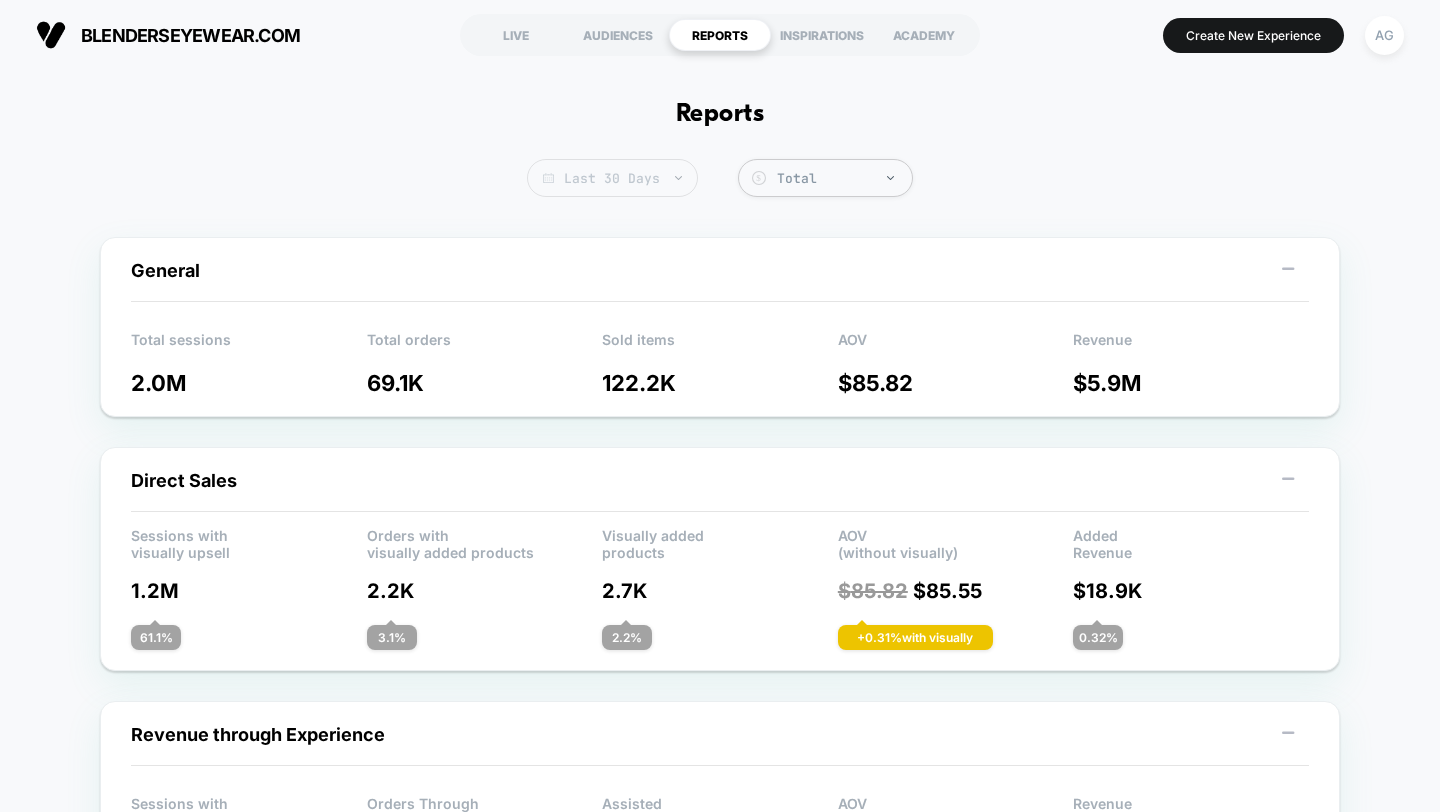 click on "Last 30 Days" at bounding box center [612, 178] 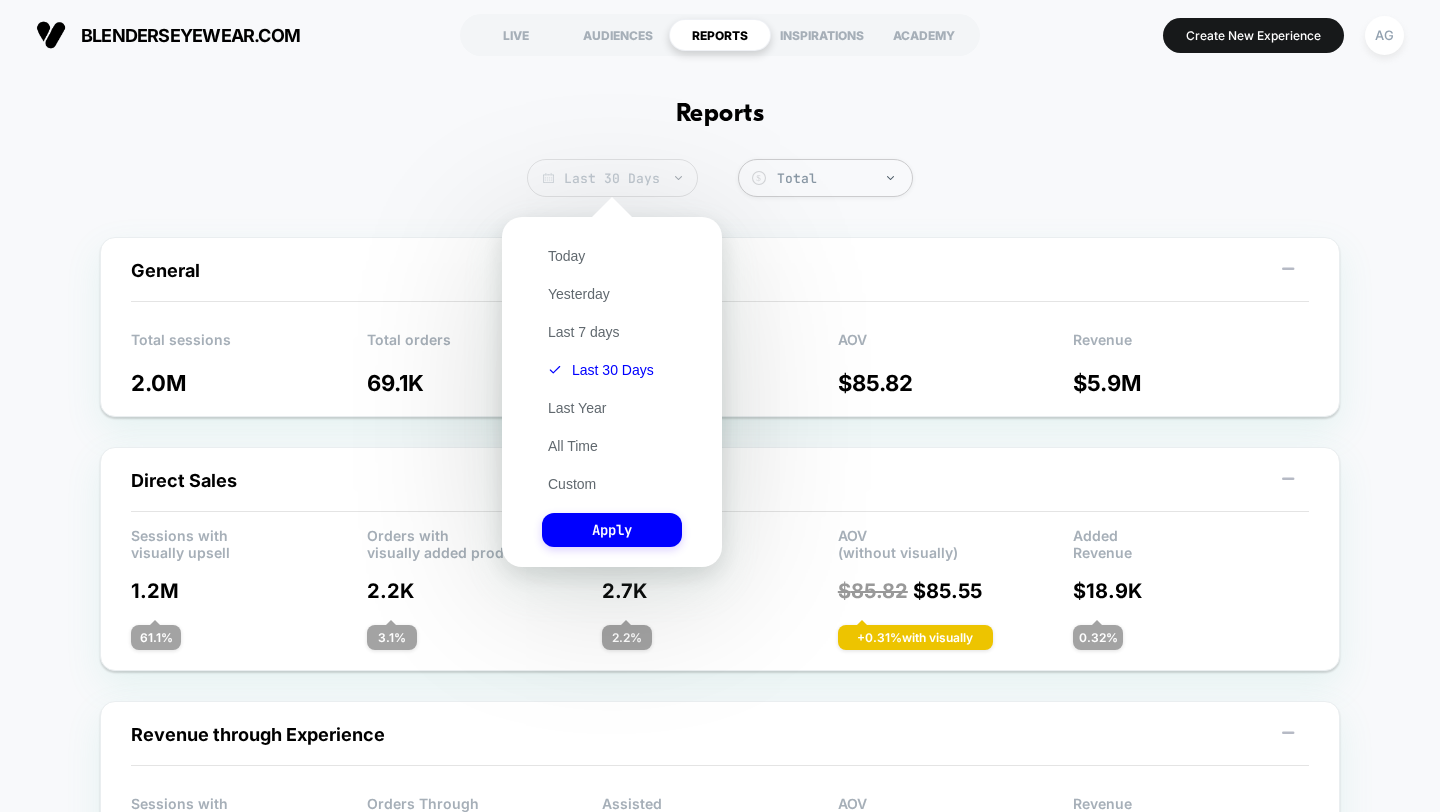 click on "Last 30 Days" at bounding box center [612, 178] 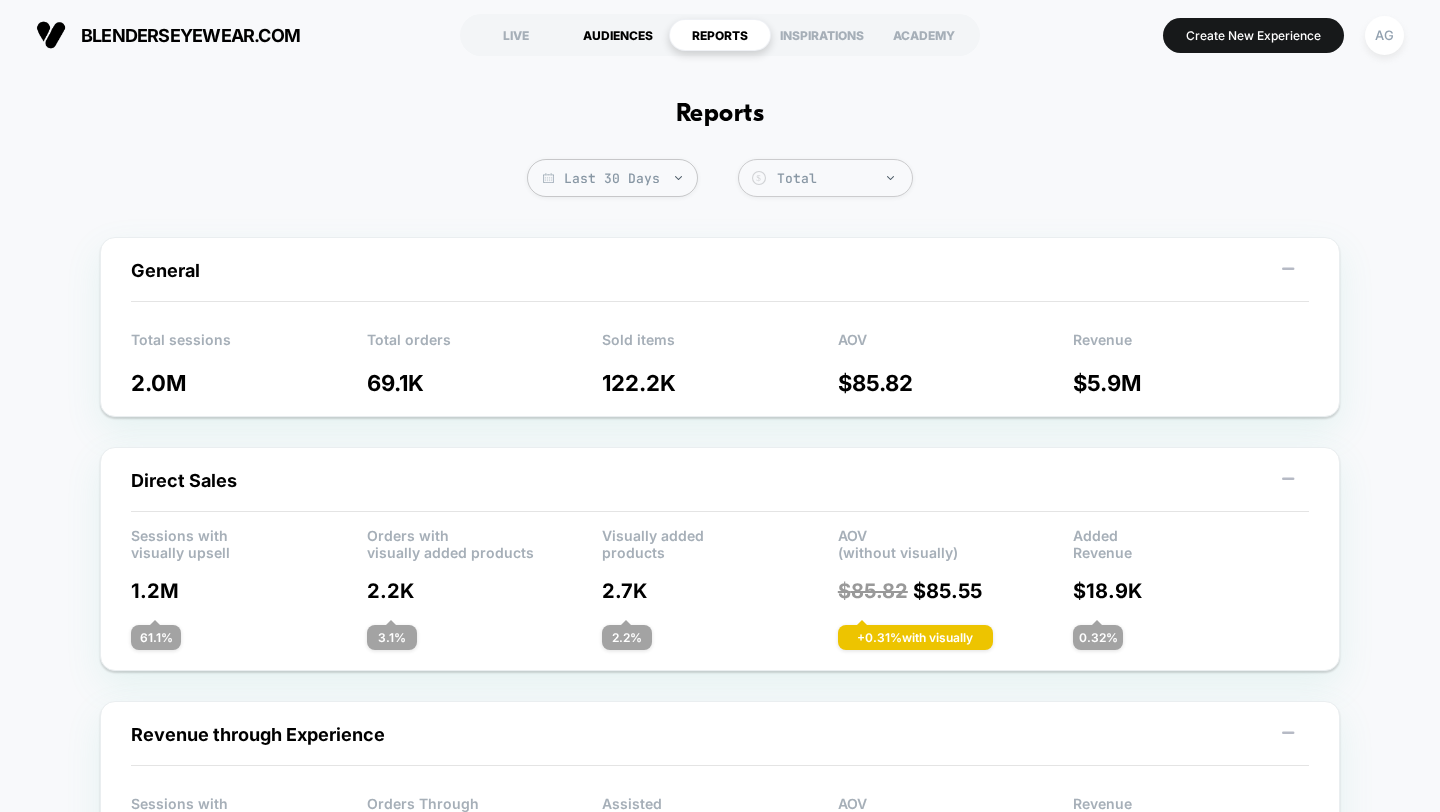 click on "AUDIENCES" at bounding box center [618, 35] 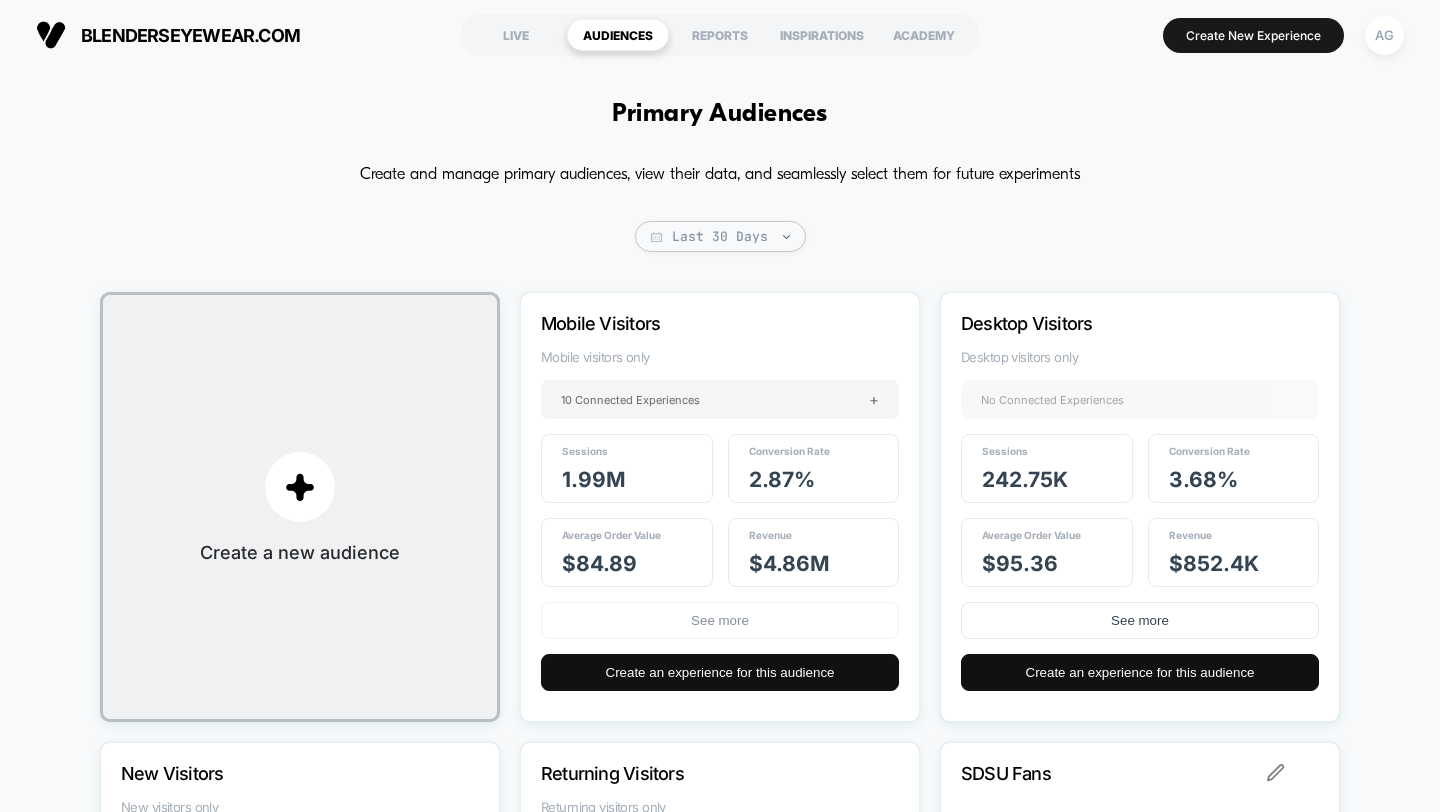 click on "See more" at bounding box center (720, 620) 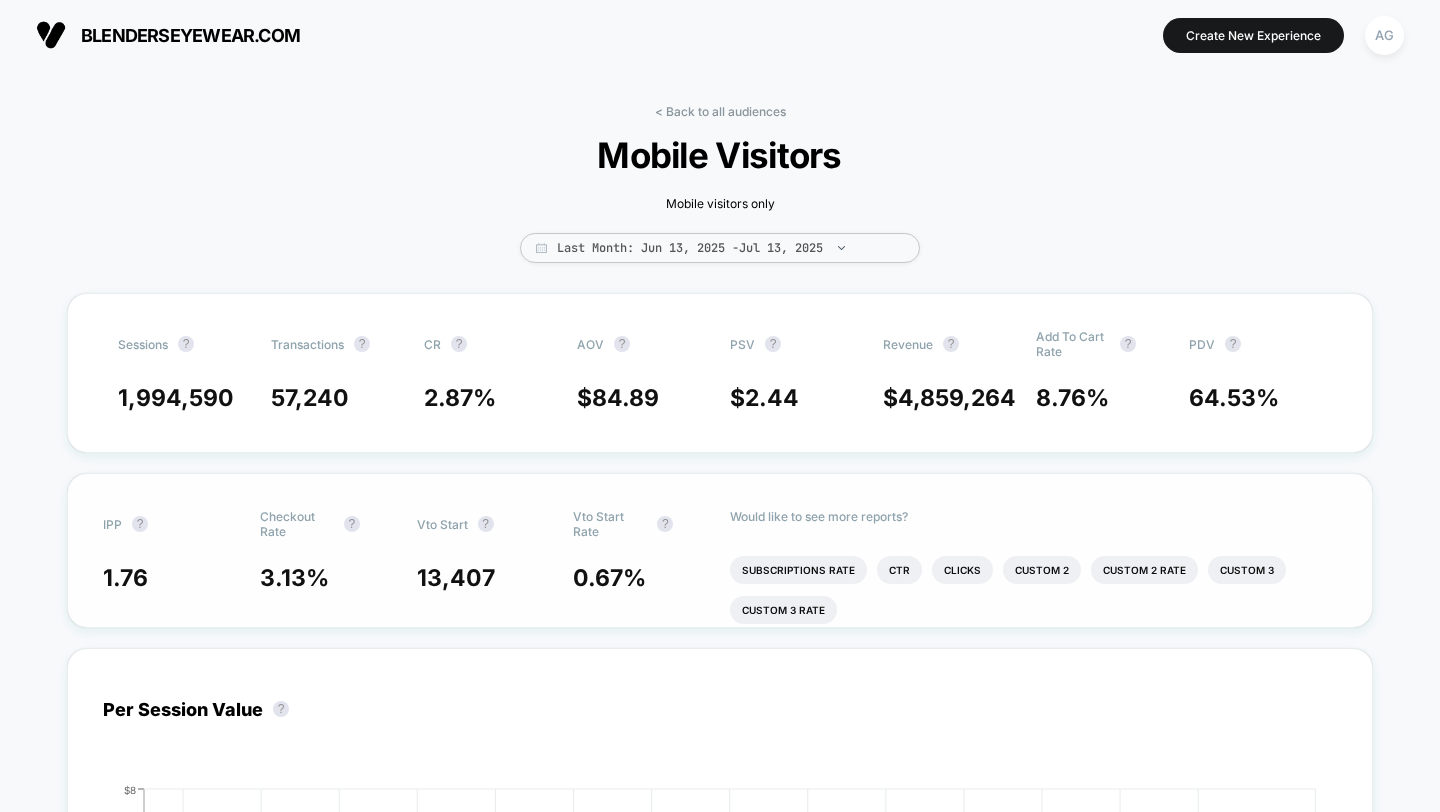 scroll, scrollTop: 0, scrollLeft: 0, axis: both 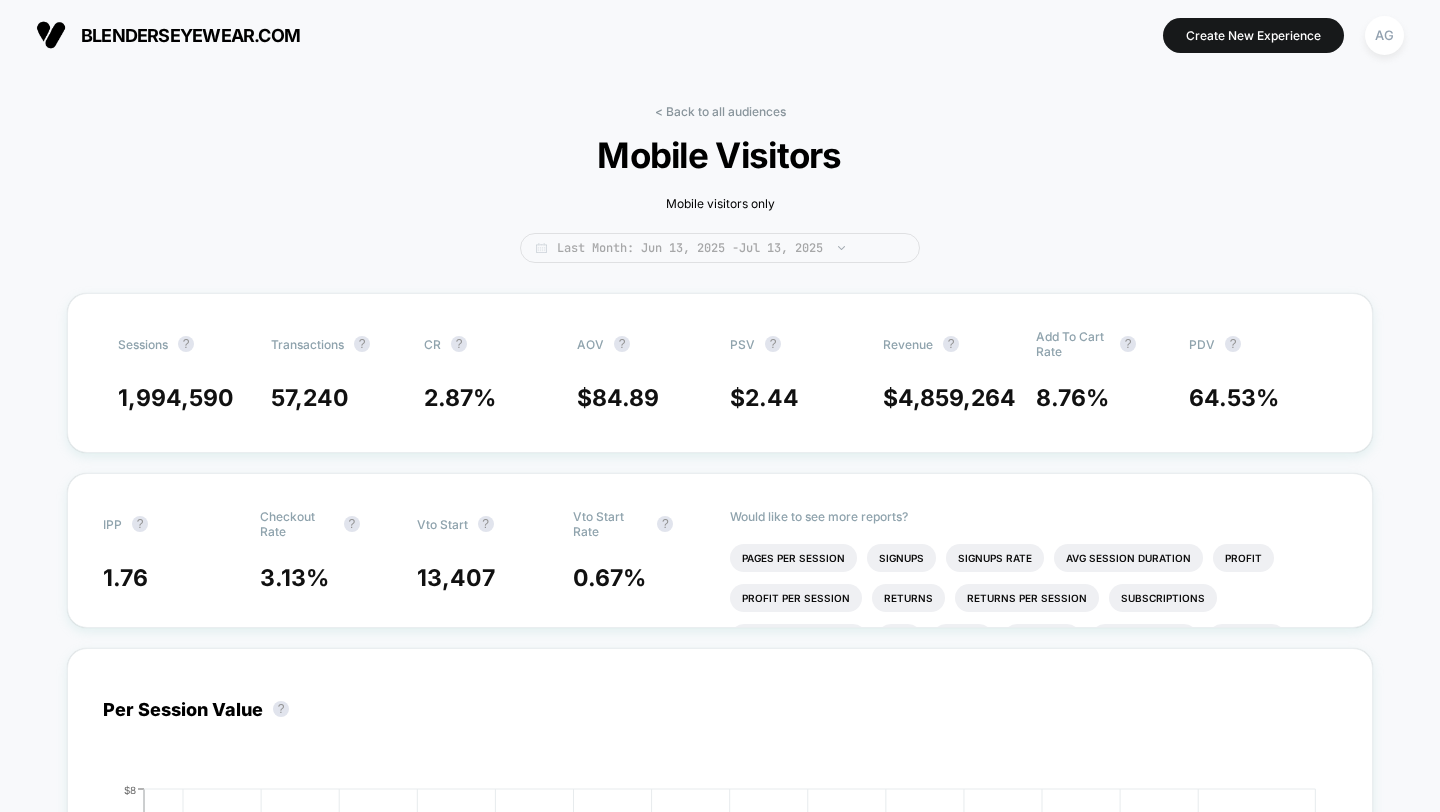 click on "Last Month:     [DATE], [YEAR]    -    [DATE], [YEAR]" at bounding box center (720, 248) 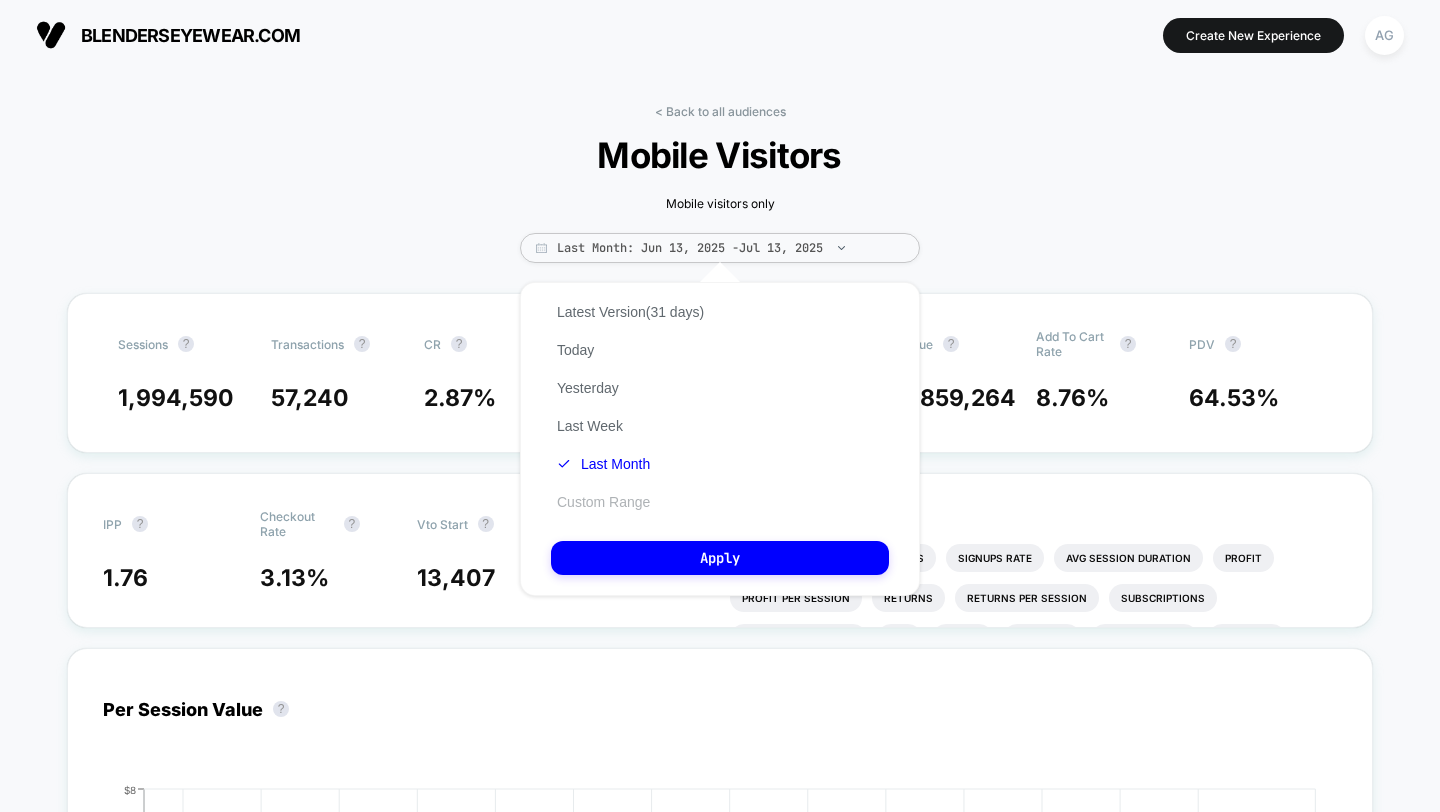 click on "Custom Range" at bounding box center [603, 502] 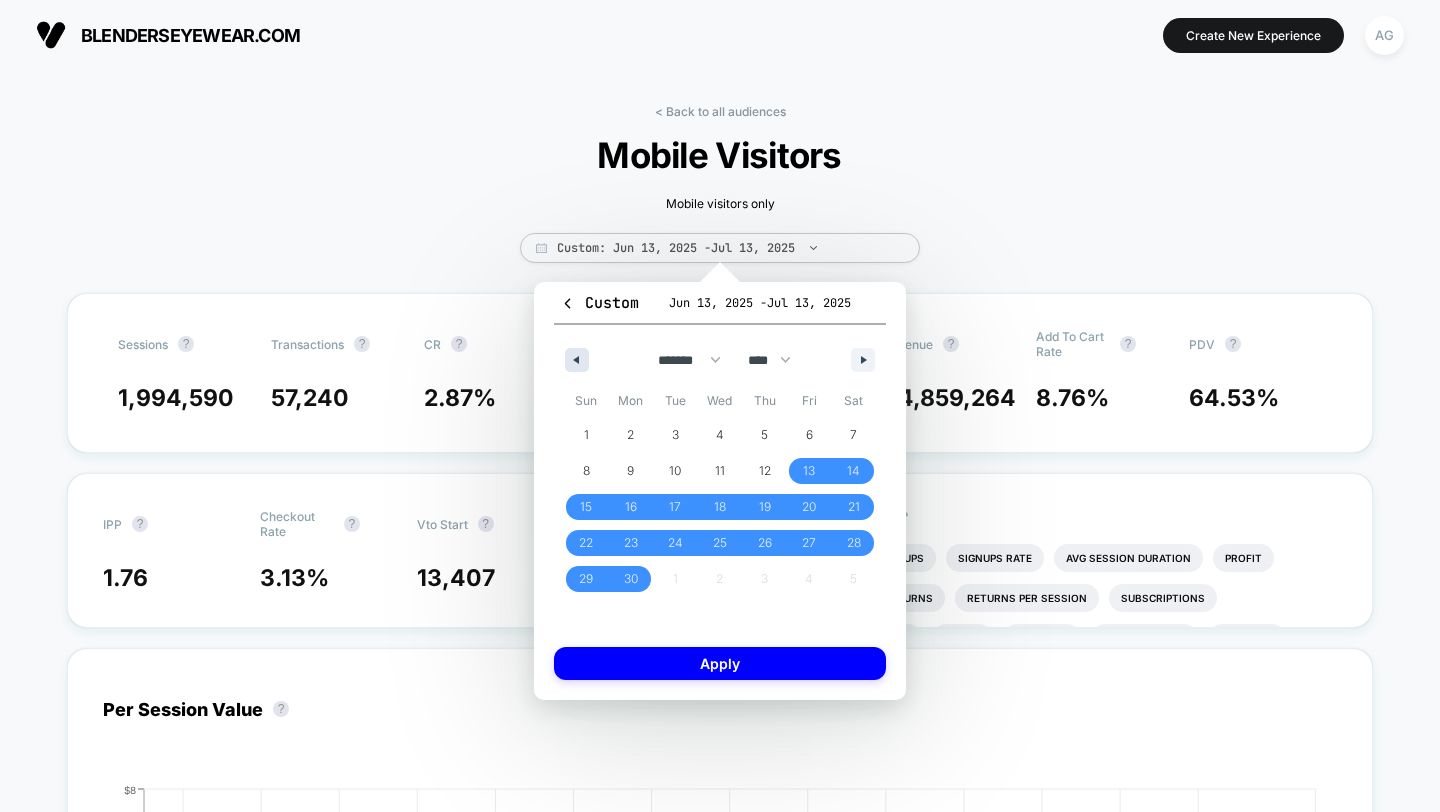 click at bounding box center (577, 360) 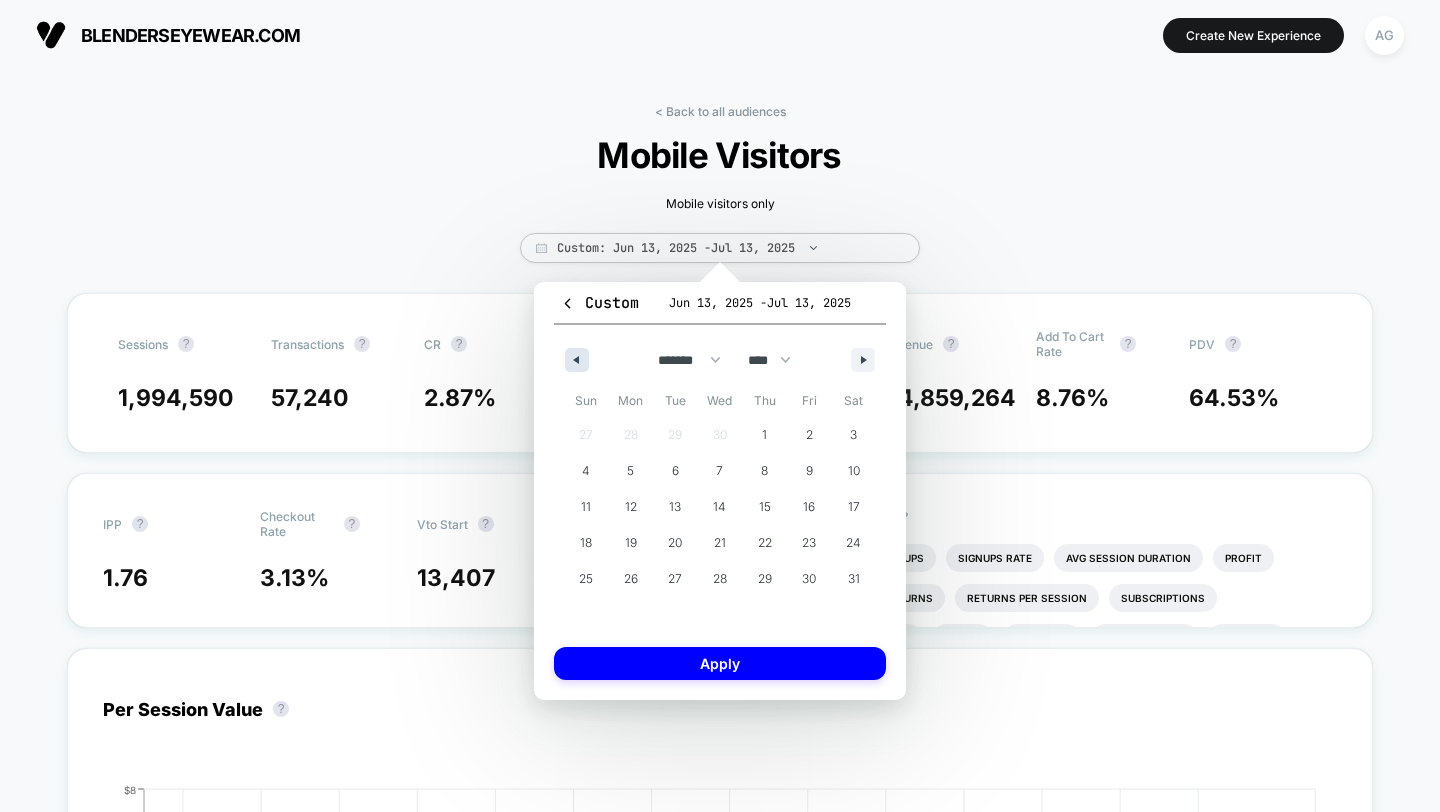 click at bounding box center (577, 360) 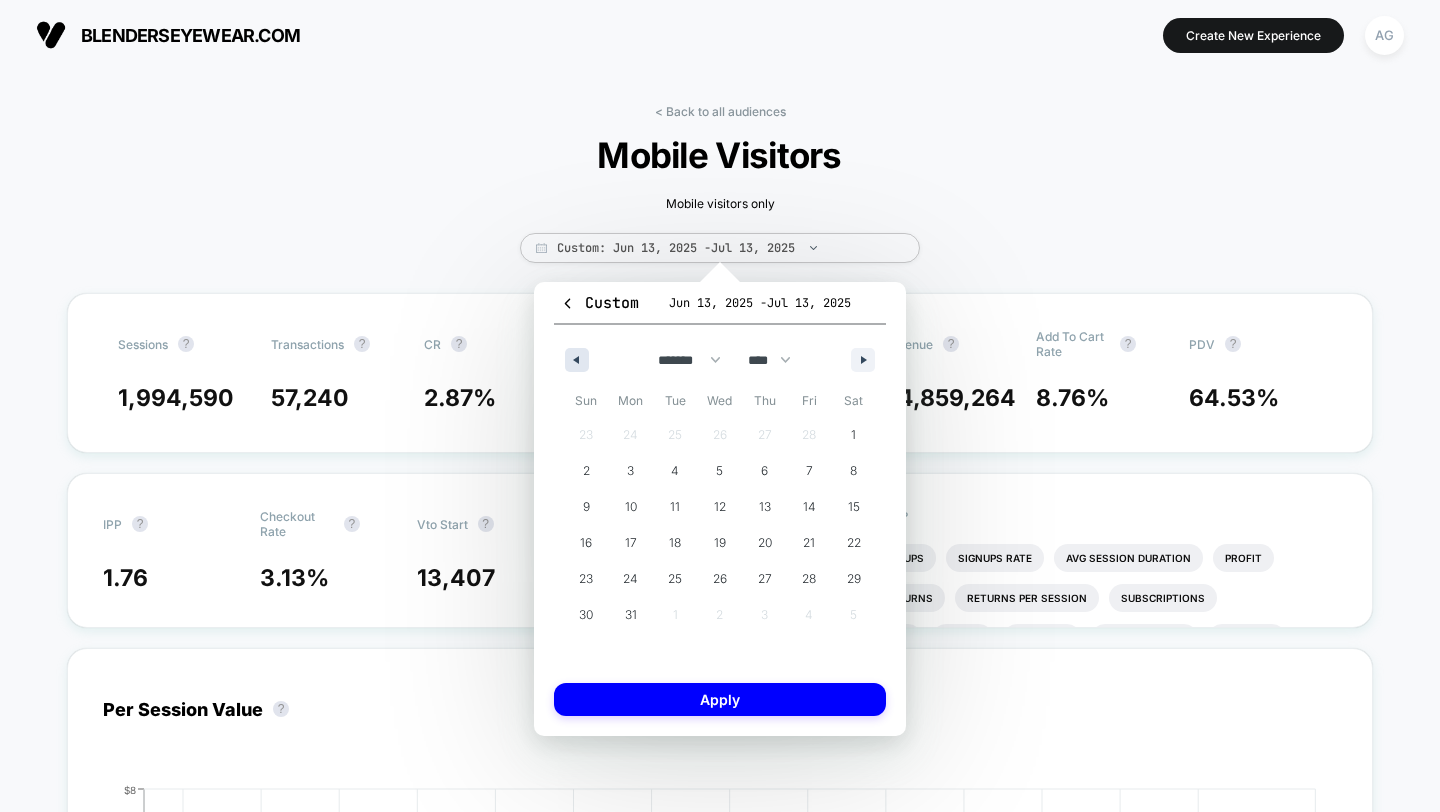 click at bounding box center (577, 360) 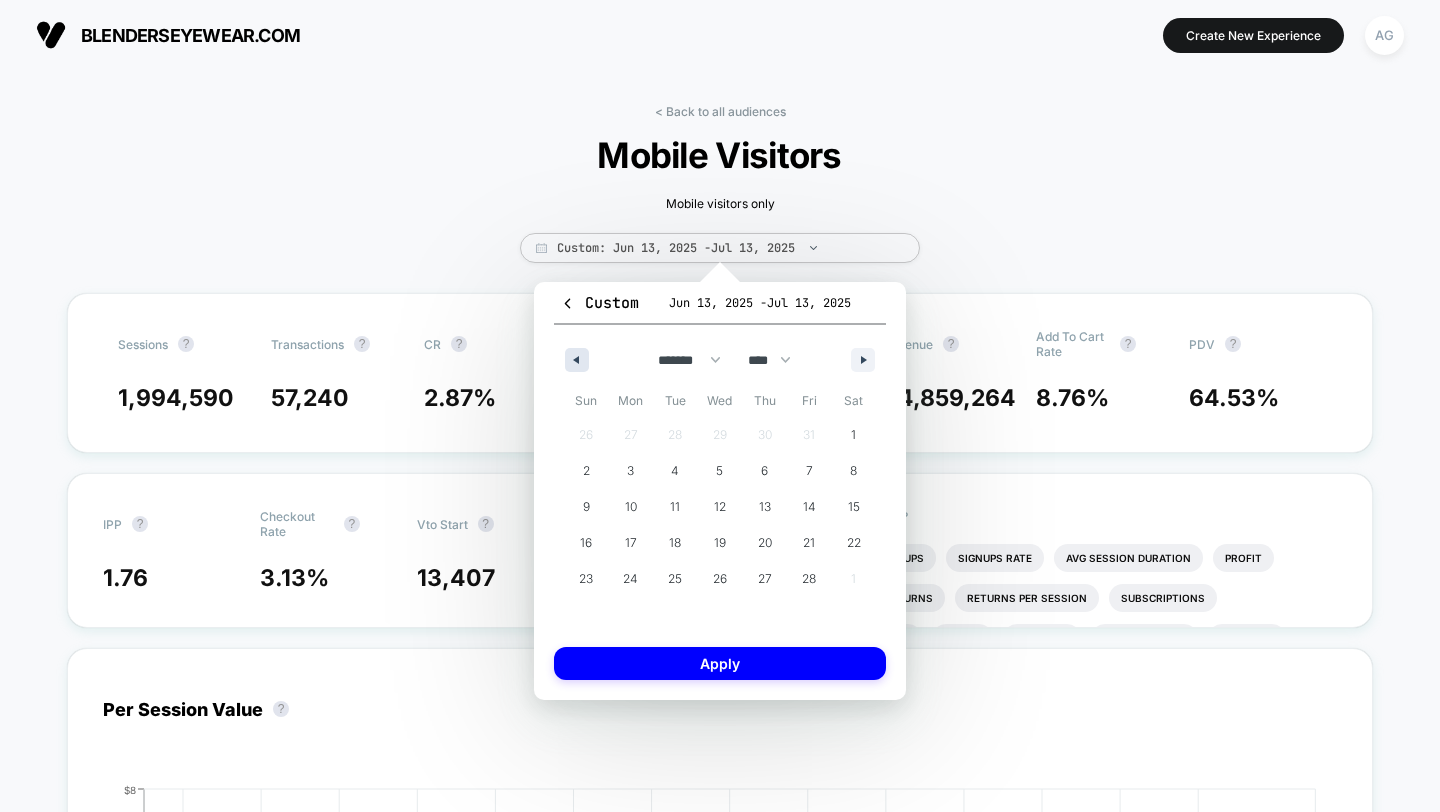 click at bounding box center (577, 360) 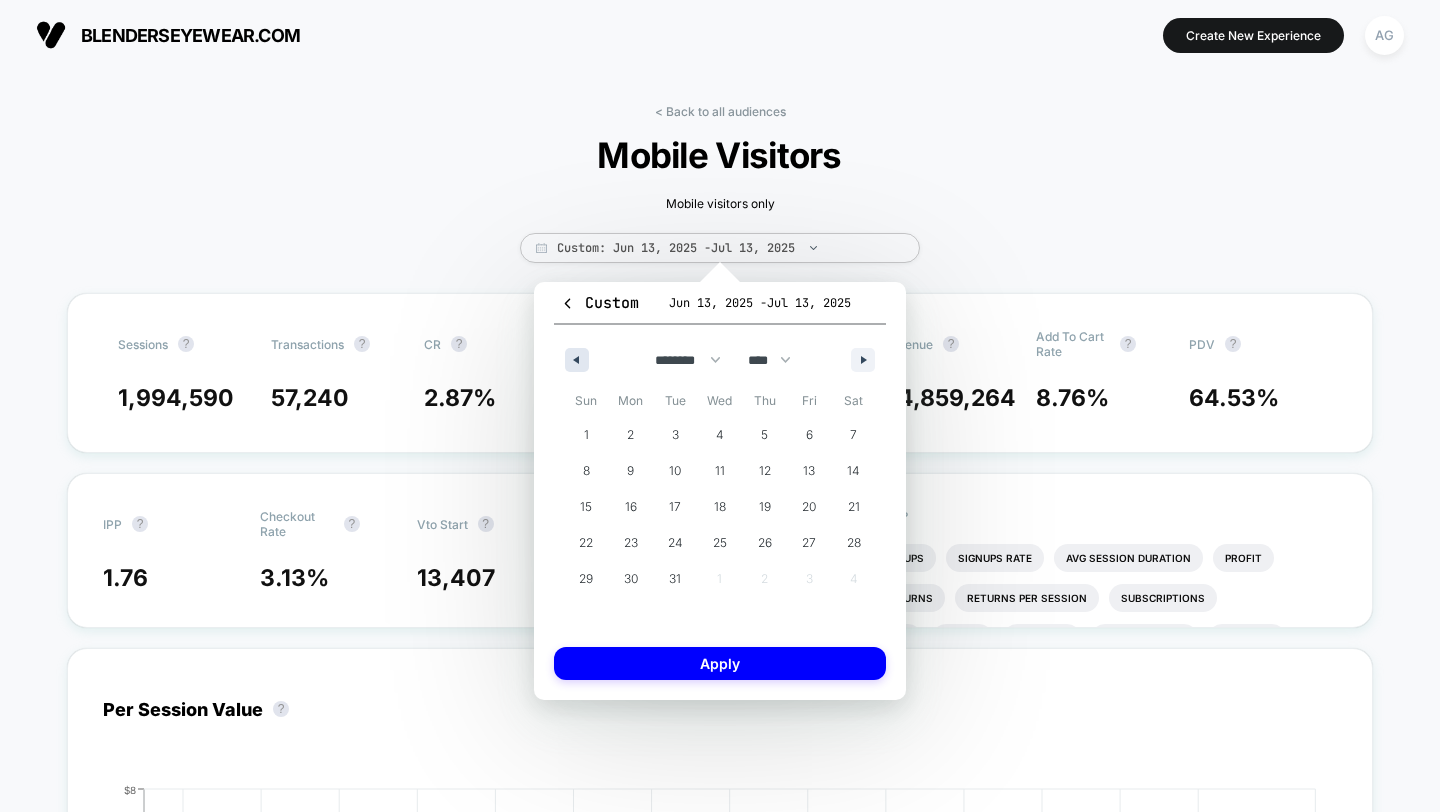 click at bounding box center [577, 360] 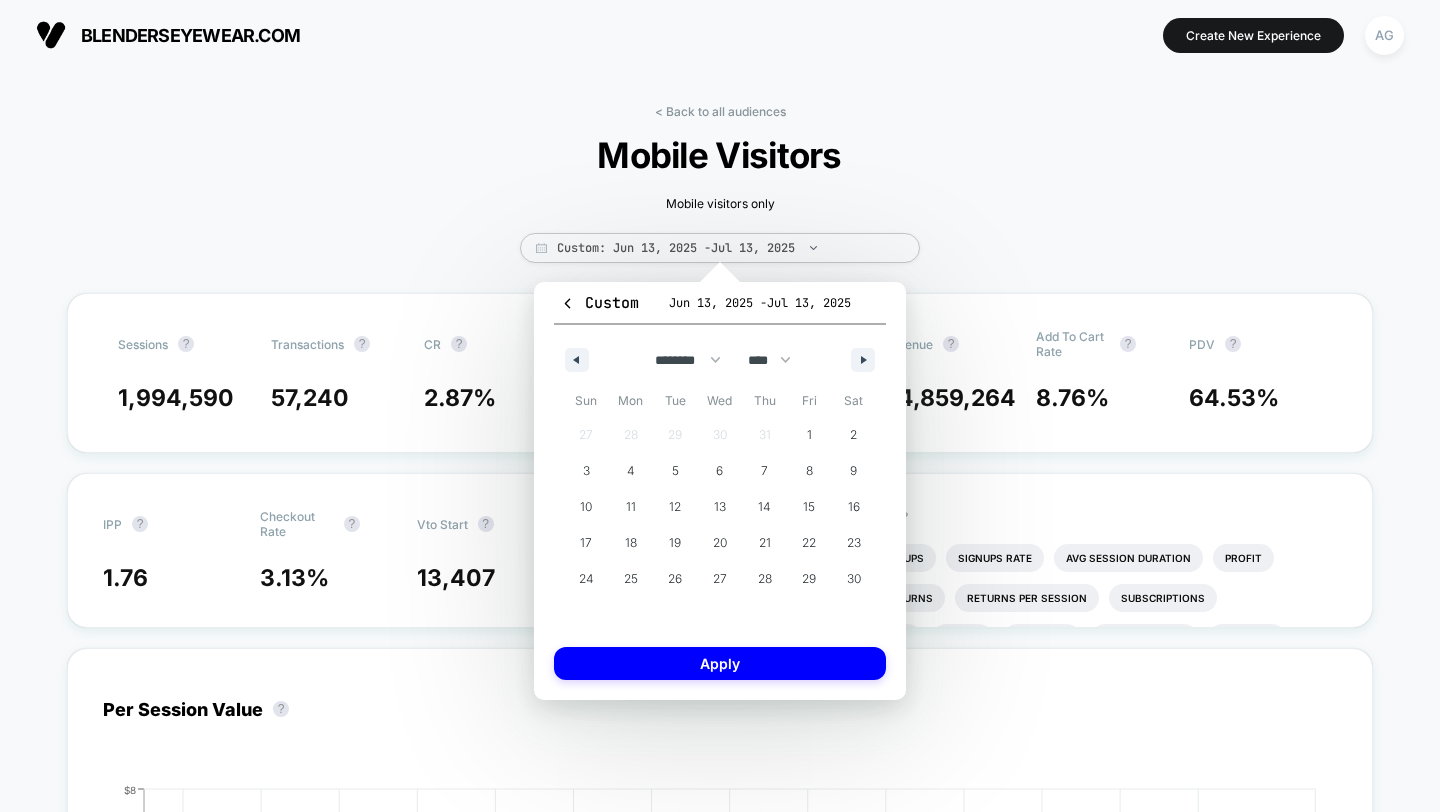 click on "Fri" at bounding box center (809, 401) 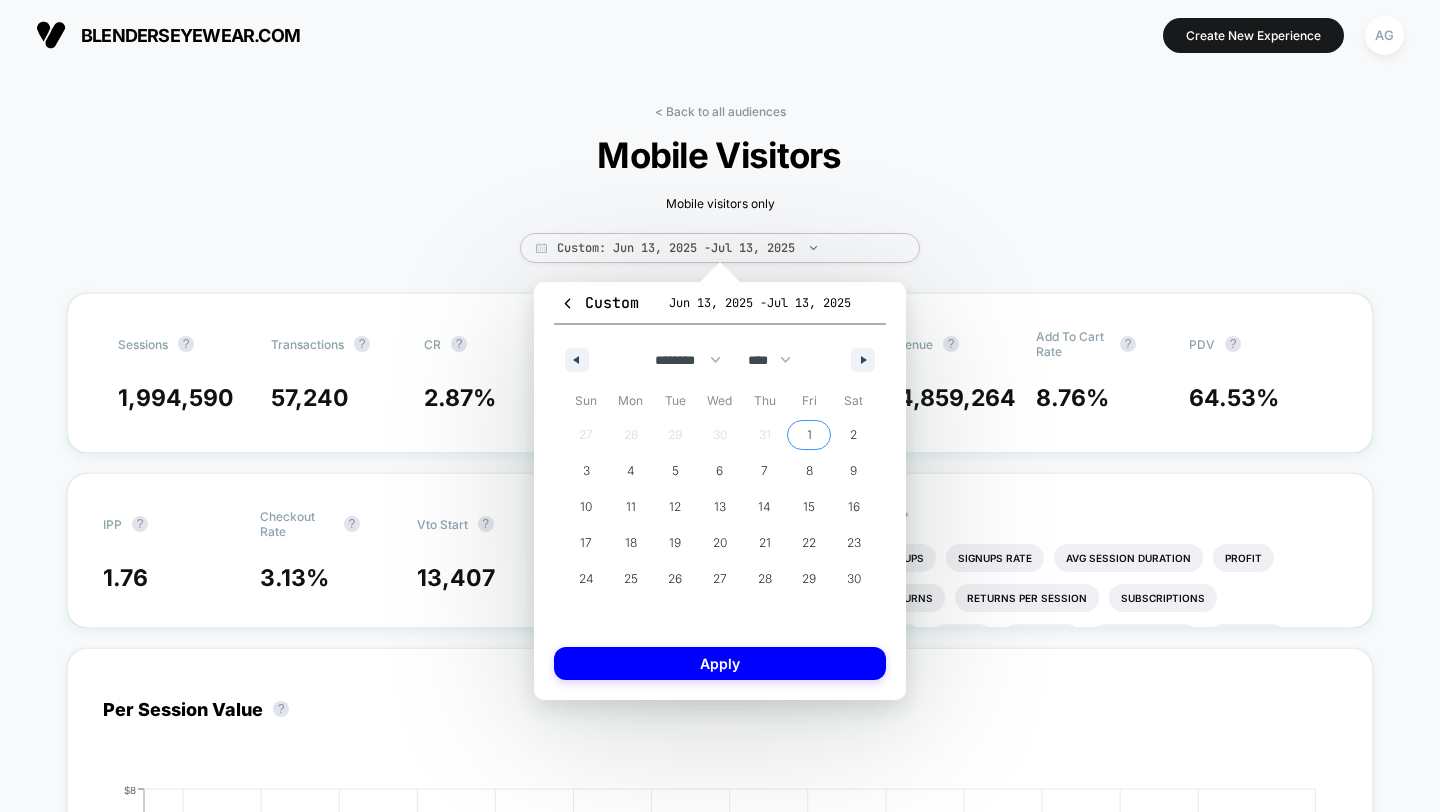 click on "1" at bounding box center (809, 435) 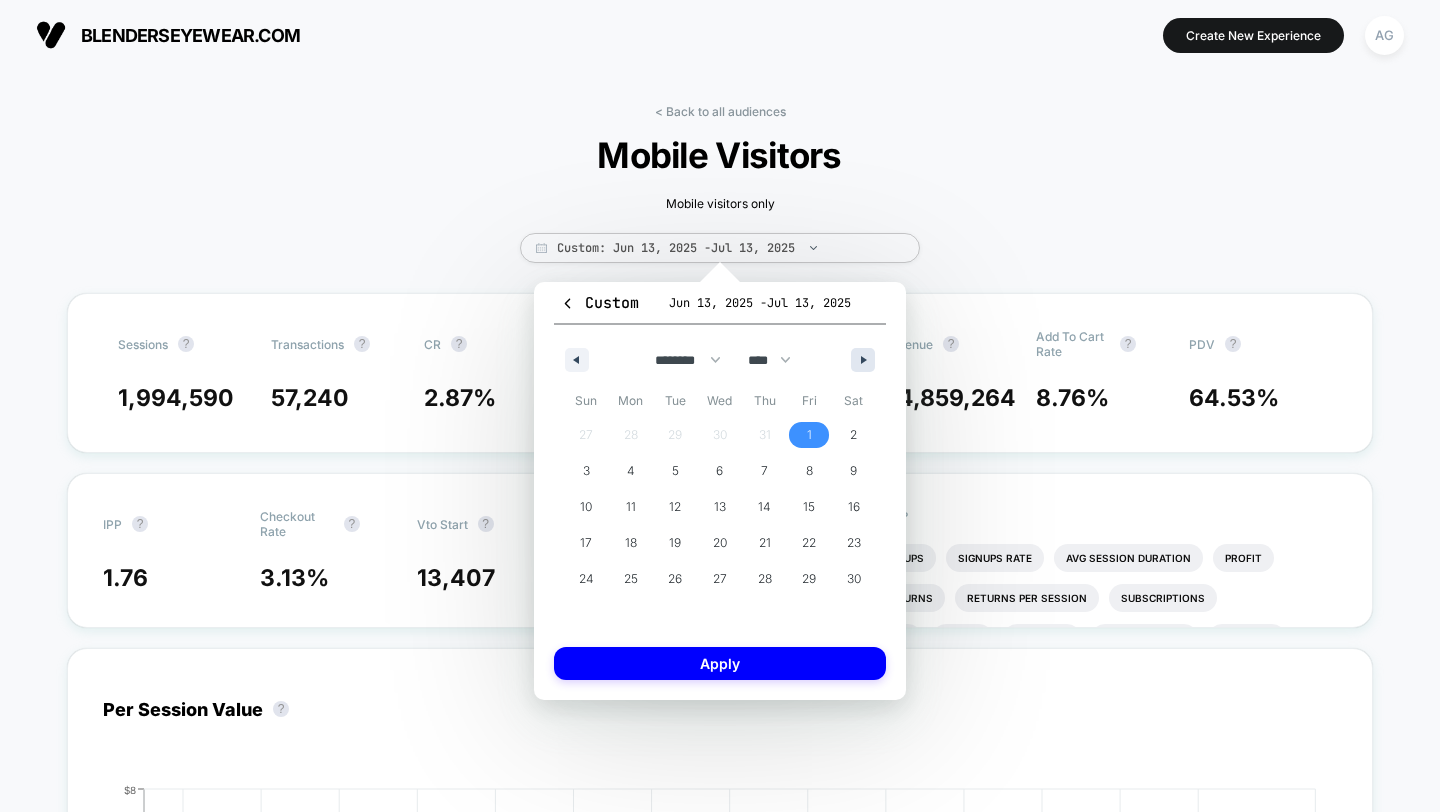 click at bounding box center (863, 360) 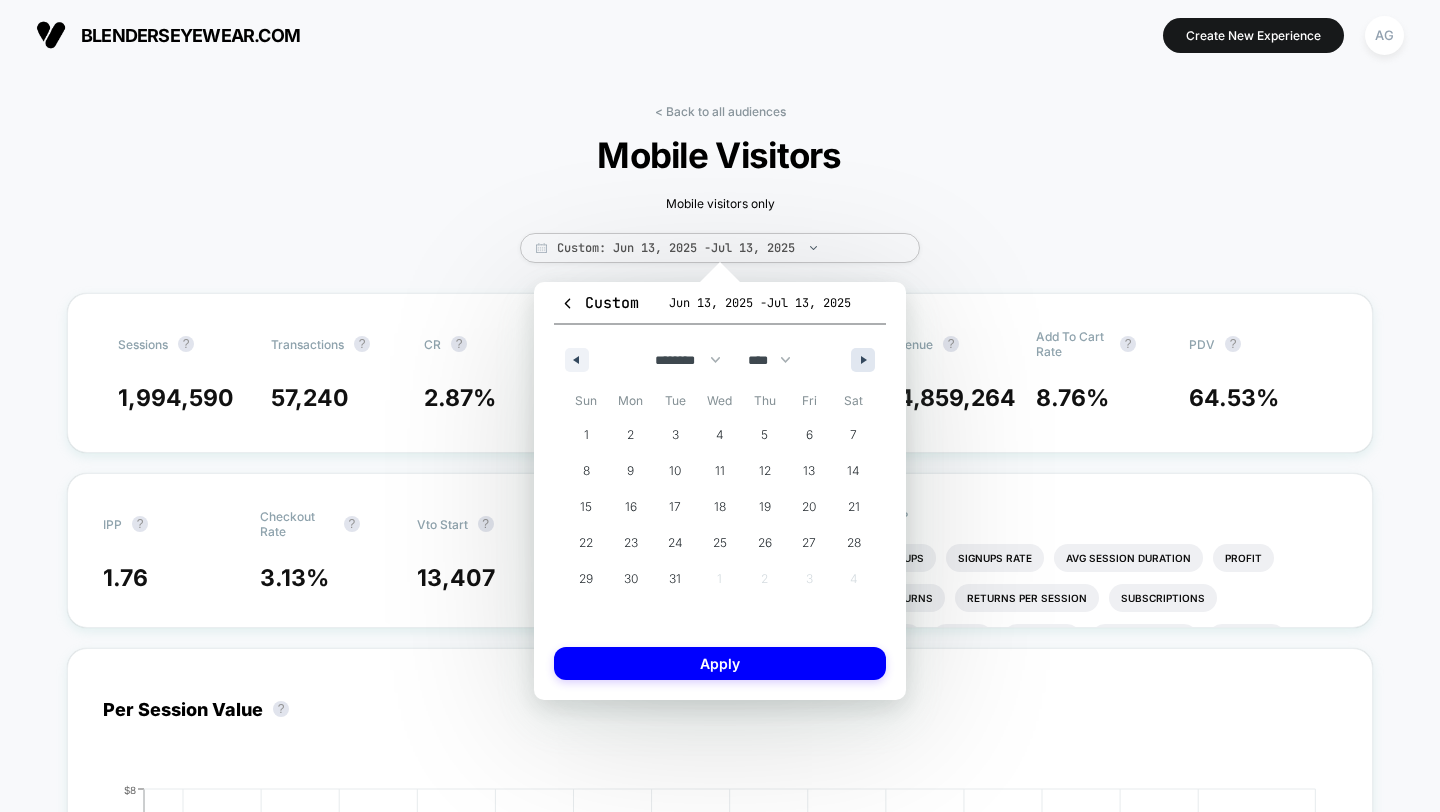 click at bounding box center (863, 360) 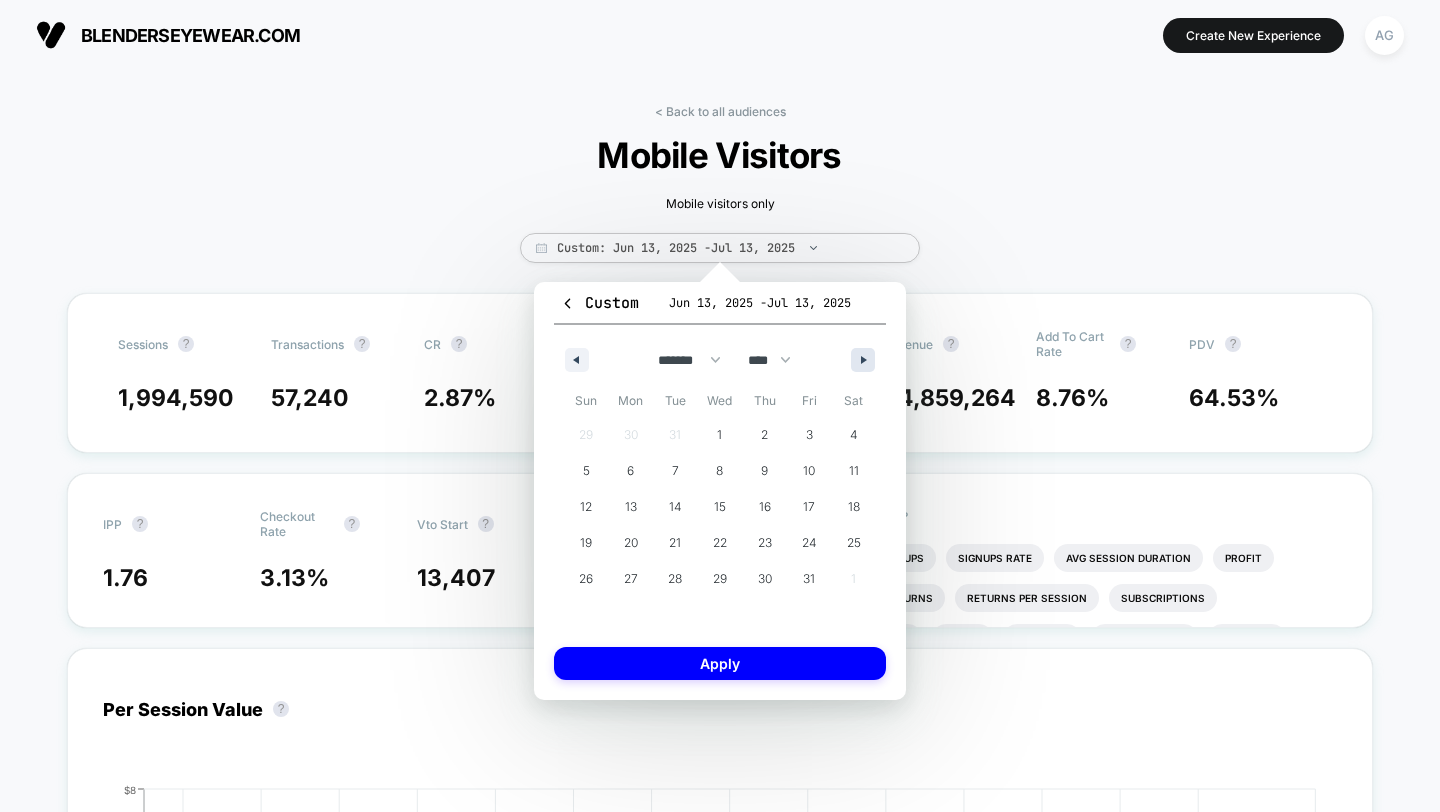 click at bounding box center (863, 360) 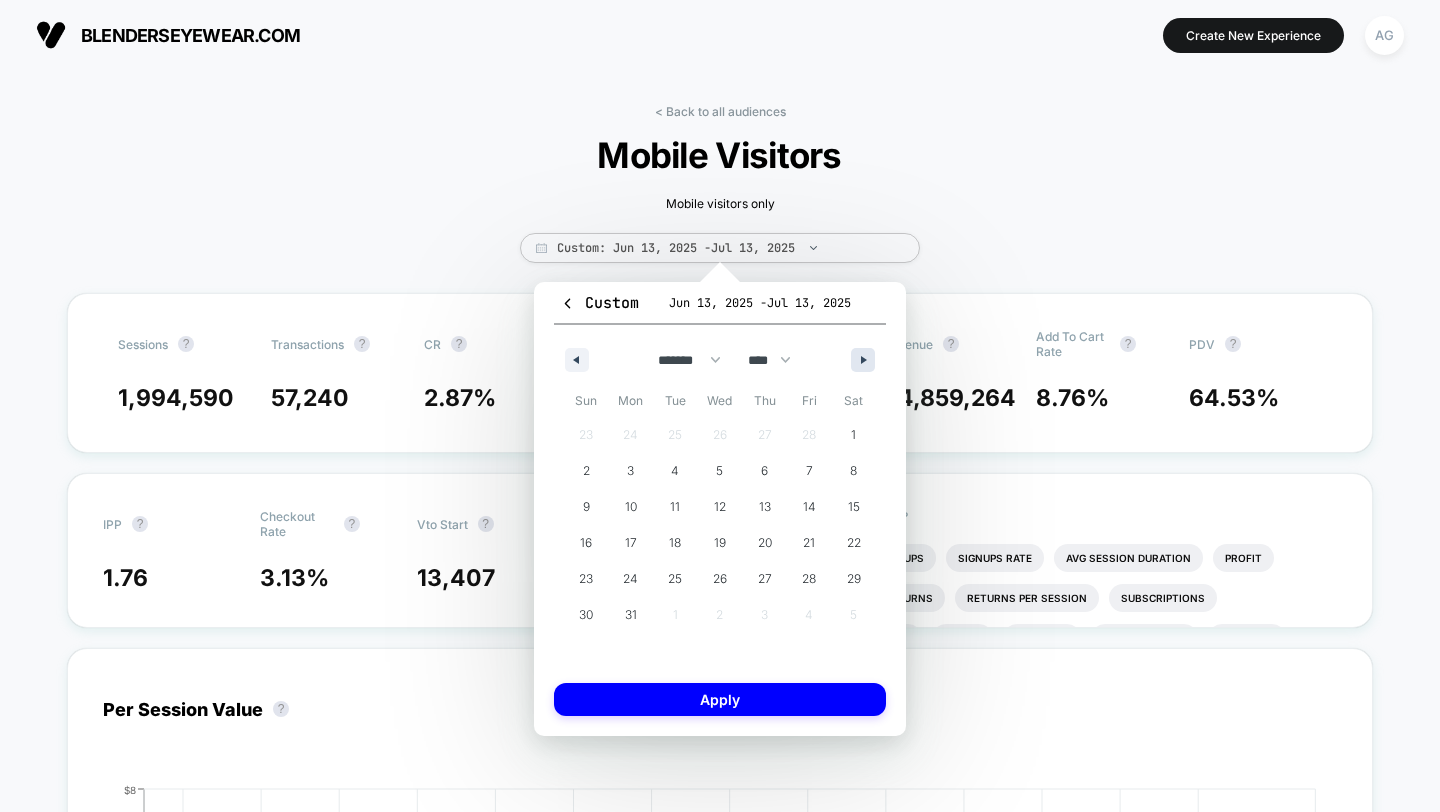 click at bounding box center (863, 360) 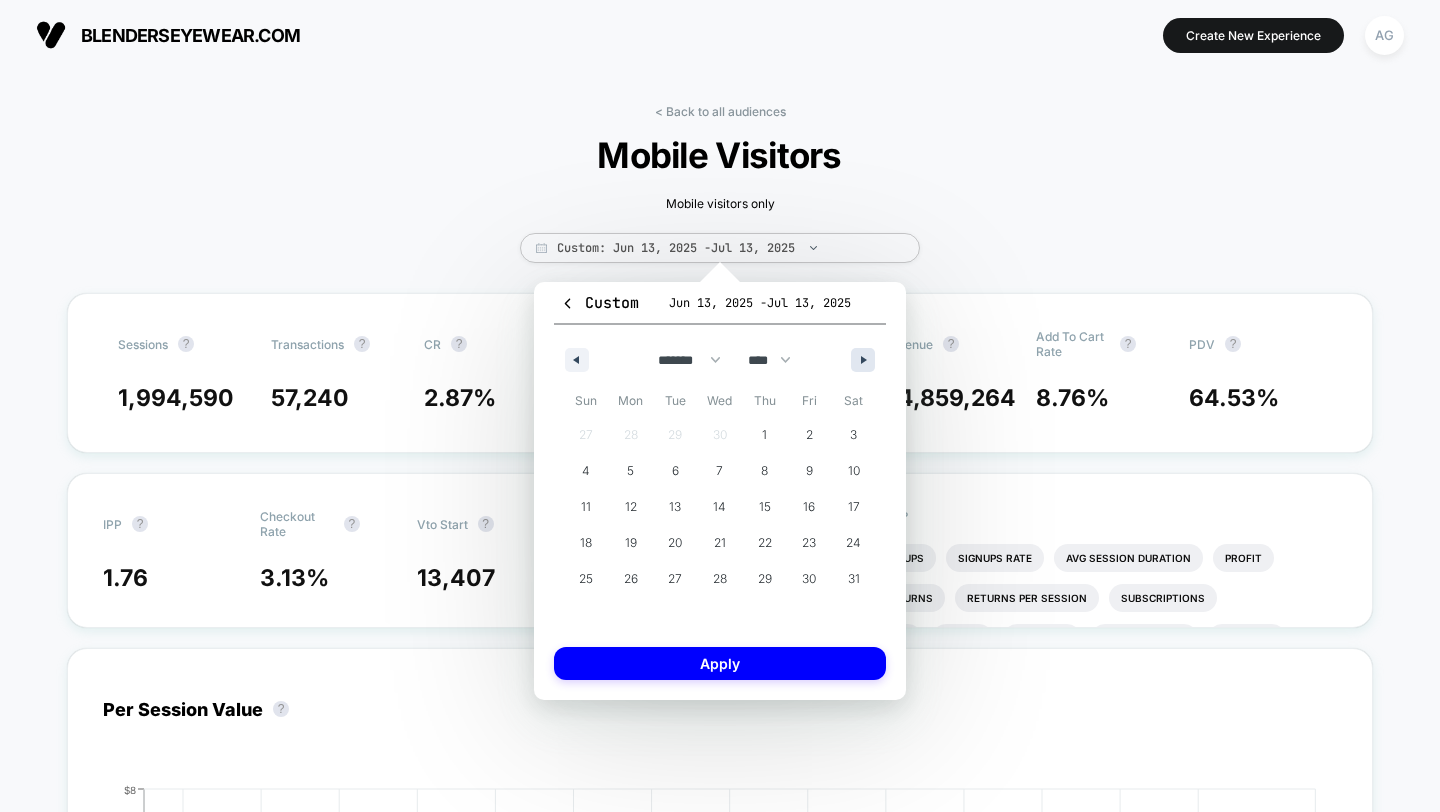 click at bounding box center [863, 360] 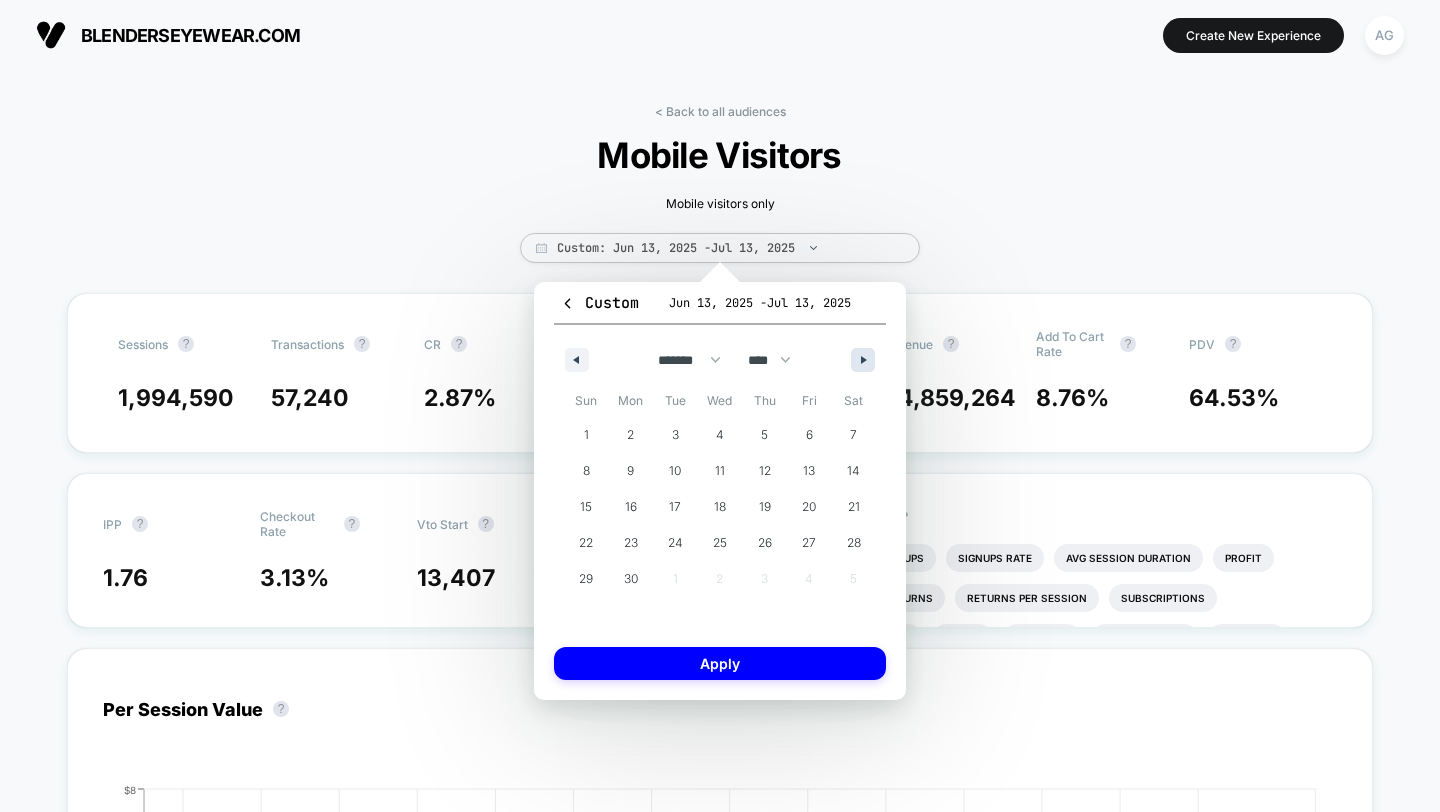 click at bounding box center (863, 360) 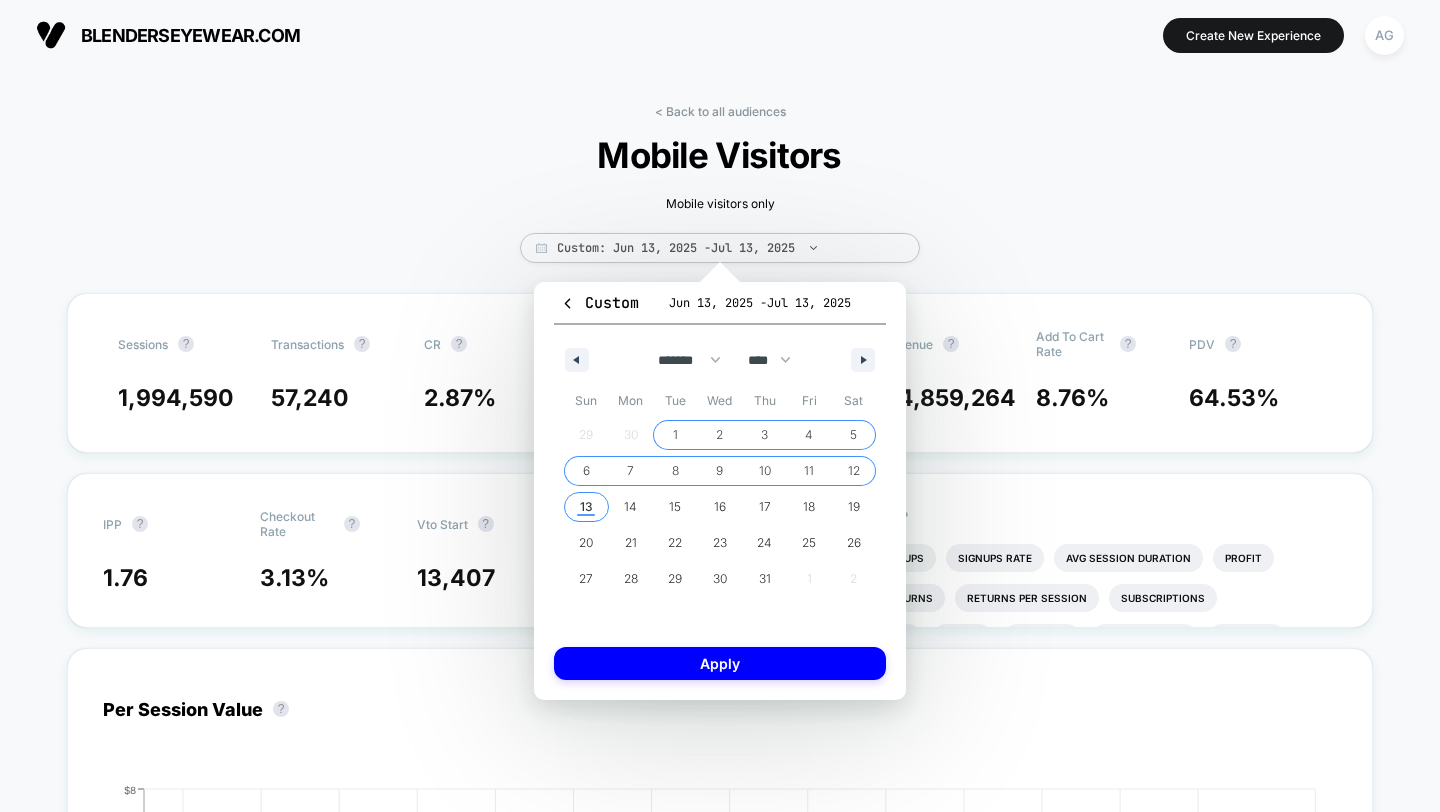 click on "13" at bounding box center [586, 507] 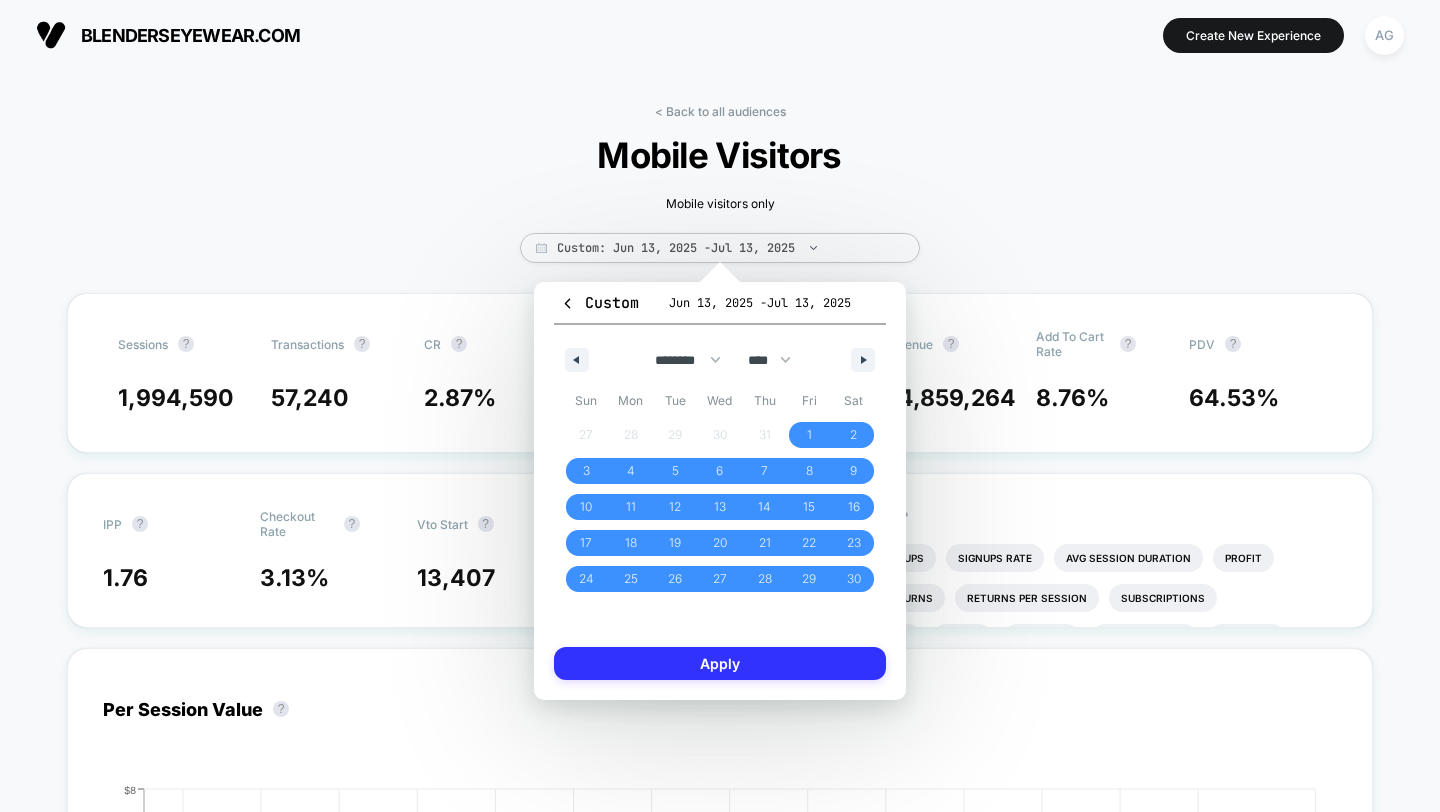 click on "Apply" at bounding box center (720, 663) 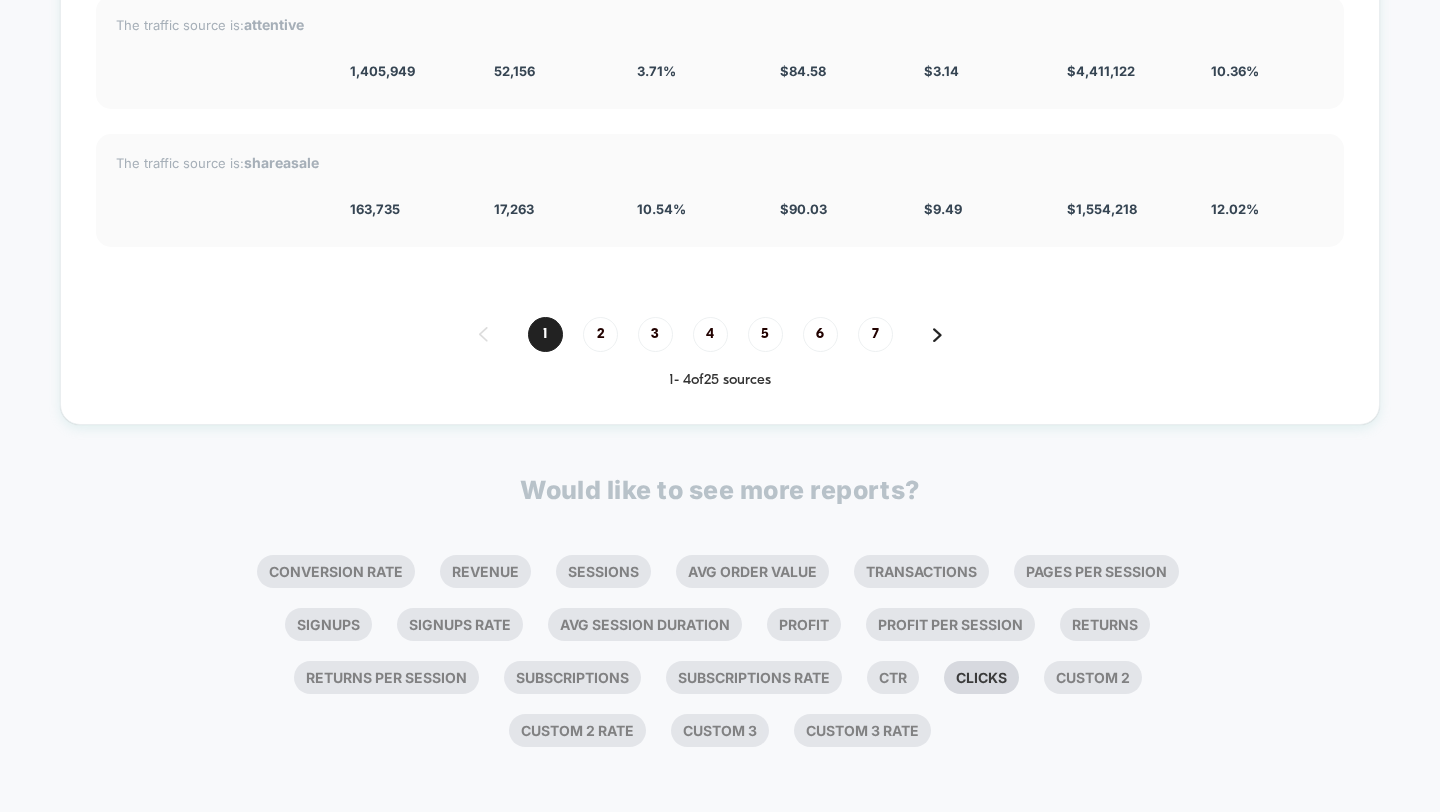 scroll, scrollTop: 0, scrollLeft: 0, axis: both 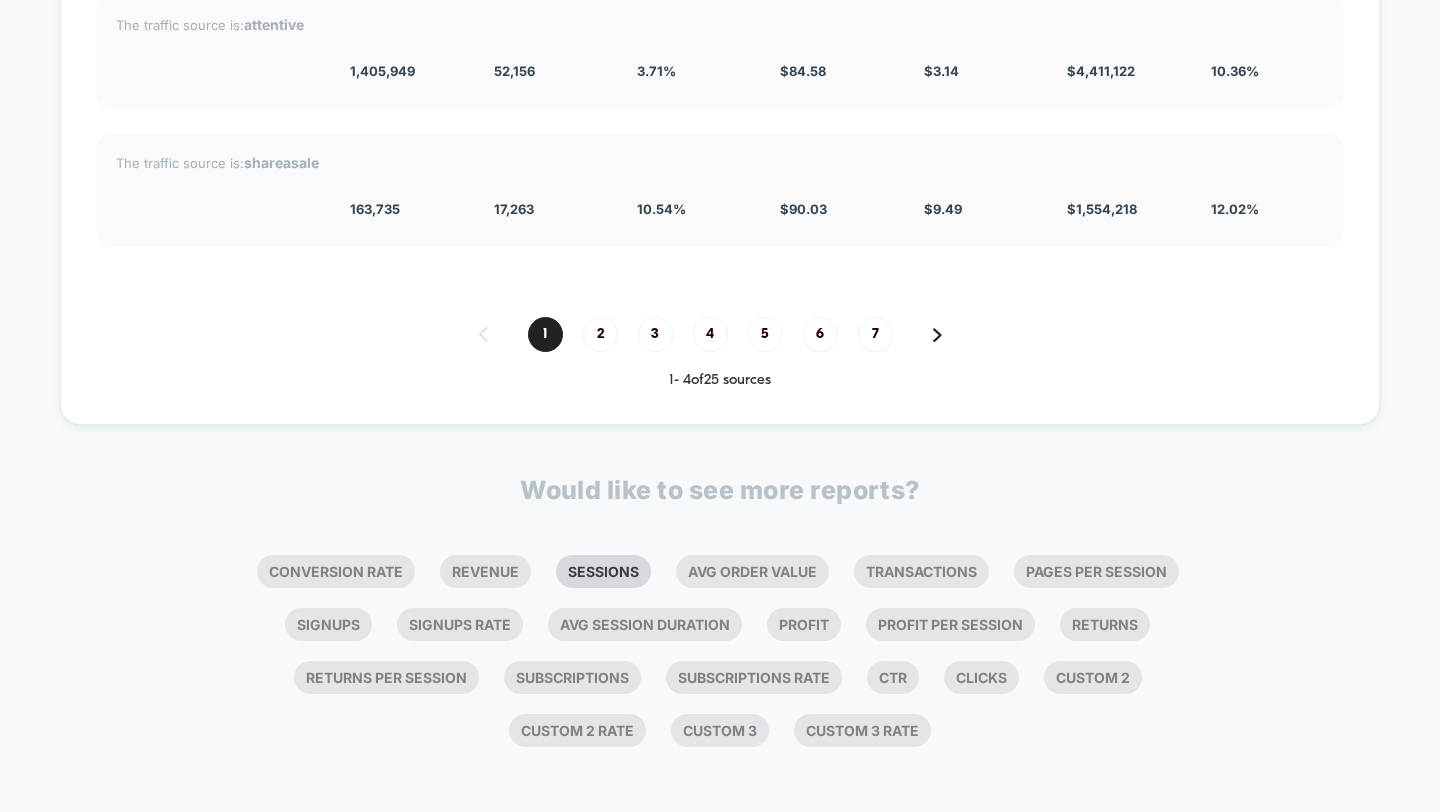 click on "Sessions" at bounding box center [603, 571] 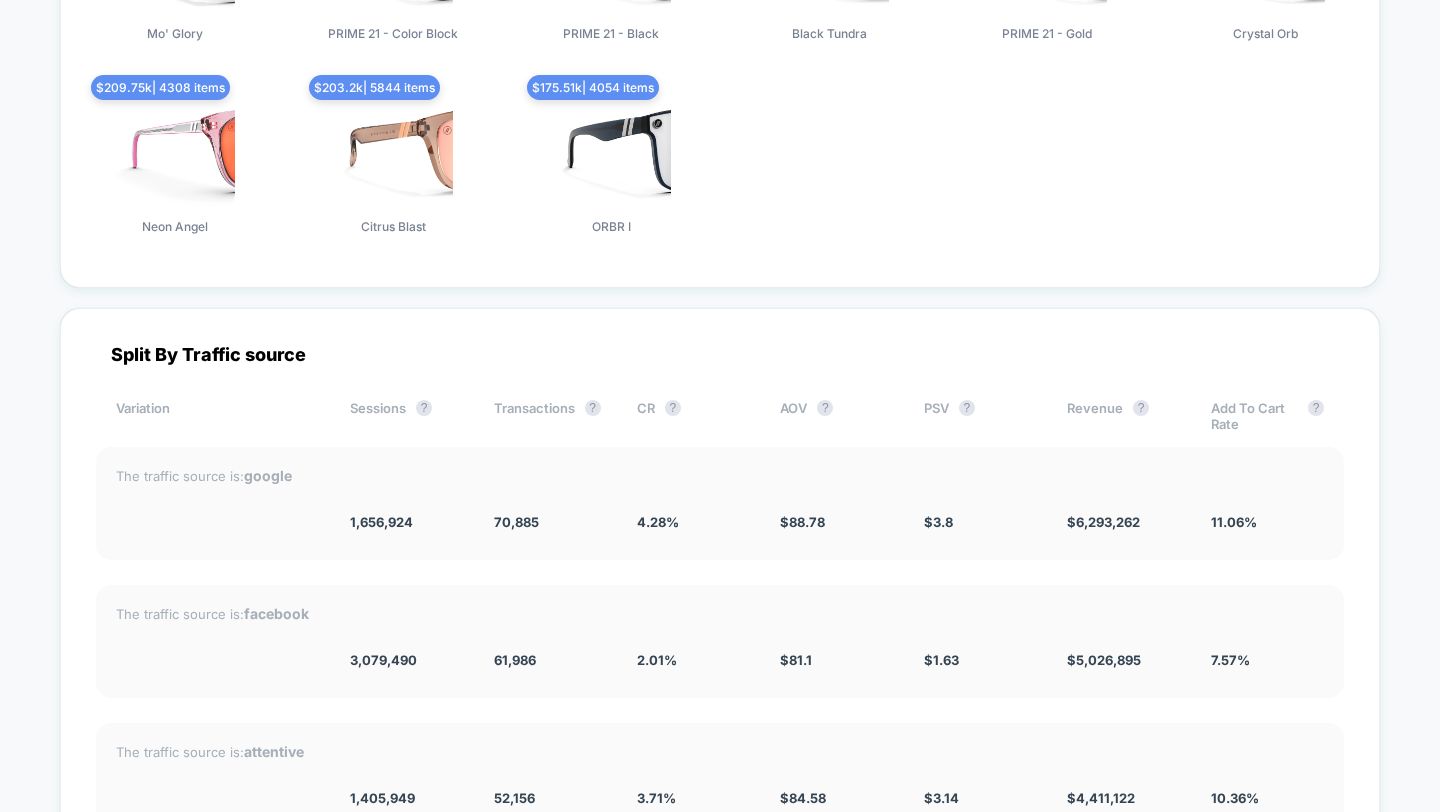 scroll, scrollTop: 6083, scrollLeft: 0, axis: vertical 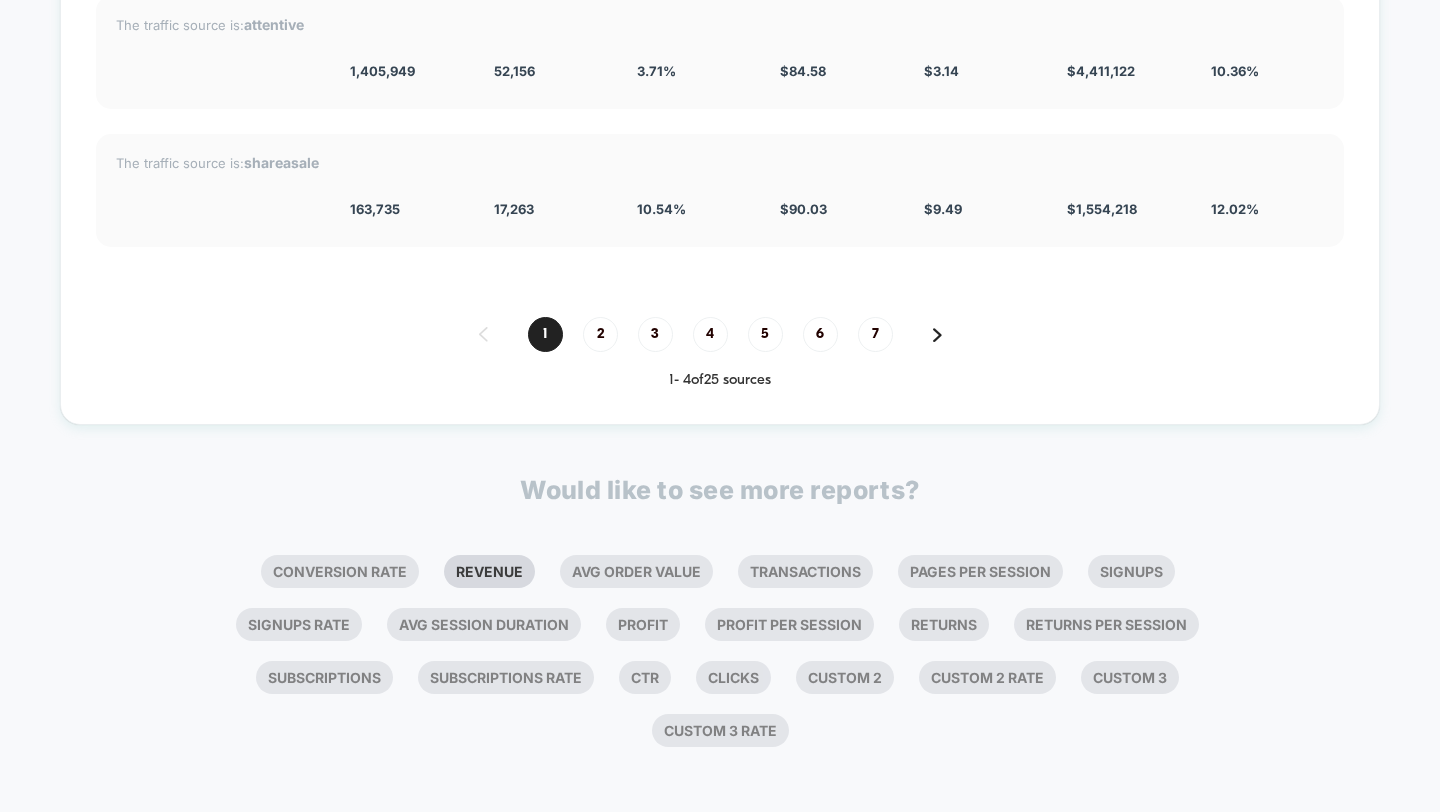 click on "Revenue" at bounding box center (489, 571) 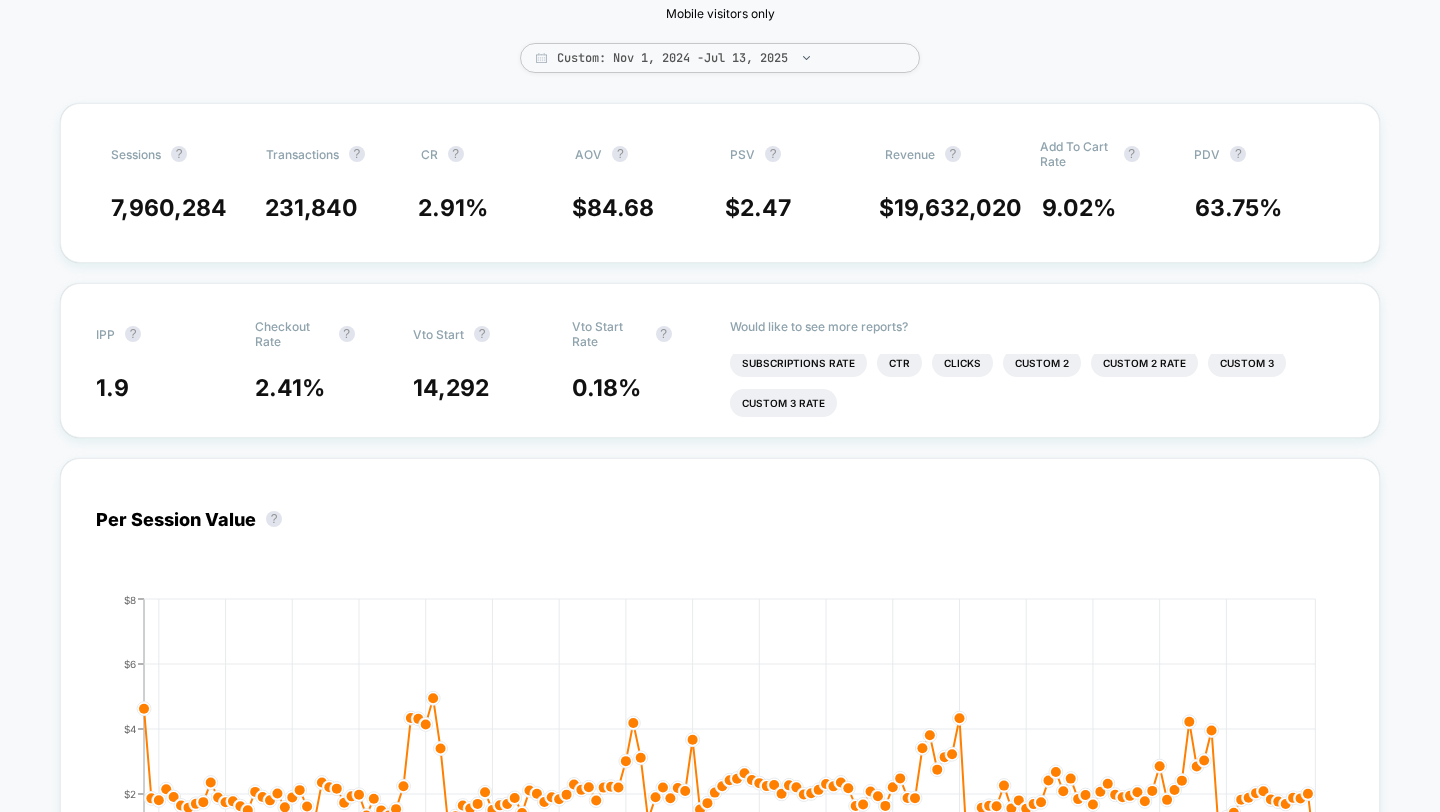 scroll, scrollTop: 0, scrollLeft: 0, axis: both 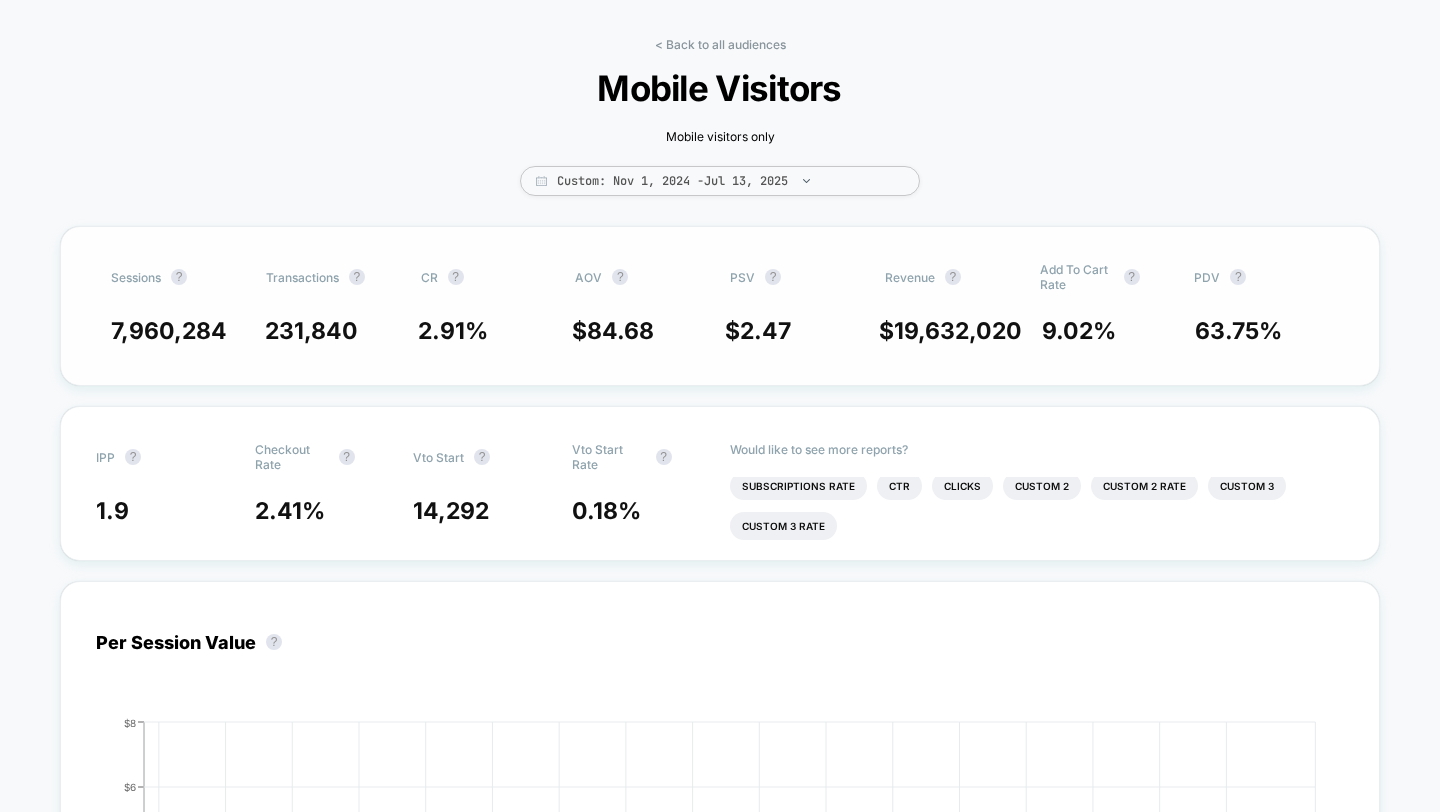 click on "Sessions ? Transactions ? CR ? AOV ? PSV ? Revenue ? Add To Cart Rate ? PDV ? 7,960,284 231,840 2.91 % $ 84.68 $ 2.47 $ 19,632,020 9.02 % 63.75 %" at bounding box center [720, 306] 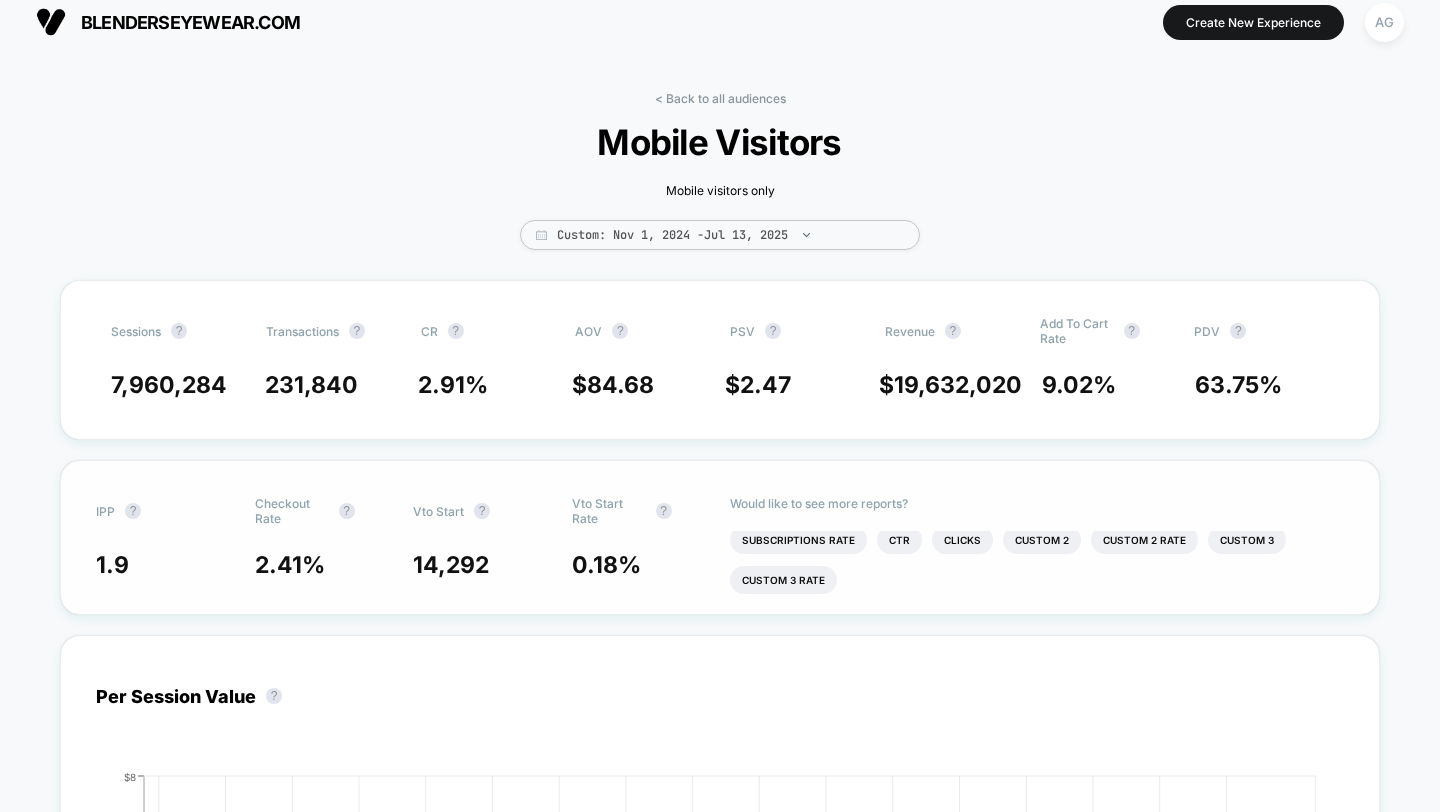 scroll, scrollTop: 0, scrollLeft: 0, axis: both 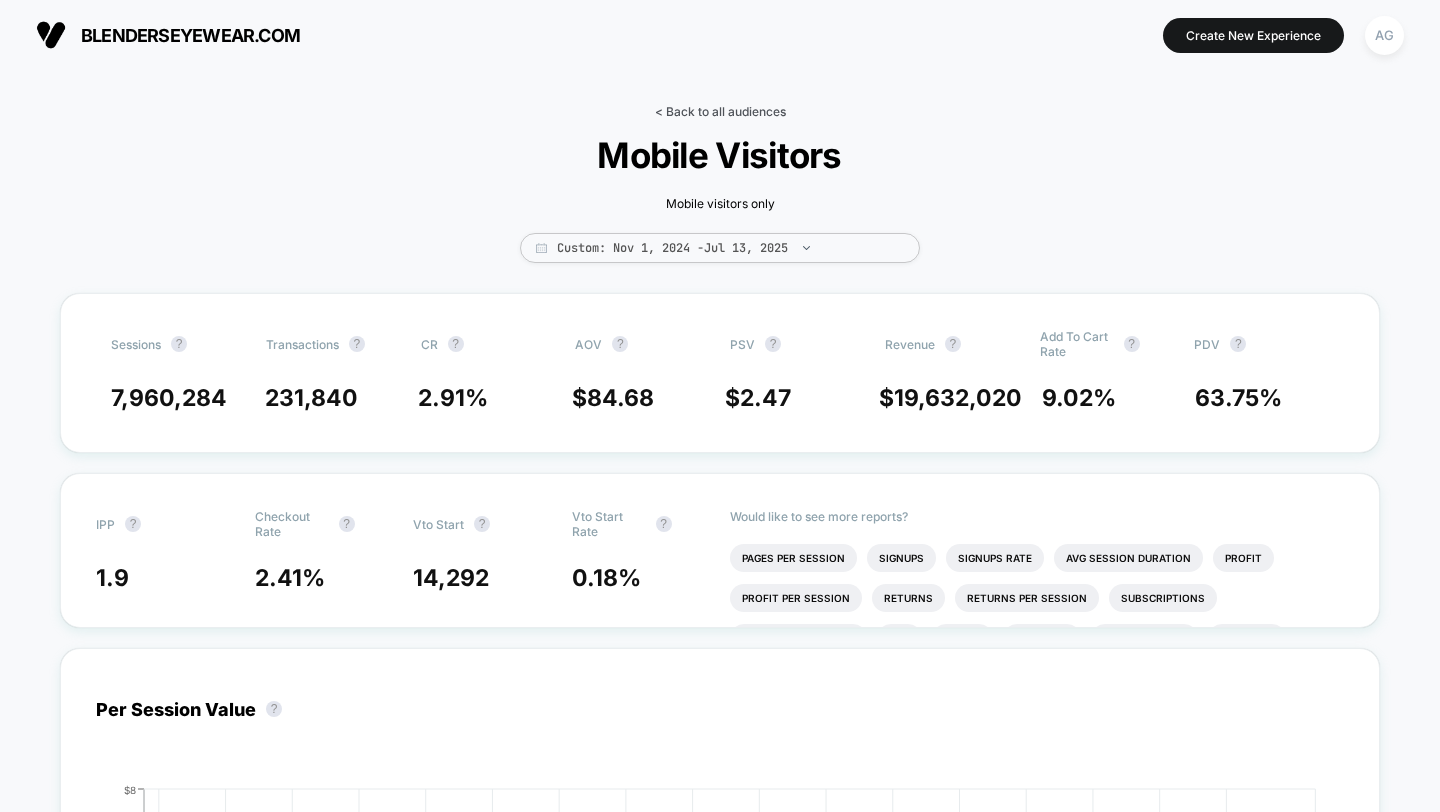 click on "< Back to all audiences" at bounding box center (720, 111) 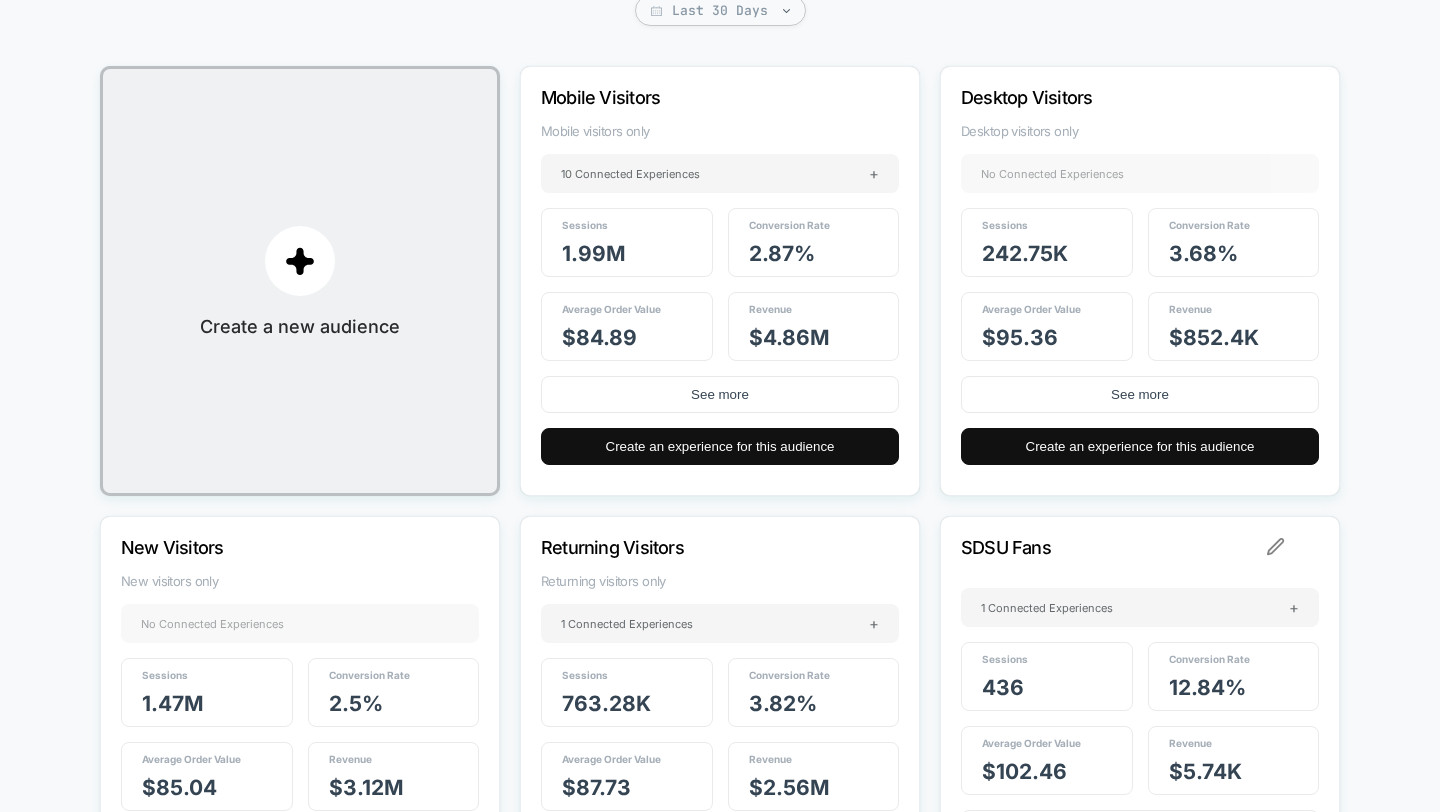 scroll, scrollTop: 245, scrollLeft: 0, axis: vertical 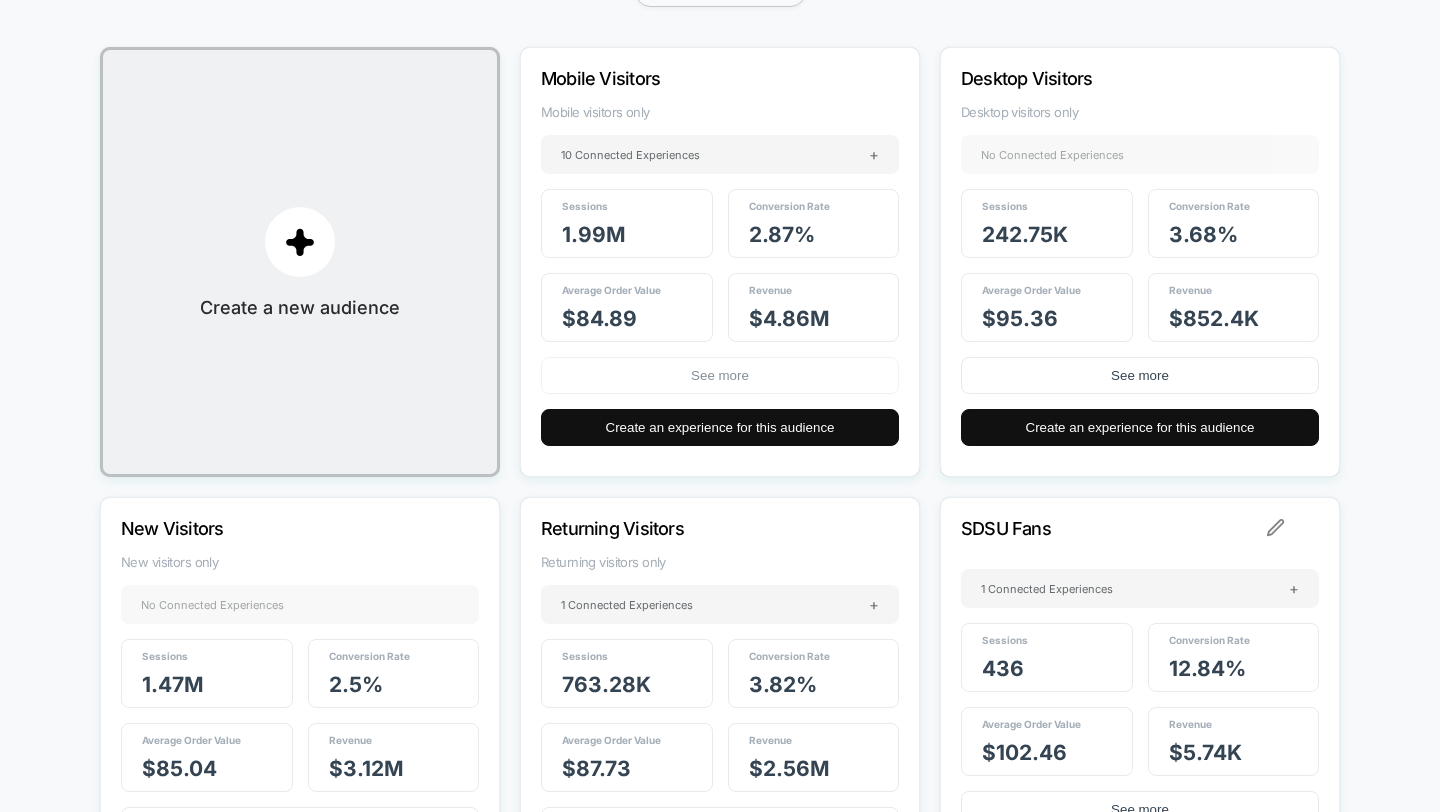 click on "See more" at bounding box center [720, 375] 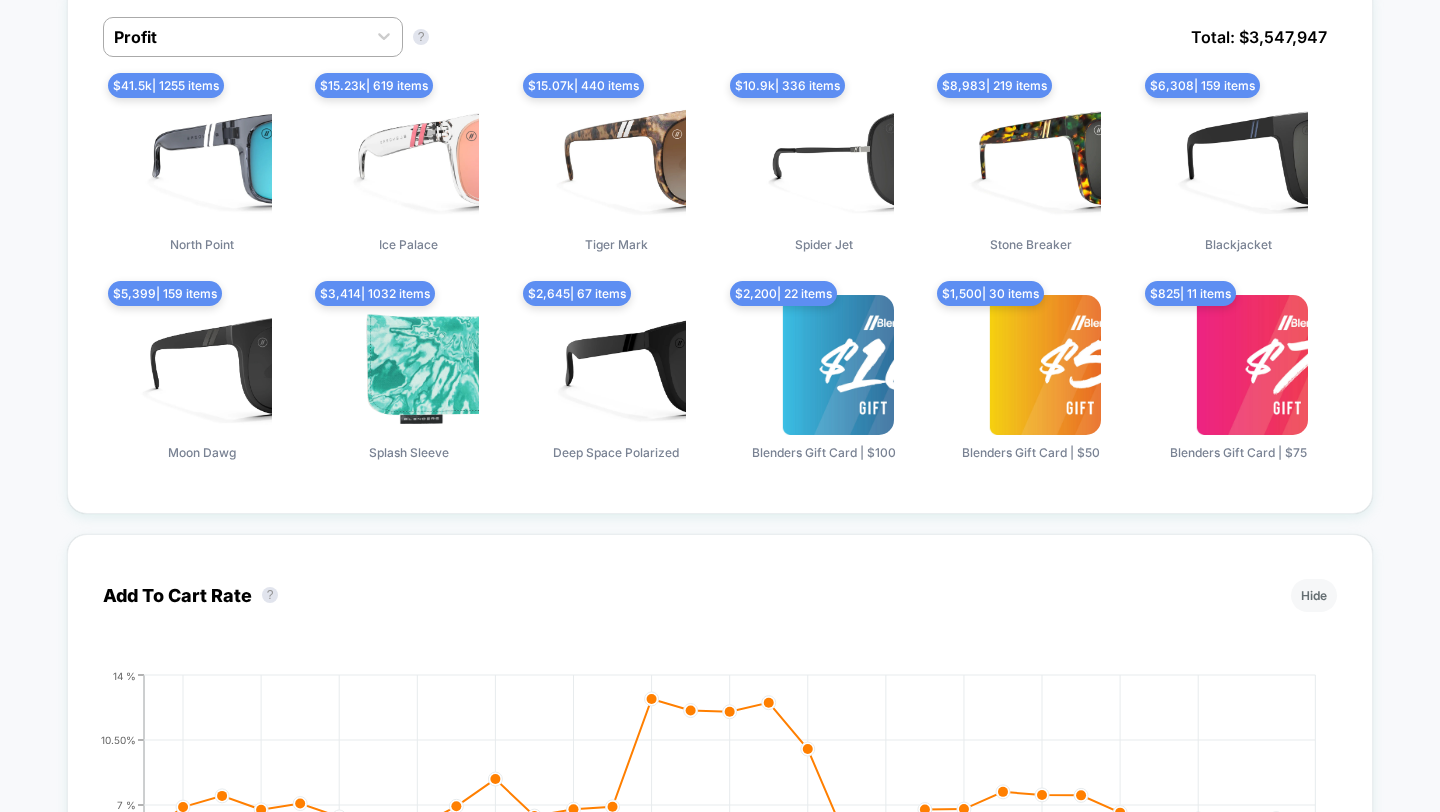 scroll, scrollTop: 1047, scrollLeft: 0, axis: vertical 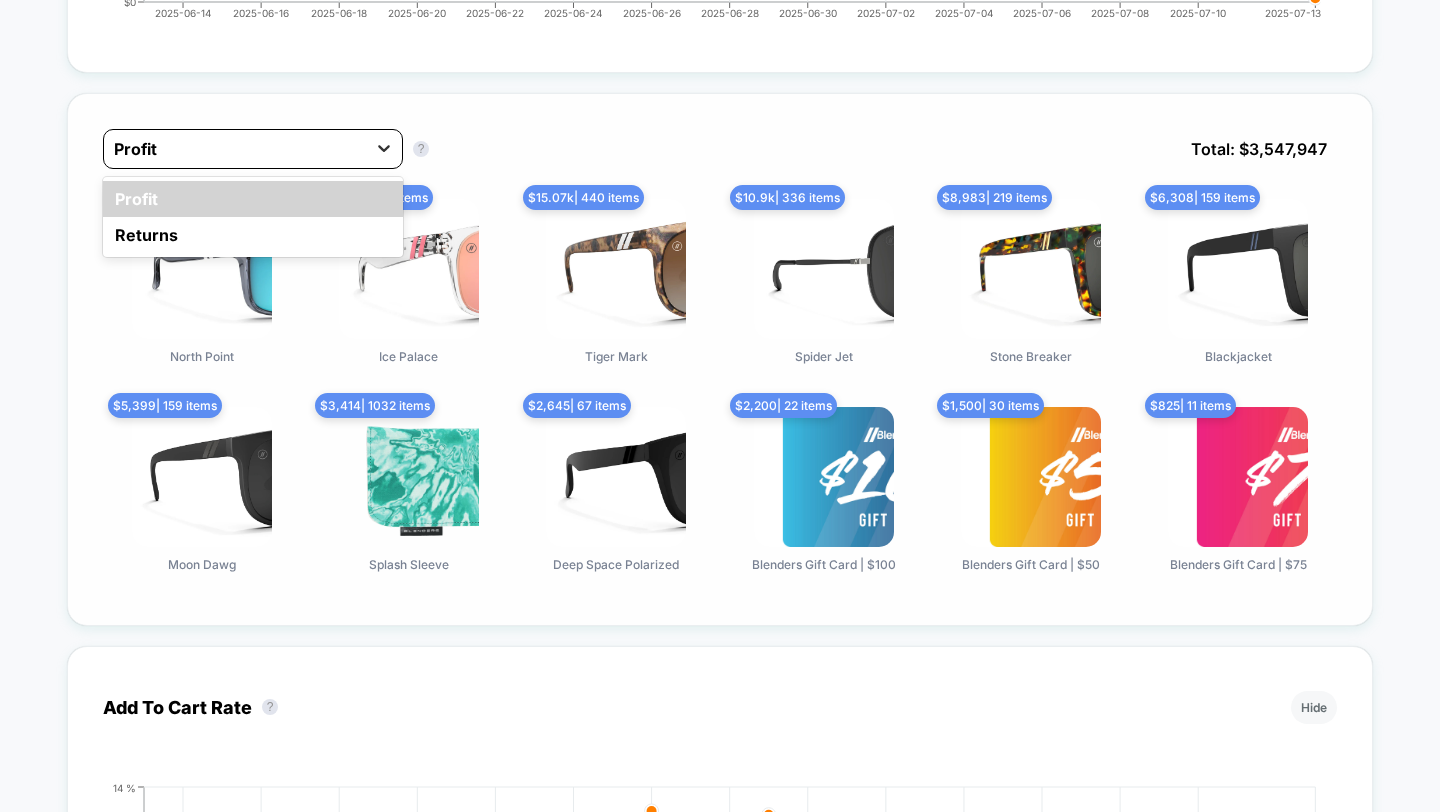 click 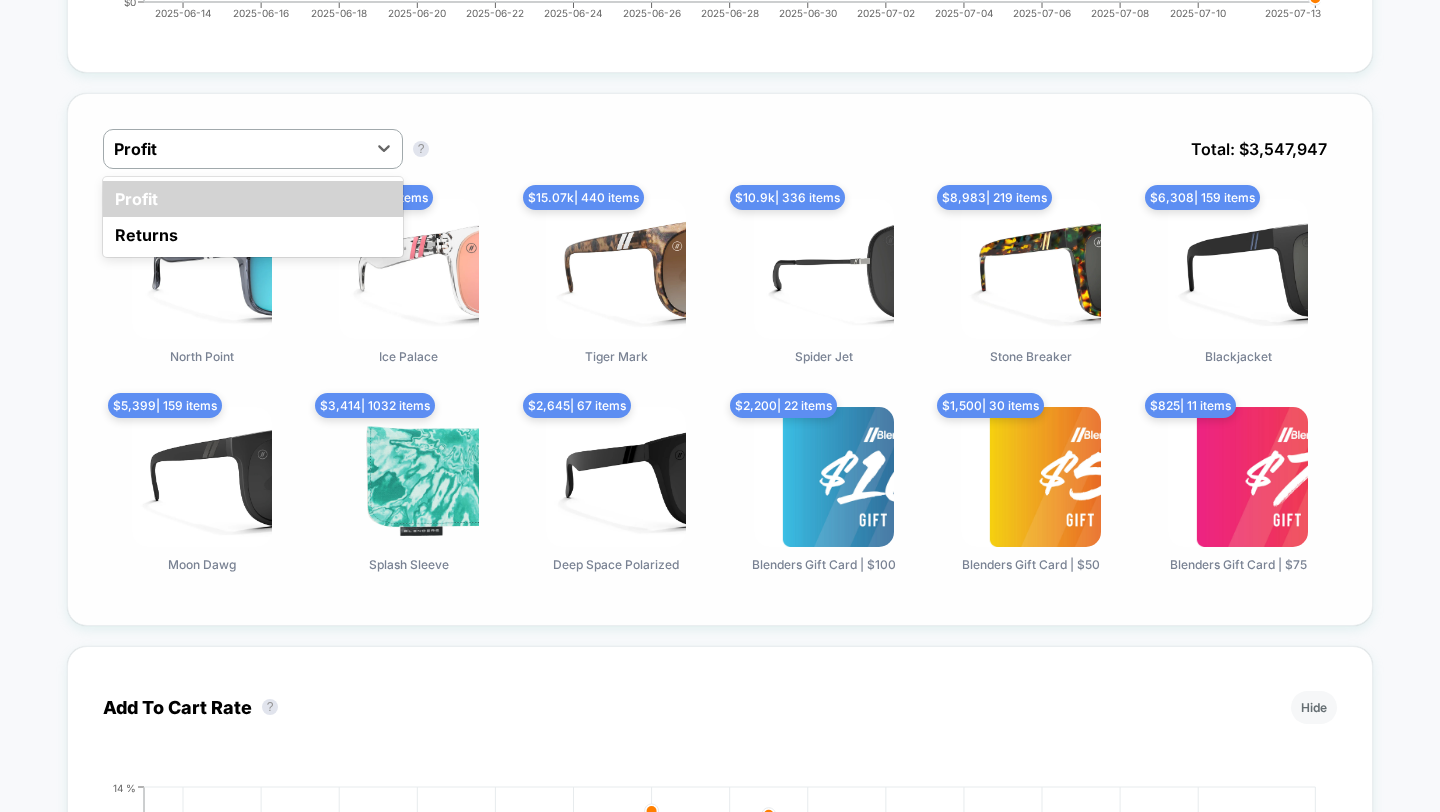click on "option Profit focused, [NUMBER] of [NUMBER]. [NUMBER] results available. Use Up and Down to choose options, press Enter to select the currently focused option, press Escape to exit the menu, press Tab to select the option and exit the menu. Profit Profit Returns Profit ? Total: $ [NUMBER] $ [NUMBER] | [NUMBER] items [BRAND] $ [NUMBER] | [NUMBER] items [BRAND] $ [NUMBER] | [NUMBER] items [BRAND] $ [NUMBER] | [NUMBER] items [BRAND] $ [NUMBER] | [NUMBER] items [BRAND] $ [NUMBER] | [NUMBER] items [BRAND] $ [NUMBER] | [NUMBER] items [BRAND] $ [NUMBER] | [NUMBER] items [BRAND] $ [NUMBER] | [NUMBER] items [BRAND] $ [NUMBER] | [NUMBER] items" at bounding box center (720, 359) 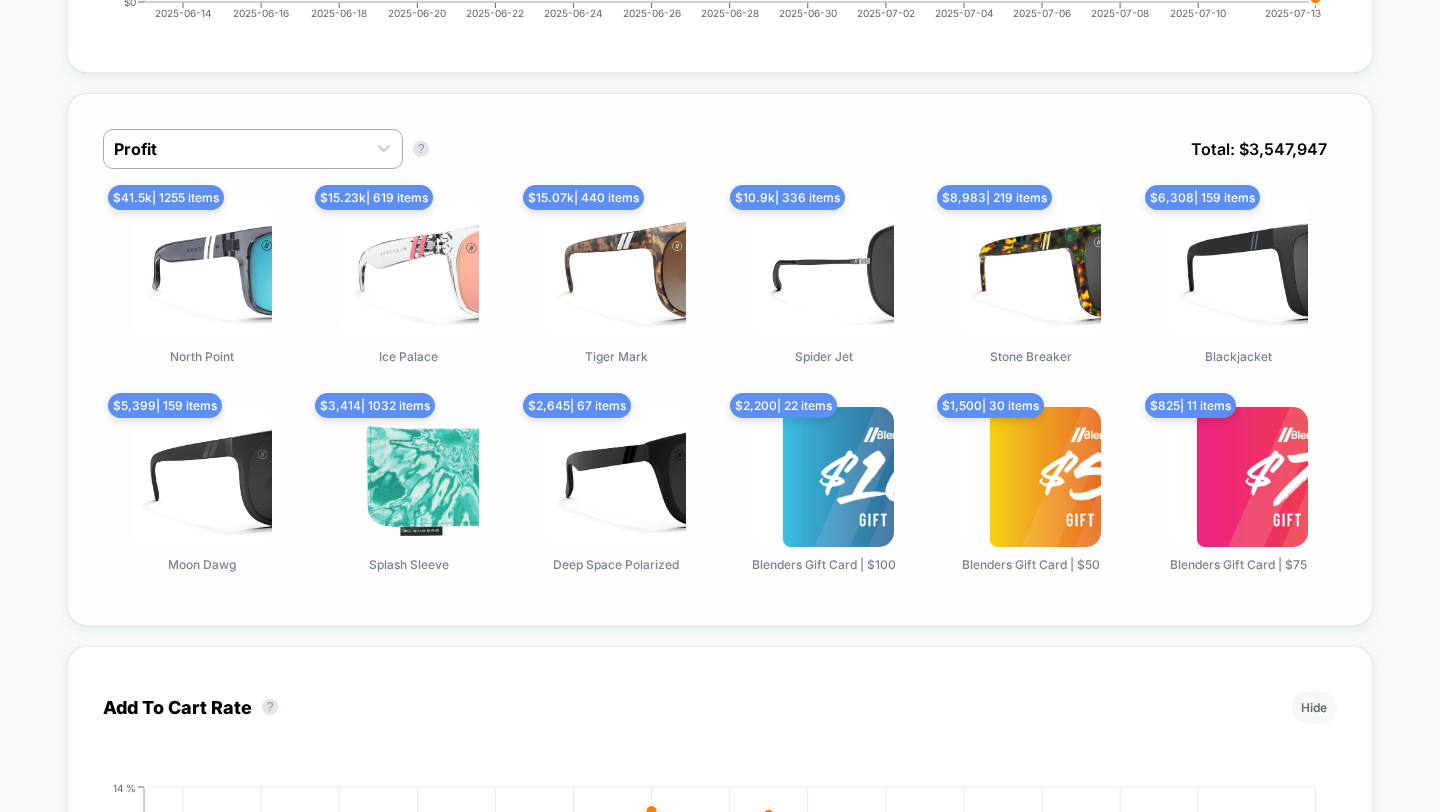drag, startPoint x: 253, startPoint y: 353, endPoint x: 127, endPoint y: 353, distance: 126 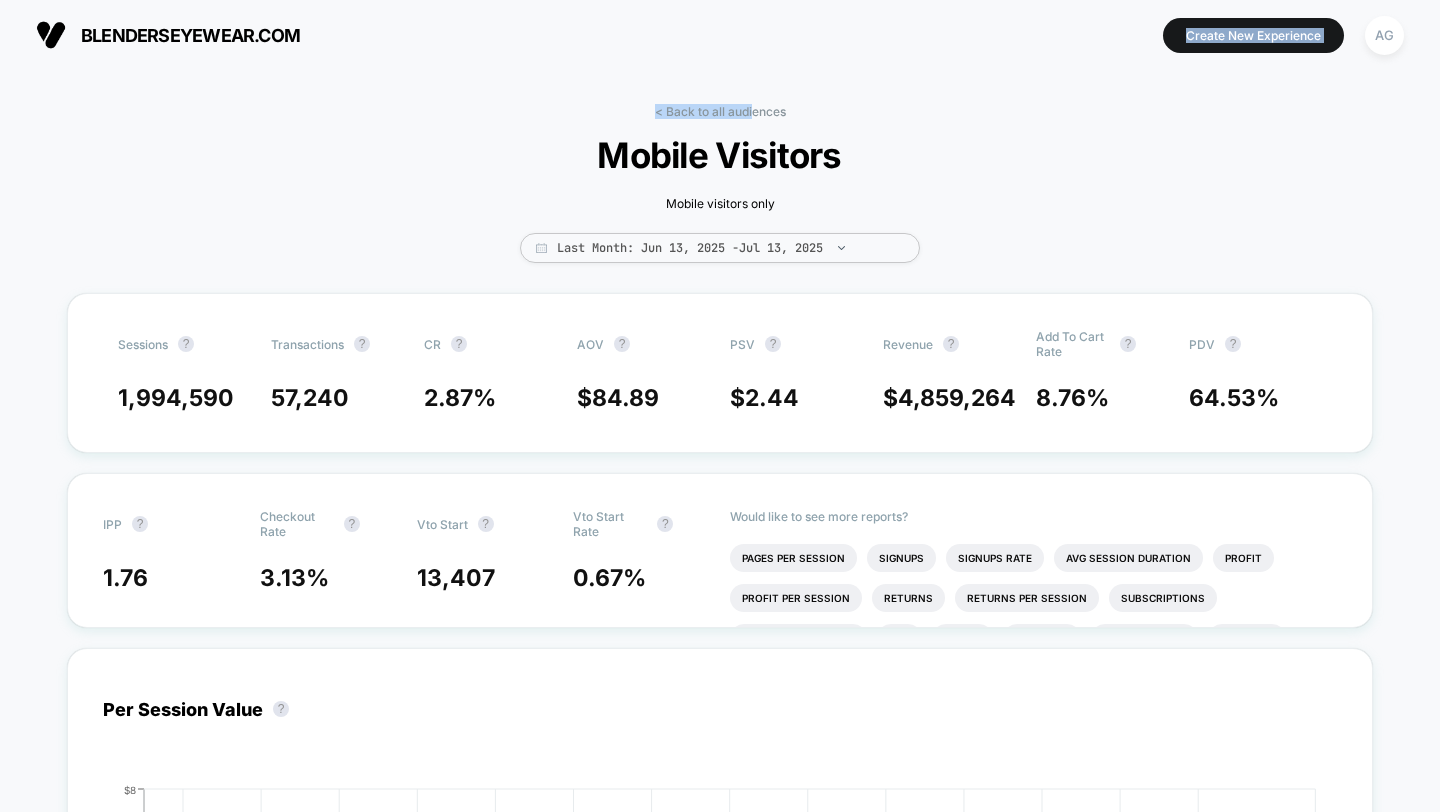 drag, startPoint x: 754, startPoint y: 104, endPoint x: 1091, endPoint y: 34, distance: 344.19327 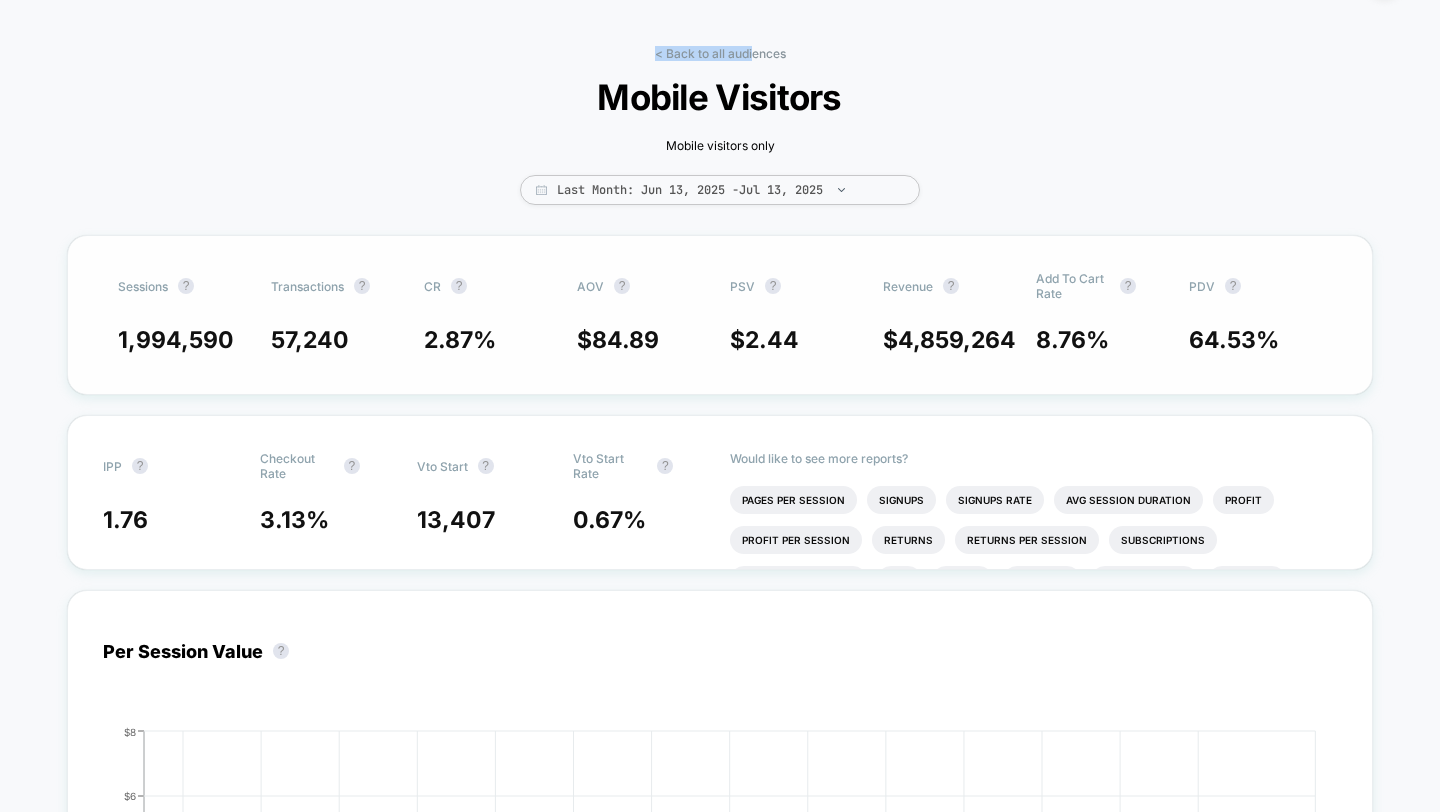 scroll, scrollTop: 0, scrollLeft: 0, axis: both 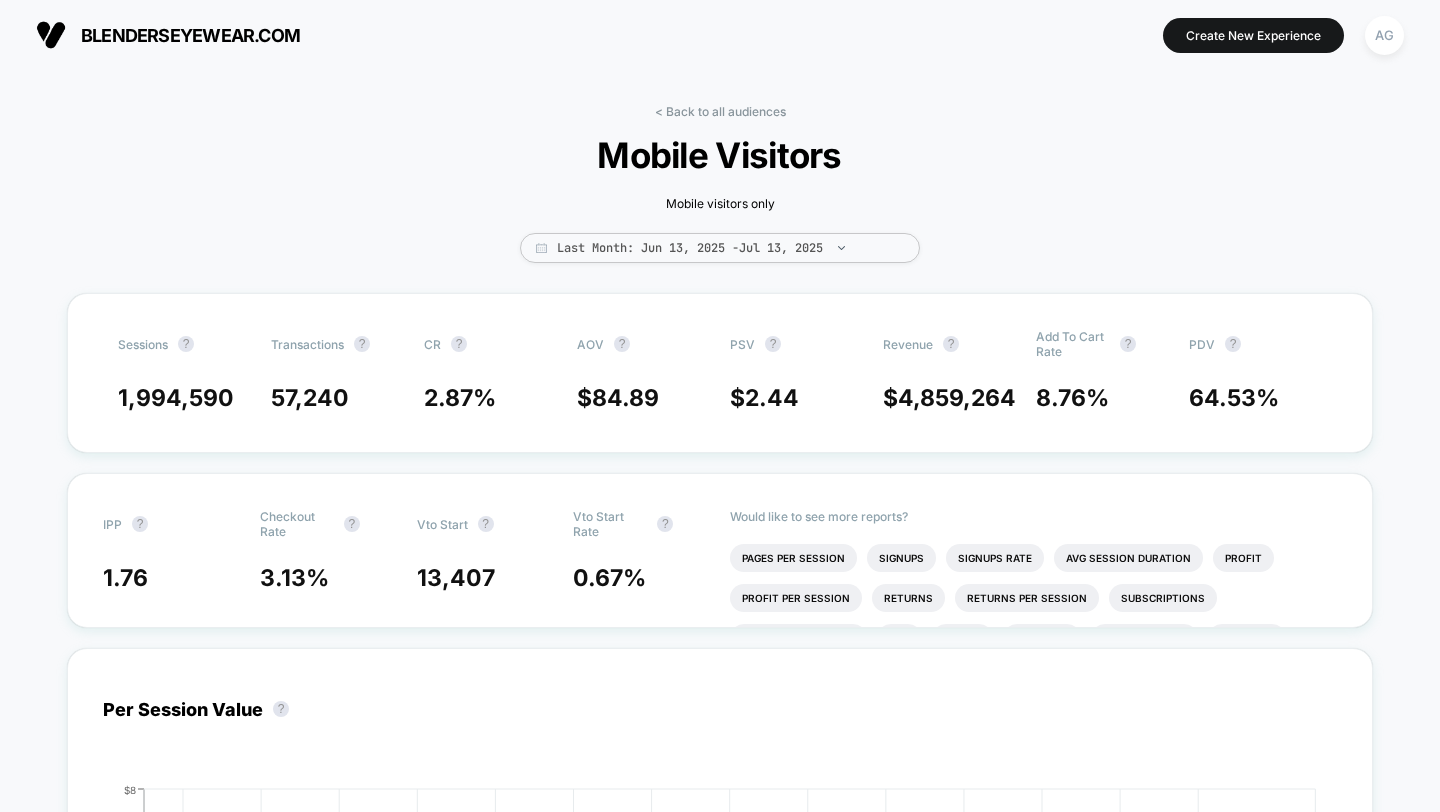 click on "< Back to all audiences Mobile Visitors Mobile visitors only Last Month: [DATE] - [DATE] Sessions ? Transactions ? CR ? AOV ? PSV ? Revenue ? Add To Cart Rate ? PDV ? [NUMBER] [NUMBER] [NUMBER] % $ [NUMBER] $ [NUMBER] $ [NUMBER] [NUMBER] % [NUMBER] % IPP ? Checkout Rate ? Vto Start ? Vto Start Rate ? [NUMBER] [NUMBER] % [NUMBER] [NUMBER] % Would like to see more reports? Pages Per Session Signups Signups Rate Avg Session Duration Profit Profit Per Session Returns Returns Per Session Subscriptions Subscriptions Rate Ctr Clicks Custom [NUMBER] Custom [NUMBER] Rate Custom [NUMBER] Custom [NUMBER] Rate Per Session Value ? Hide [DATE] [DATE] [DATE] [DATE] [DATE] [DATE] [DATE] [DATE] [DATE] [DATE] [DATE] [DATE] [DATE] [DATE] [DATE] $ [NUMBER] $ [NUMBER] $ [NUMBER] $ [NUMBER] $ [NUMBER] [DATE] Profit Profit ? Total: $ [NUMBER] $ [NUMBER] | [NUMBER] items [BRAND] $ [NUMBER] | [NUMBER] items [BRAND] $ [NUMBER] | [NUMBER] items [BRAND] $ [NUMBER] | [NUMBER] items [BRAND] $ [NUMBER] | [NUMBER] items [BRAND] $ [NUMBER] | [NUMBER] items [BRAND] $ [NUMBER] | [NUMBER] items [BRAND] $ [NUMBER] | [NUMBER] items [BRAND] $ [NUMBER] | [NUMBER] items [BRAND] $ [NUMBER] | [NUMBER] items" at bounding box center [720, 3262] 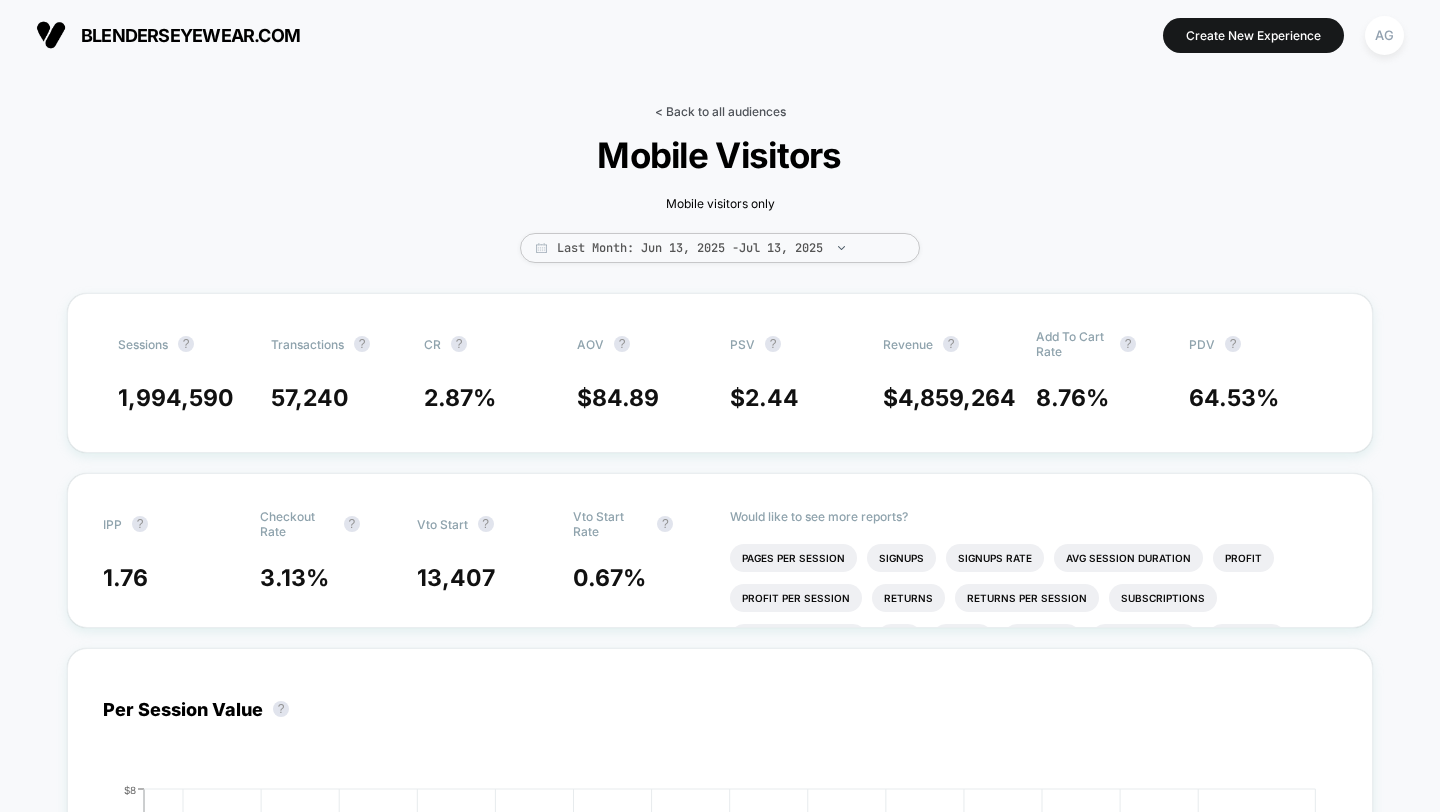click on "< Back to all audiences" at bounding box center (720, 111) 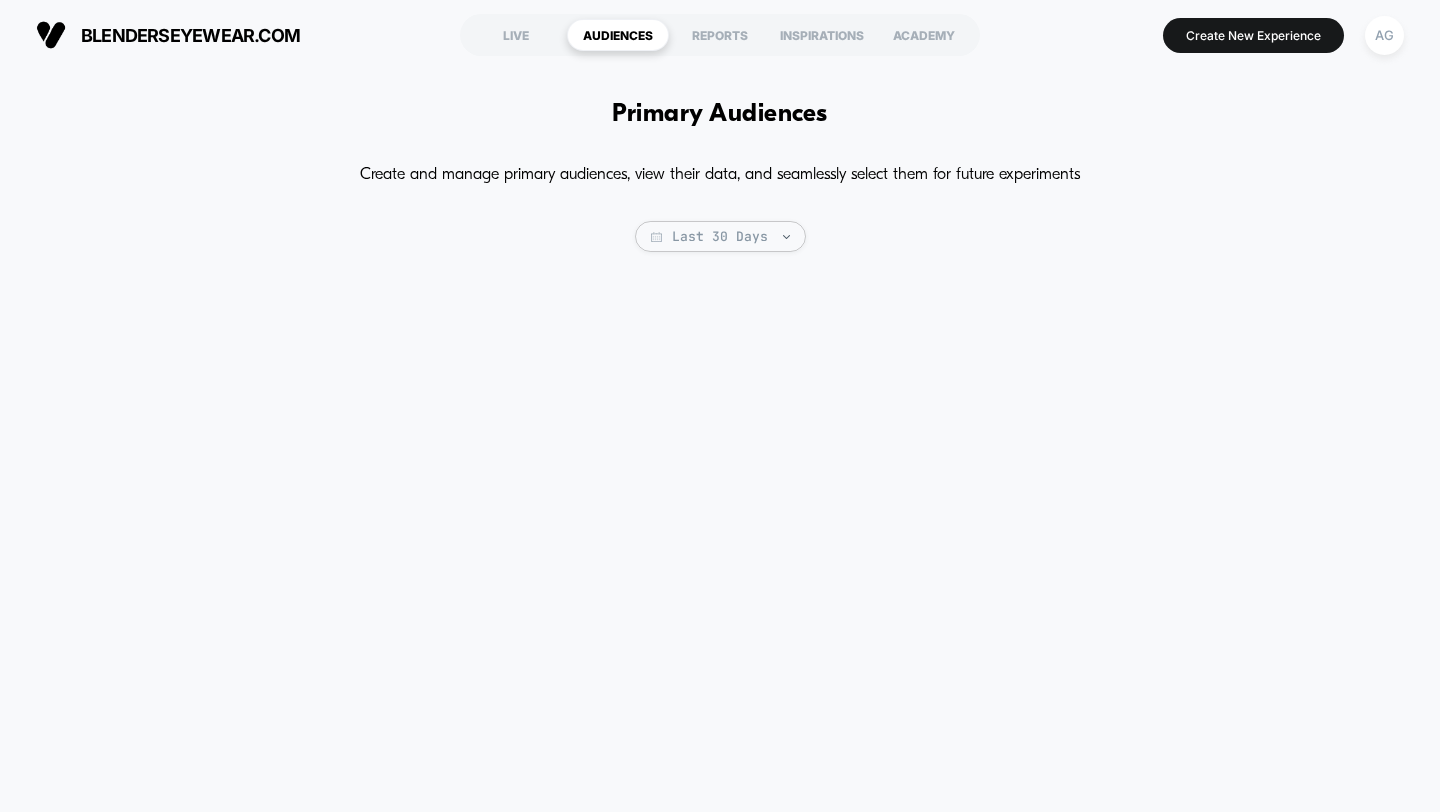 click on "LIVE AUDIENCES REPORTS INSPIRATIONS ACADEMY" at bounding box center (720, 35) 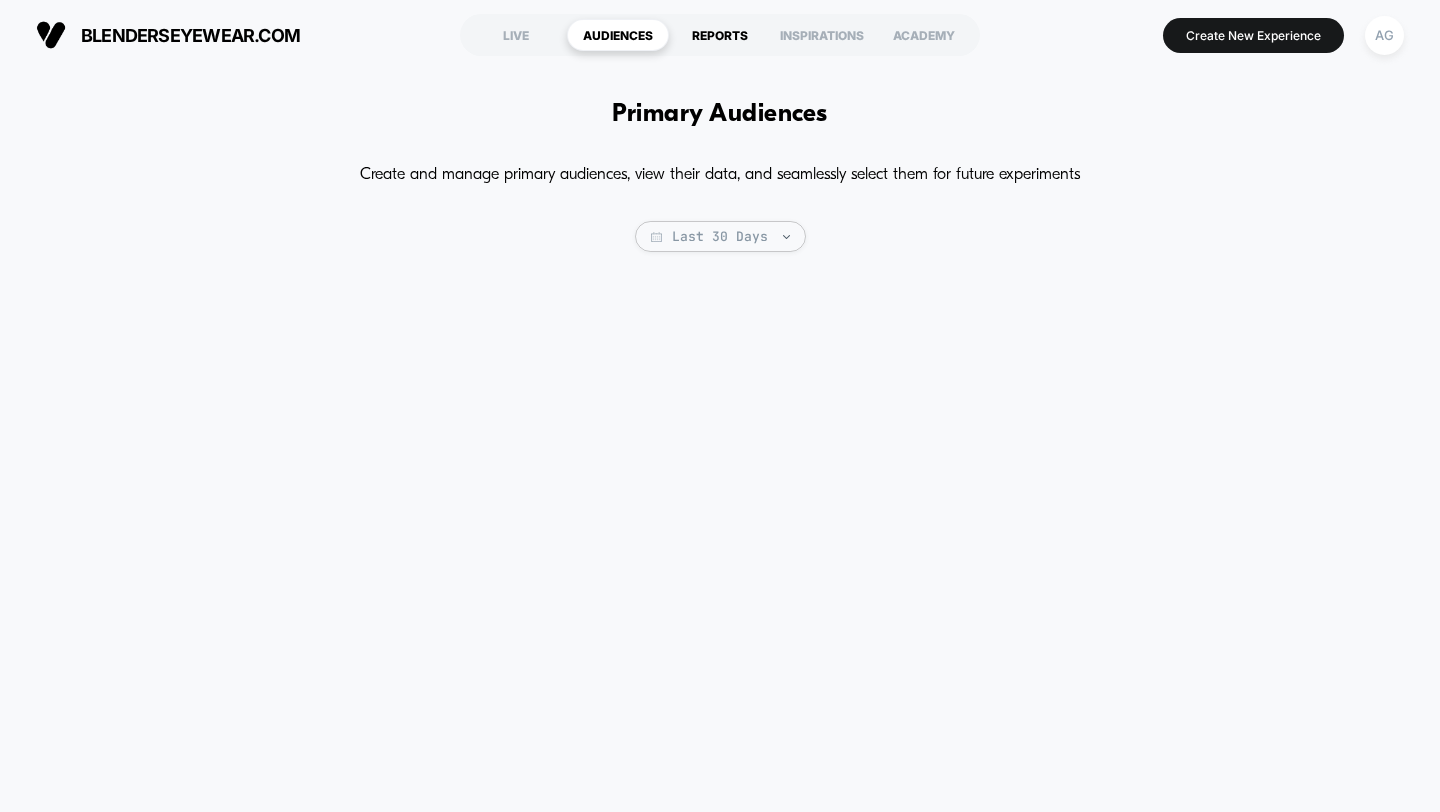 click on "REPORTS" at bounding box center (720, 35) 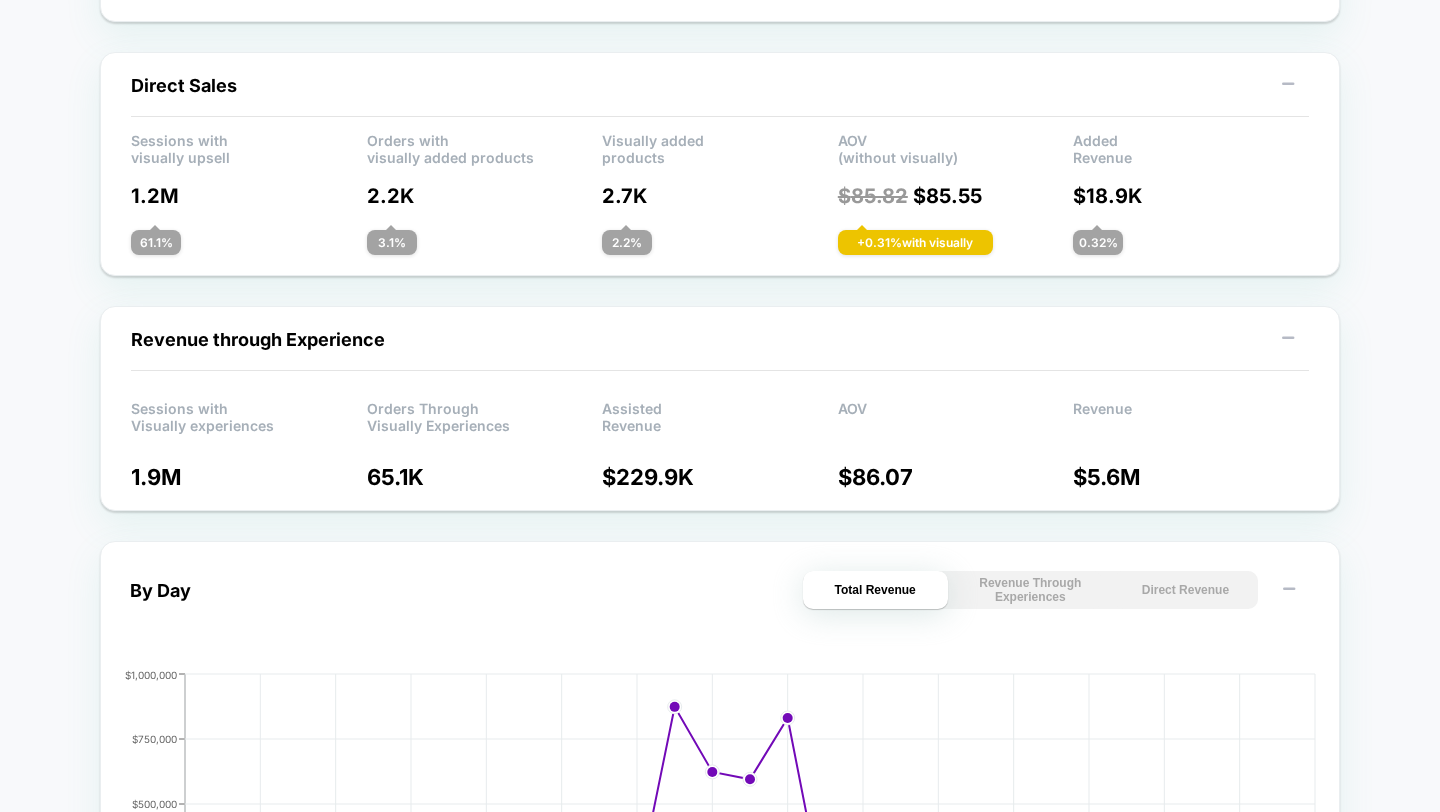 scroll, scrollTop: 0, scrollLeft: 0, axis: both 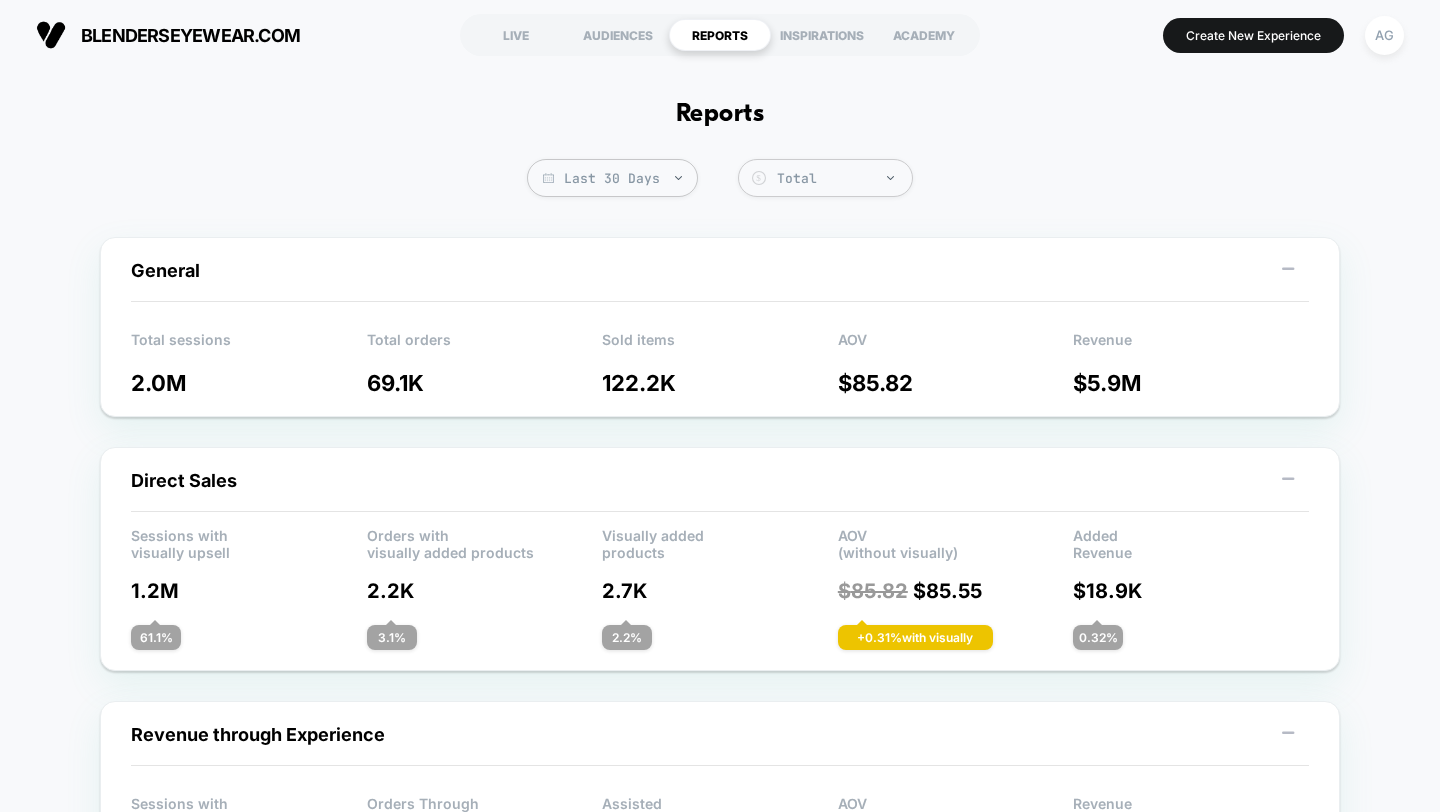 click on "LIVE AUDIENCES REPORTS INSPIRATIONS ACADEMY" at bounding box center [720, 35] 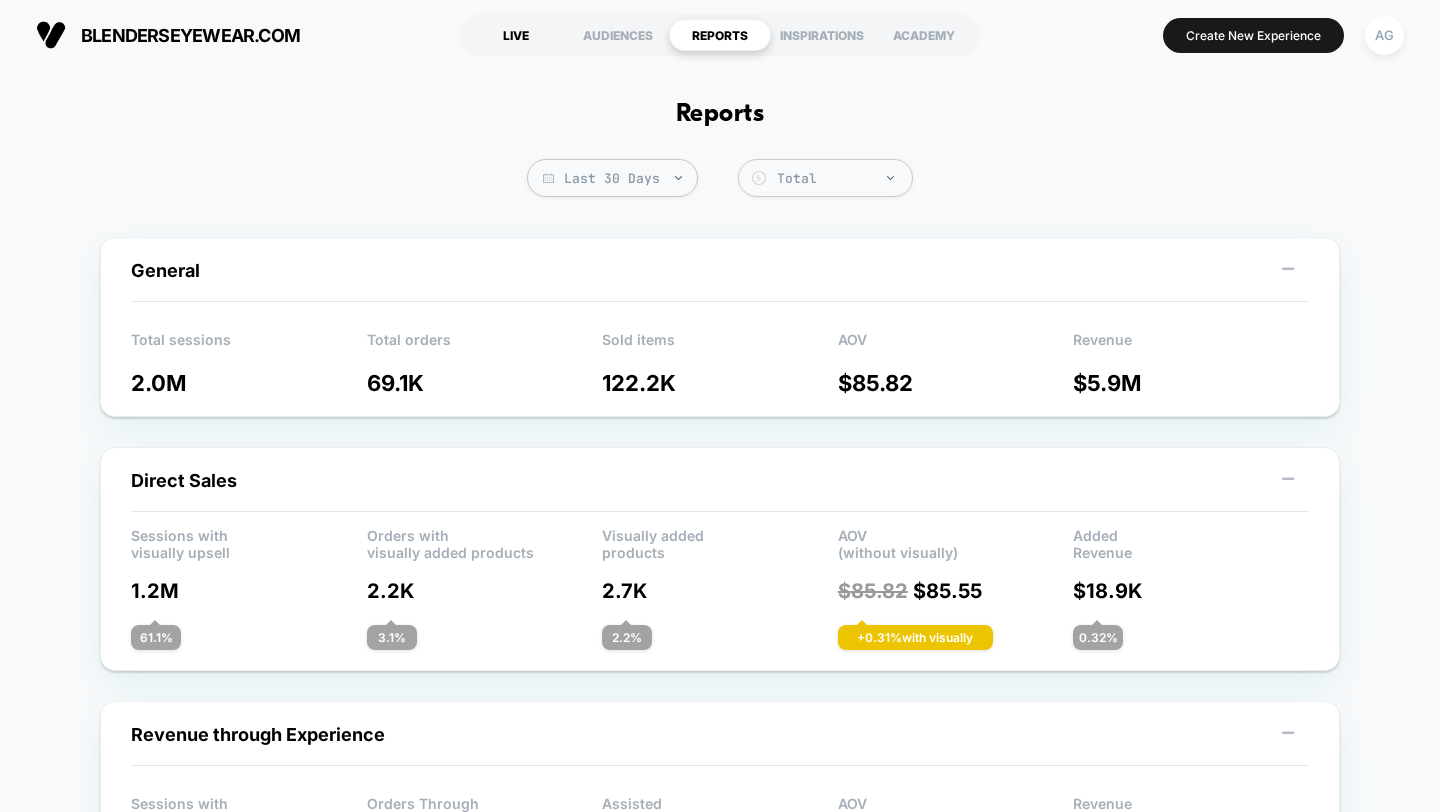 click on "LIVE" at bounding box center [516, 35] 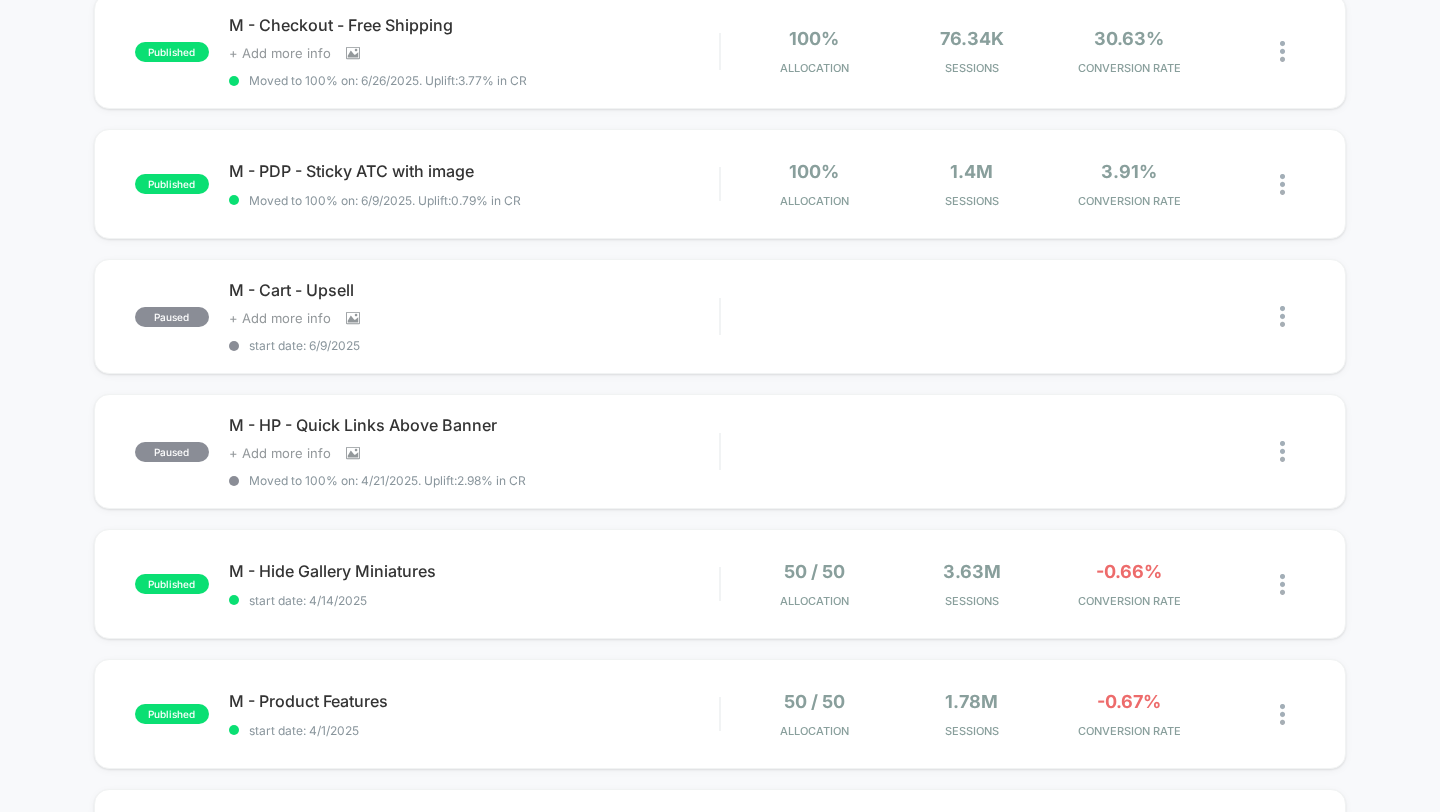 scroll, scrollTop: 491, scrollLeft: 0, axis: vertical 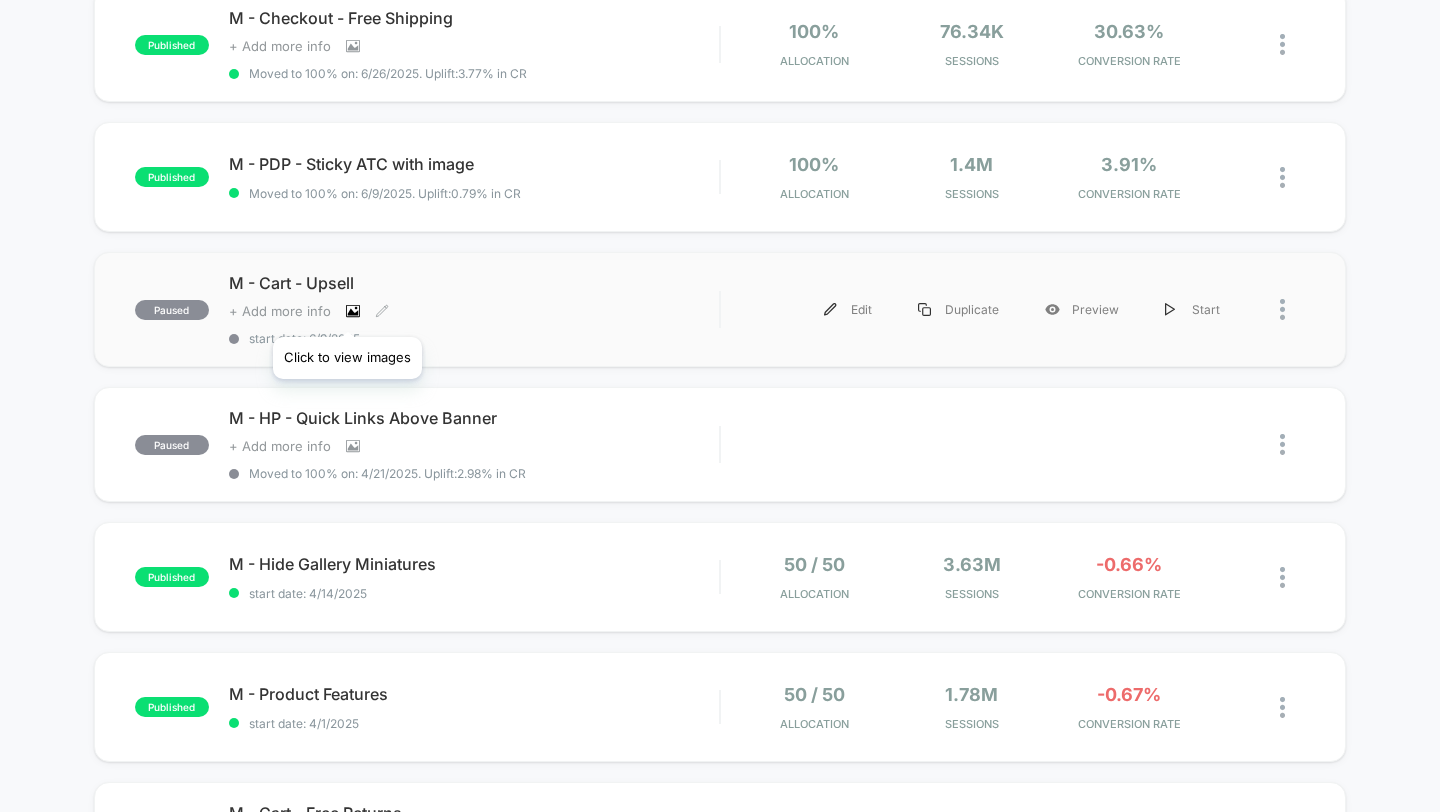 click 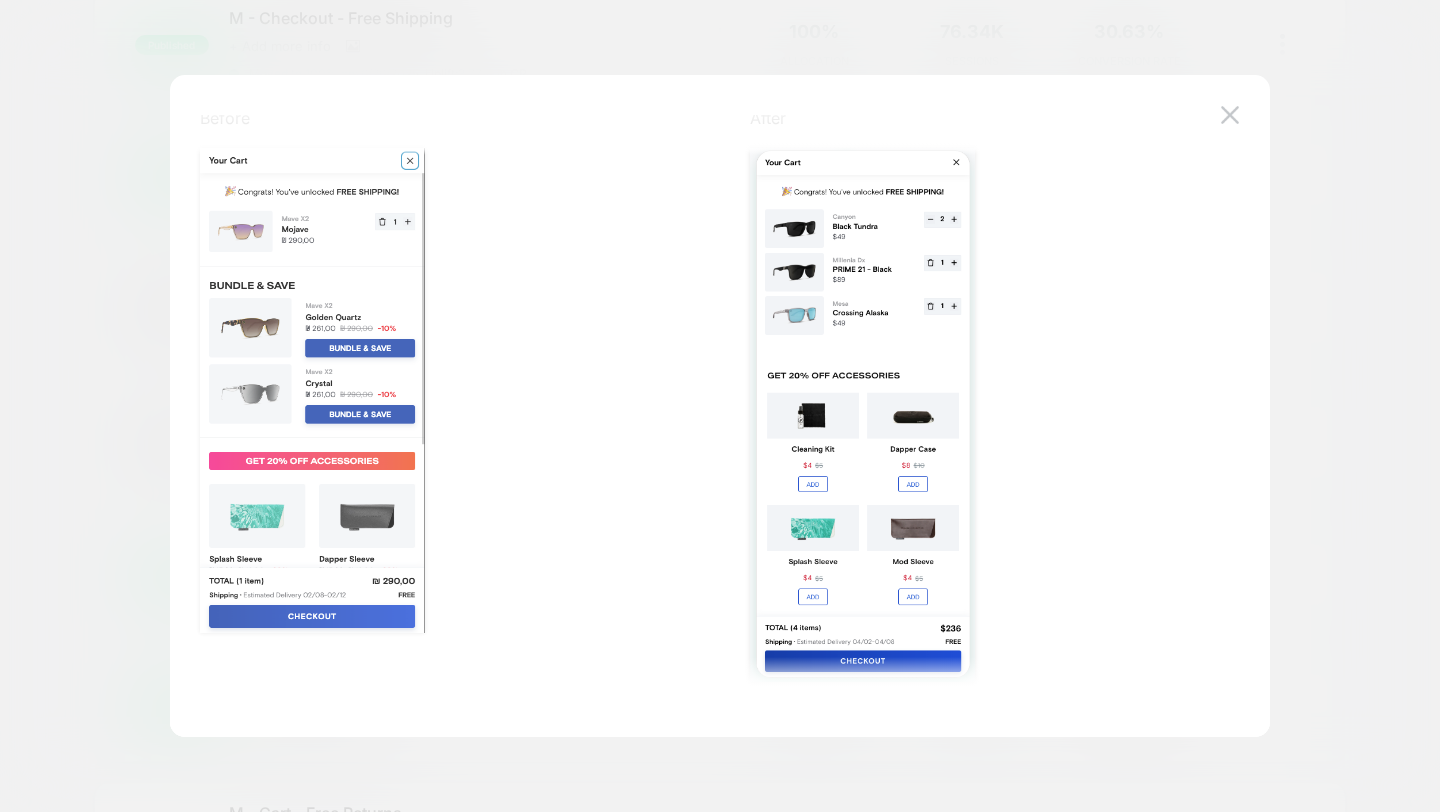 scroll, scrollTop: 71, scrollLeft: 0, axis: vertical 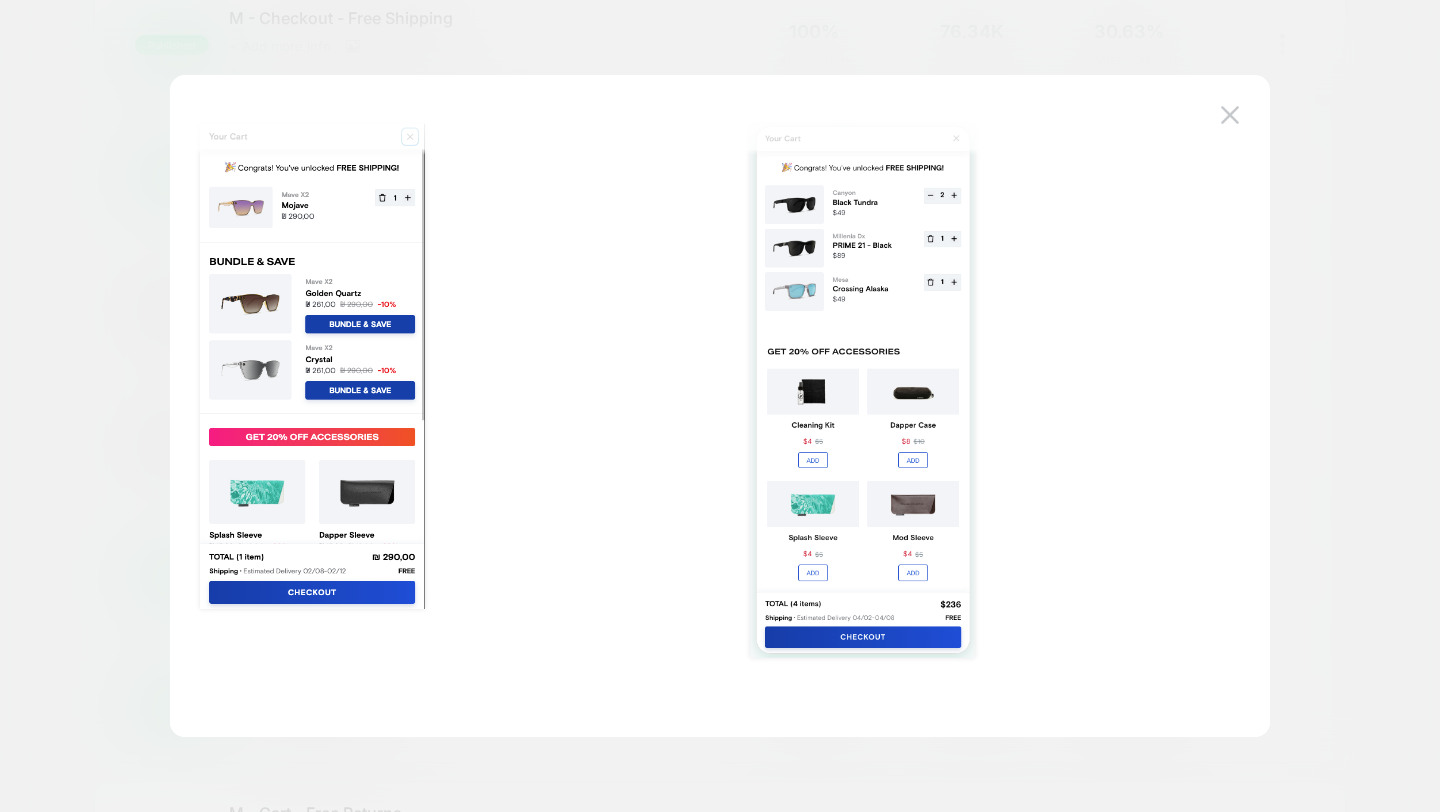 click at bounding box center (720, 406) 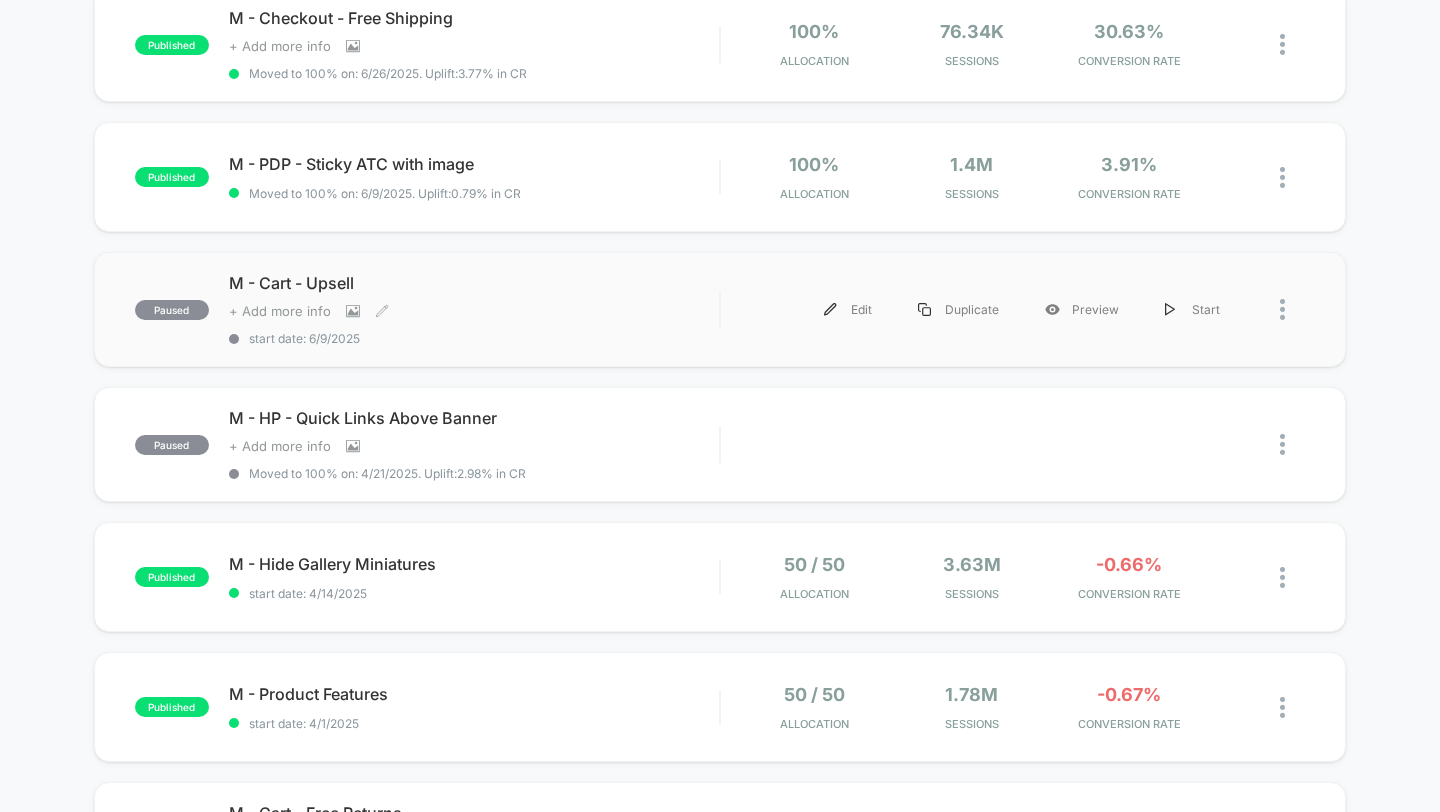click on "M - Cart - Upsell Click to view images Click to edit experience details + Add more info start date: [DATE]/[YEAR]" at bounding box center [474, 309] 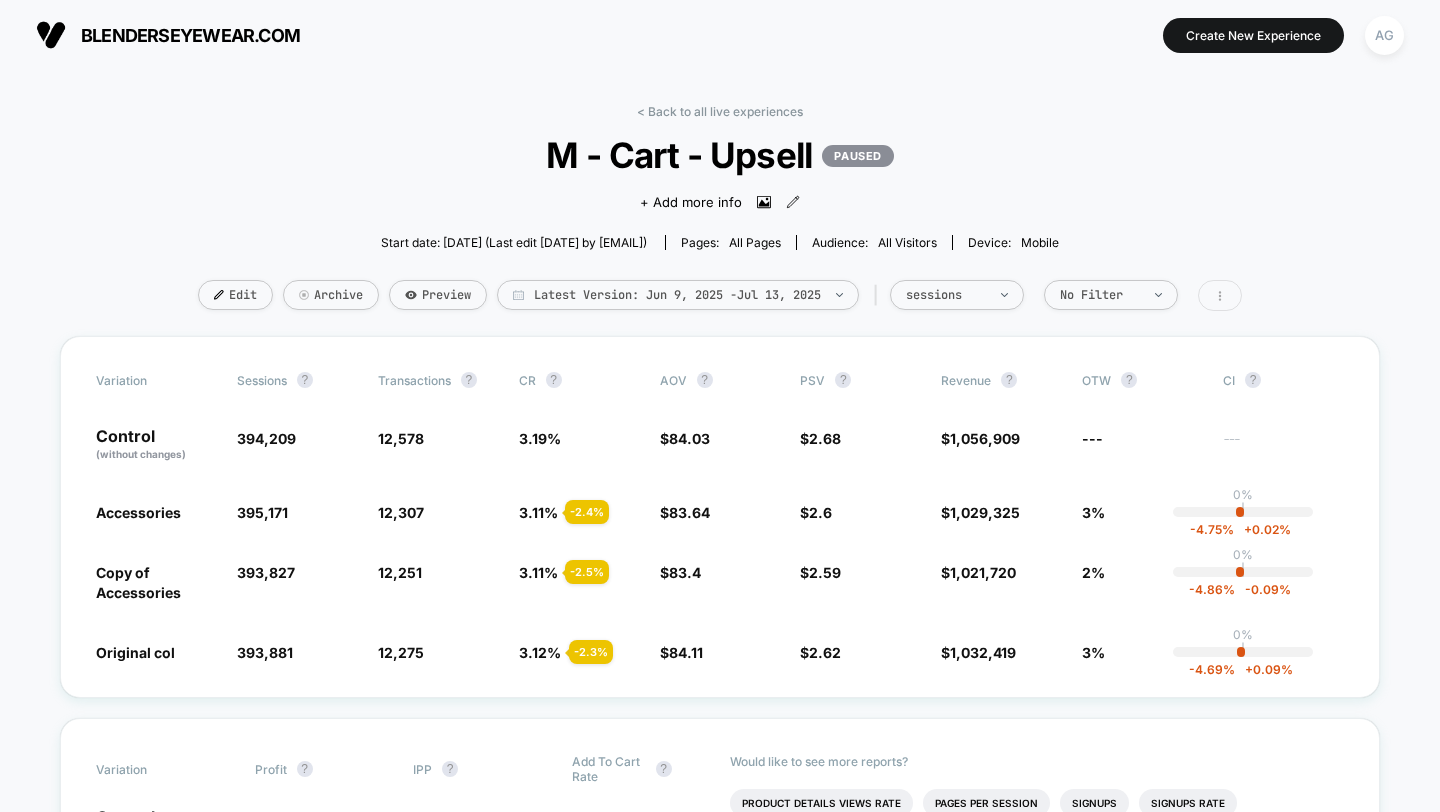 click at bounding box center [1220, 295] 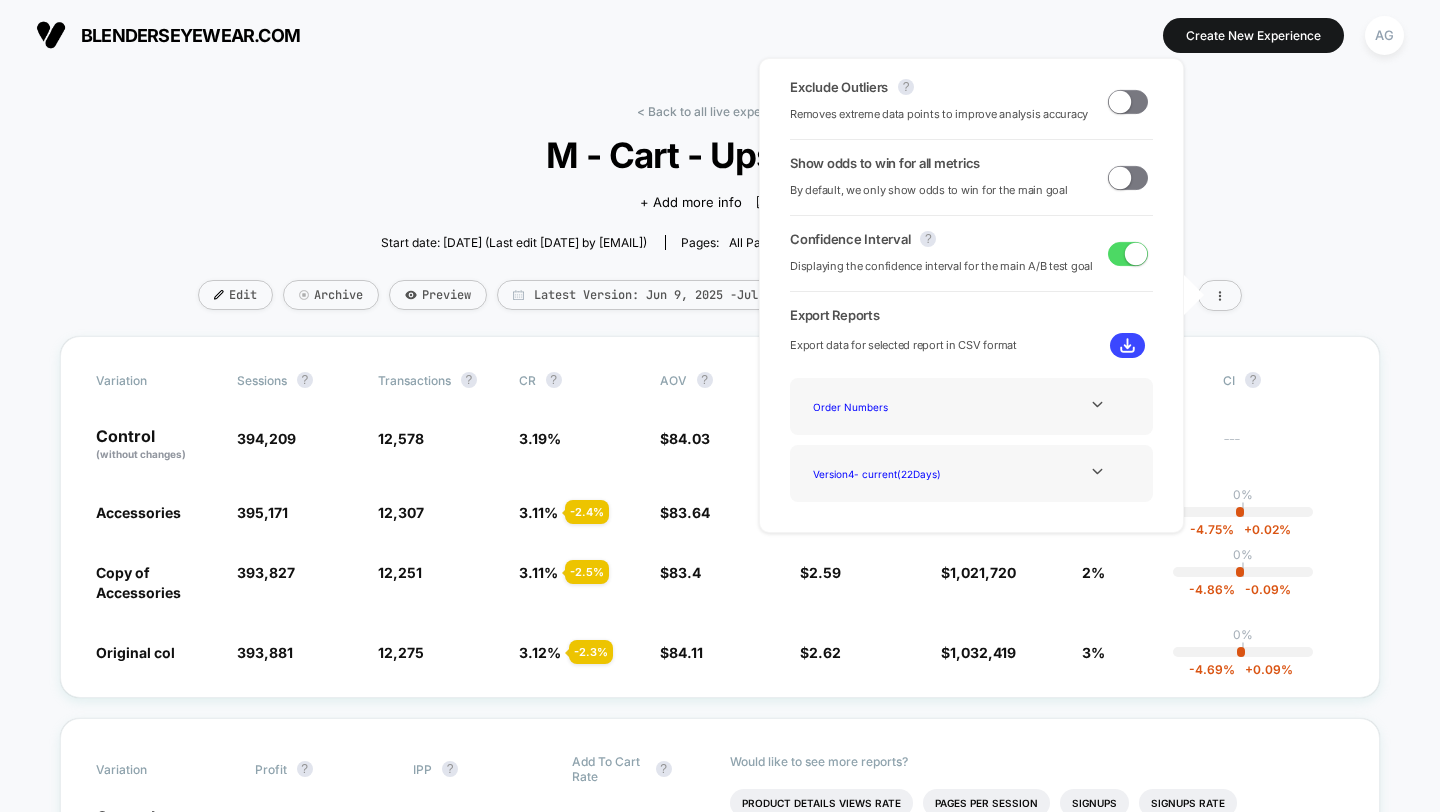 click at bounding box center [1120, 101] 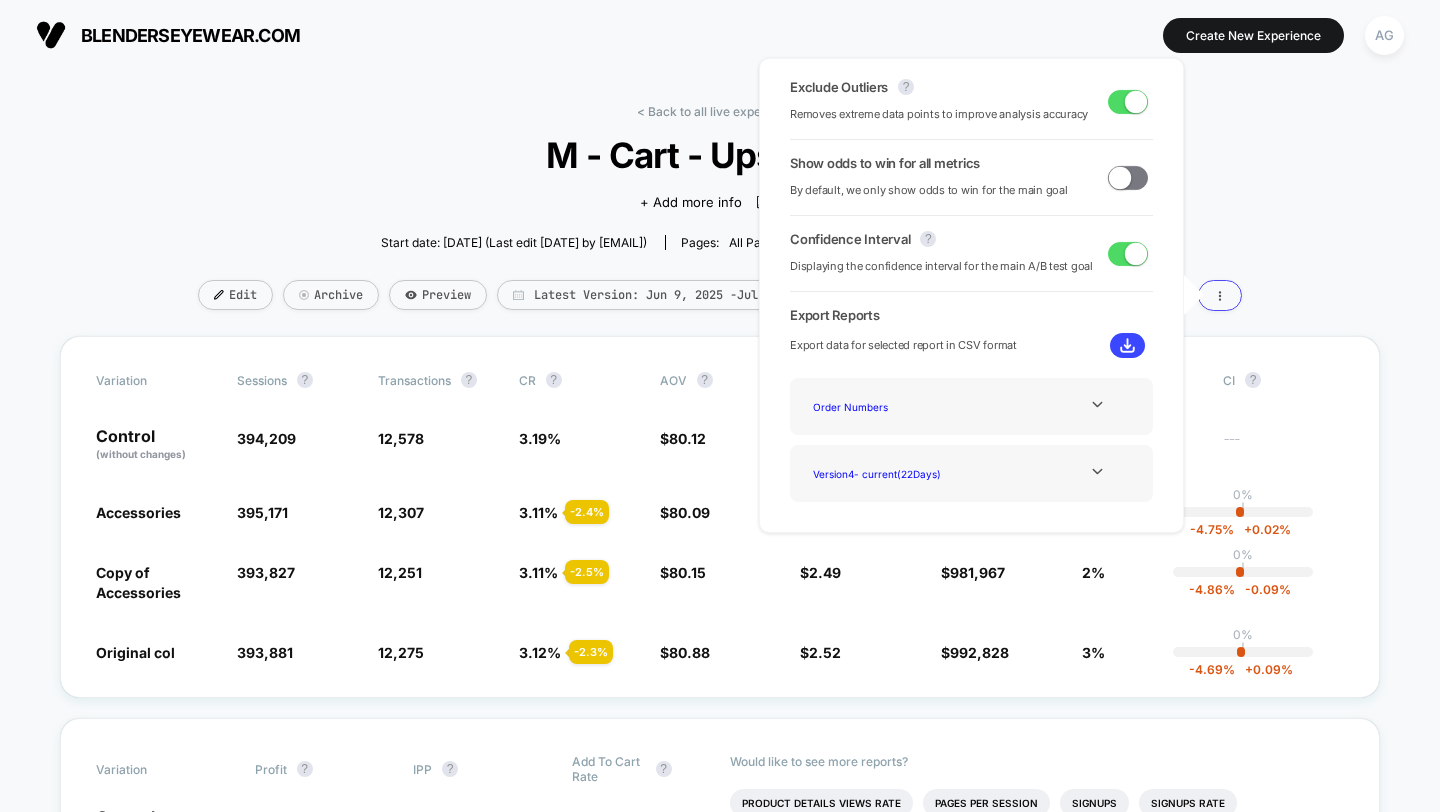 click at bounding box center [1128, 102] 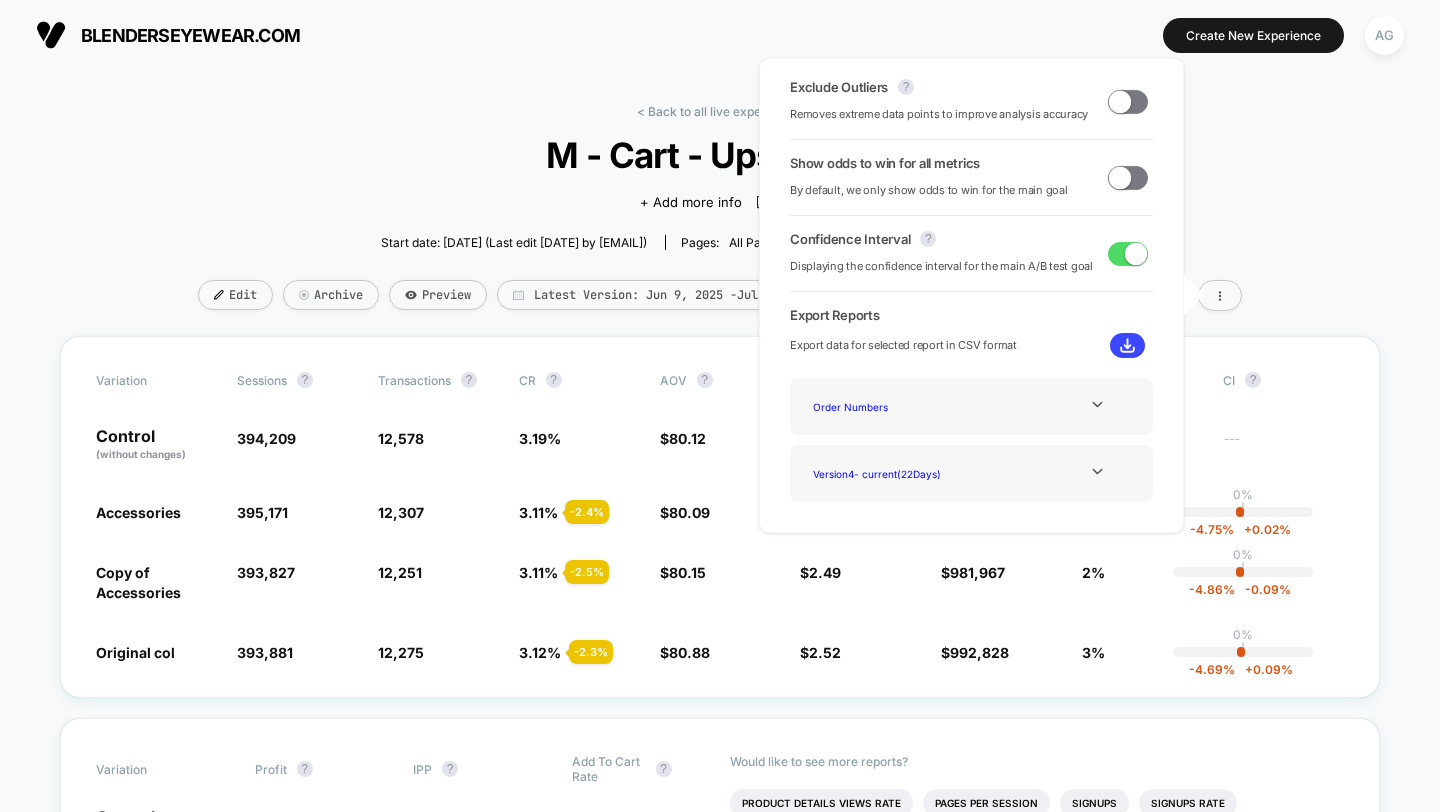 click on "M - Cart - Upsell PAUSED Click to view images Click to edit experience details + Add more info Start date: [DATE] (Last edit [DATE] by [EMAIL]) Pages: all pages Audience: All Visitors Device: mobile Edit Archive Preview Latest Version: [DATE] - [DATE] | sessions No Filter" at bounding box center (720, 220) 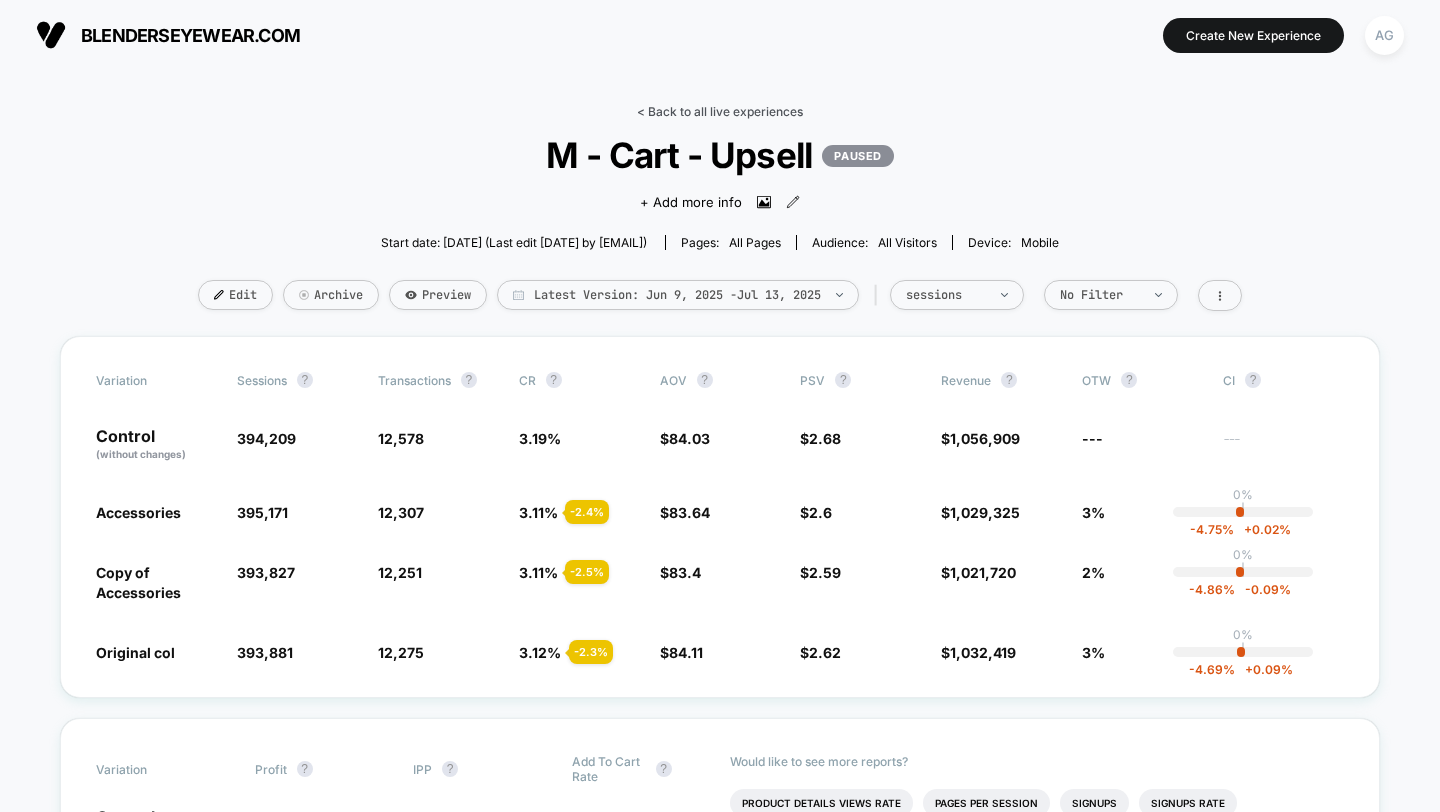 click on "< Back to all live experiences" at bounding box center [720, 111] 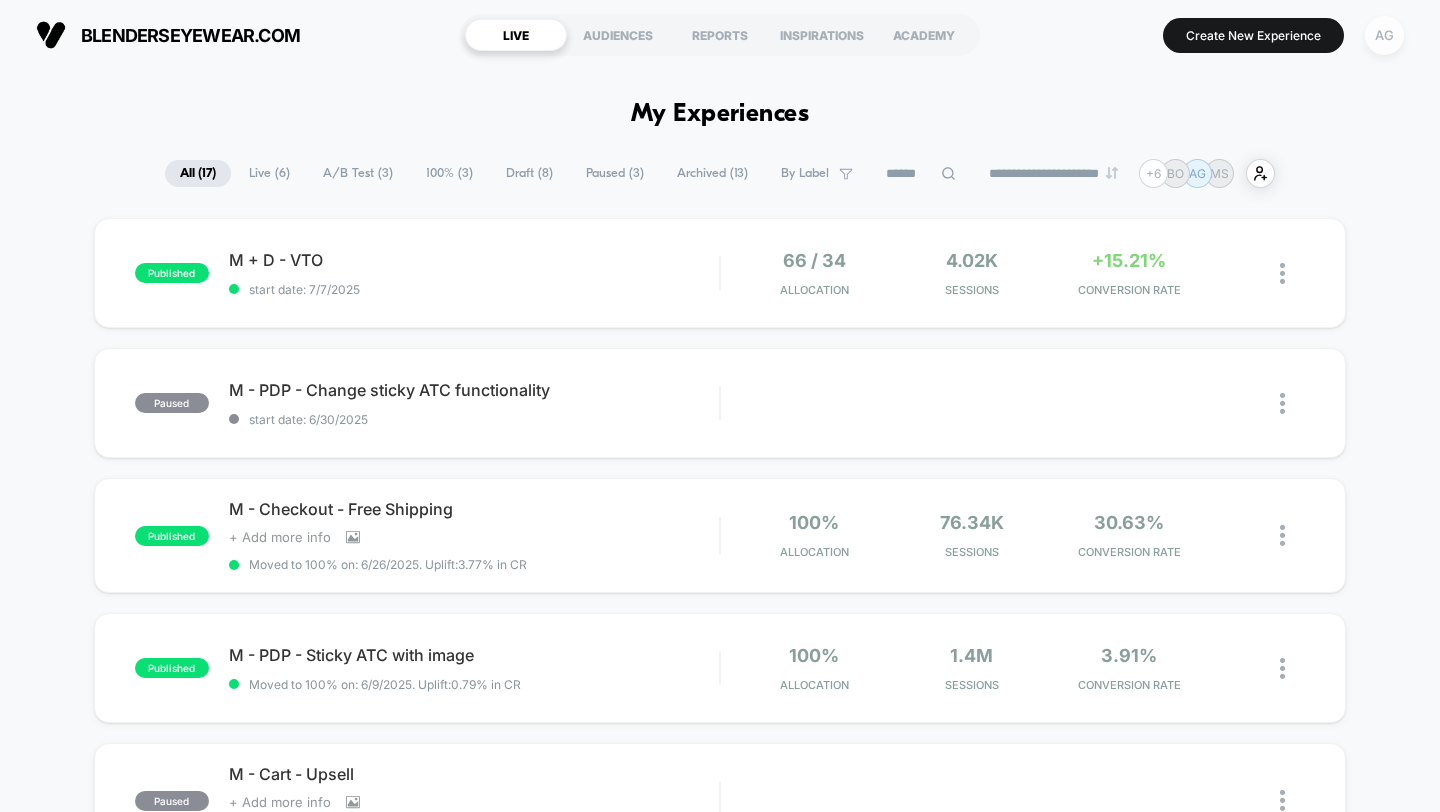 click on "AG" at bounding box center (1384, 35) 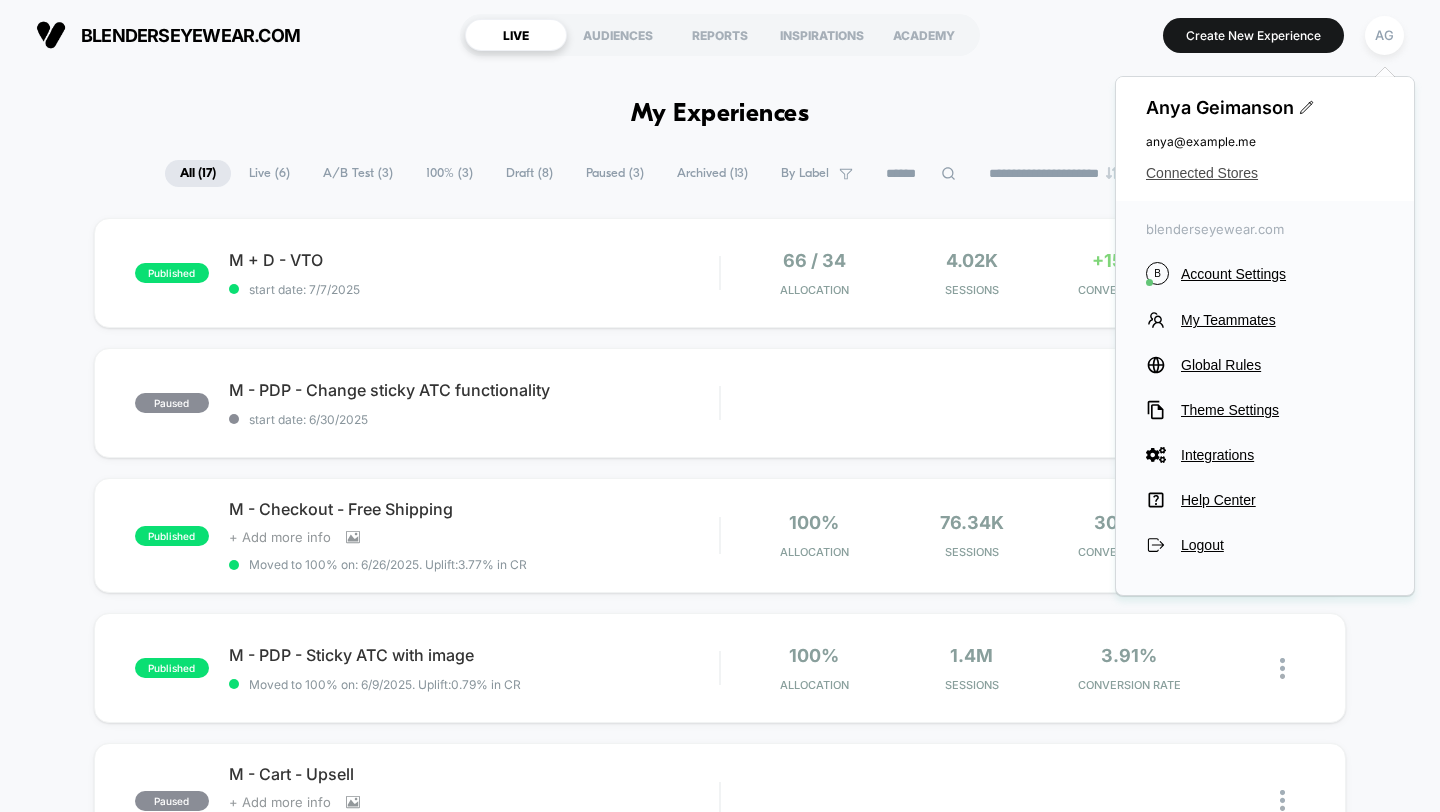 click on "Connected Stores" at bounding box center (1265, 173) 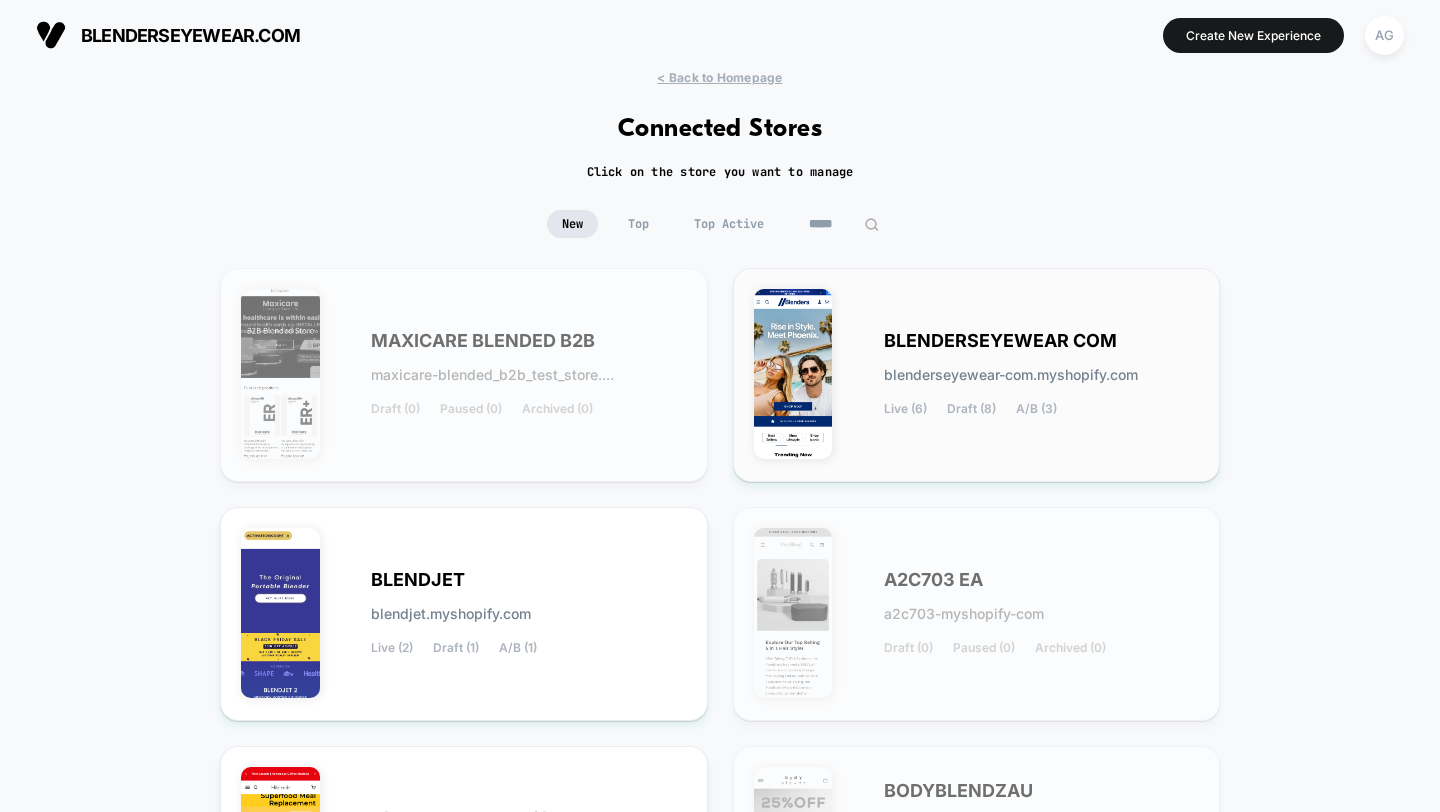 click on "BLENDERSEYEWEAR COM blenderseyewear-com-myshopify-com Live (6) Draft (8) A/B (3)" at bounding box center [977, 375] 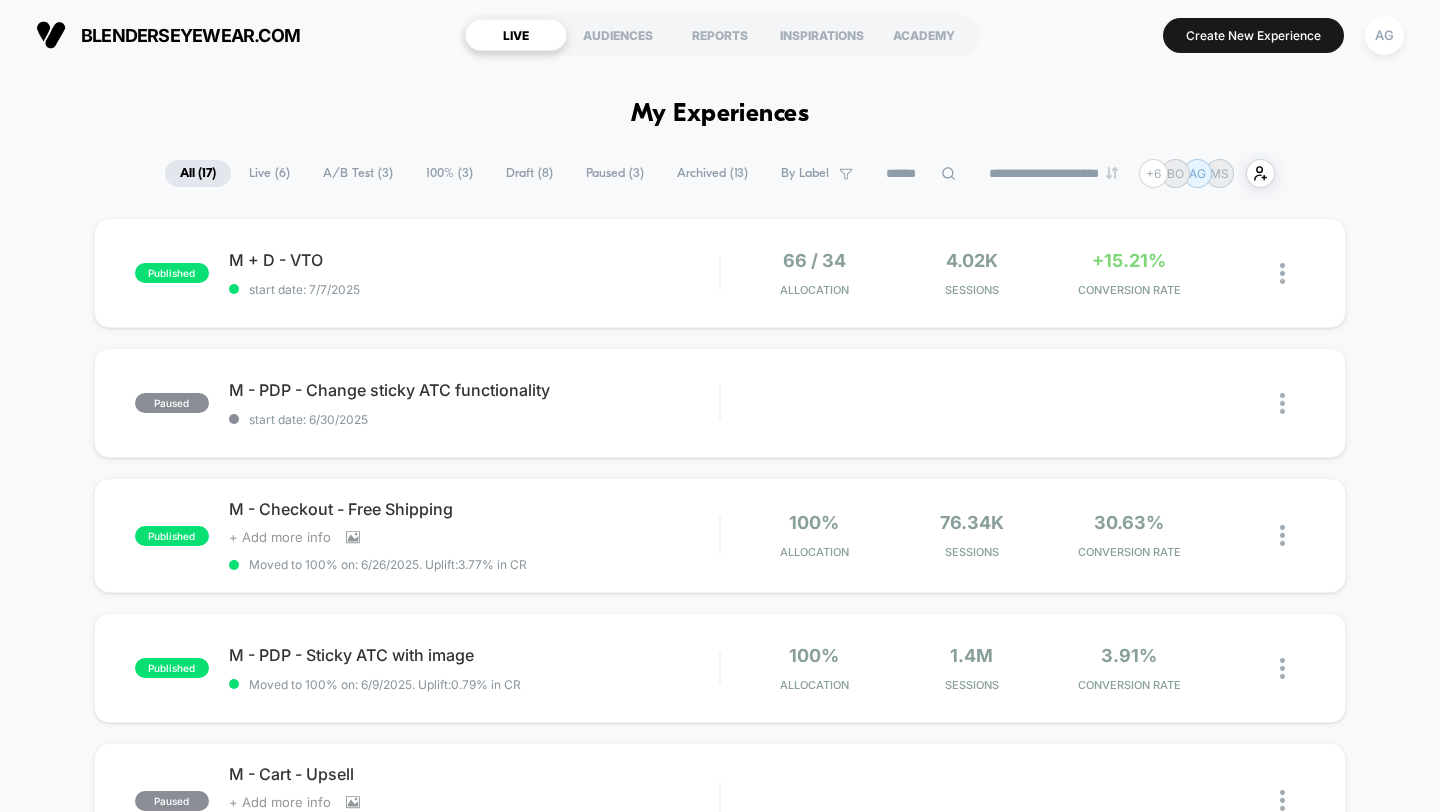click on "Chase [LAST]
[FIRST] [LAST]
[FIRST] [LAST]
[FIRST] [LAST]
[FIRST] [LAST]
[FIRST] [LAST] BO [FIRST] [LAST] AG [FIRST] [LAST] MS [FIRST] [LAST] user-plus-alt-1-svgrepo-com Send An Invite Edit + Publish Cancel Send published M + D - VTO start date: [DATE] [NUMBER] / [NUMBER] Allocation [NUMBER]k Sessions +[NUMBER]%" at bounding box center [720, 1899] 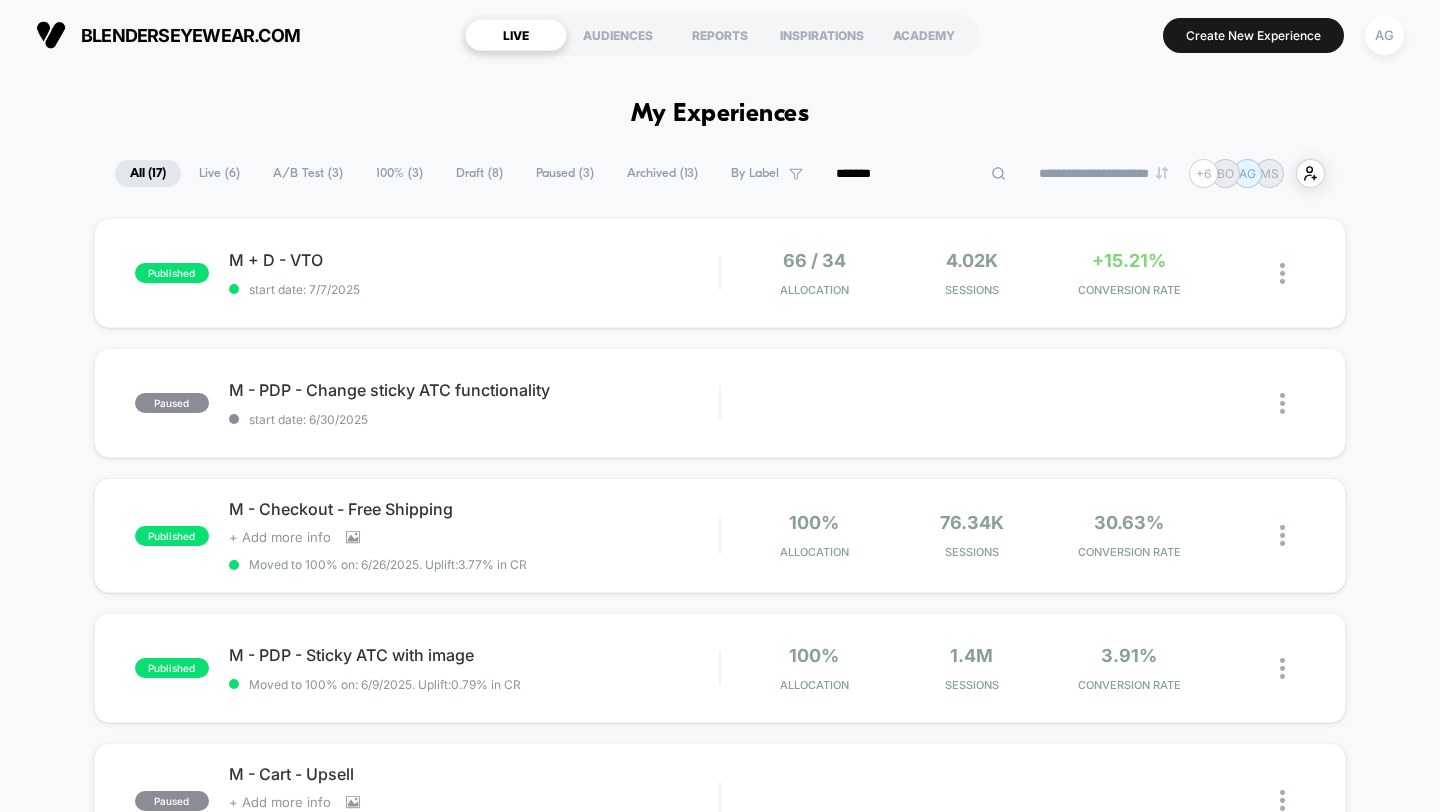 type on "********" 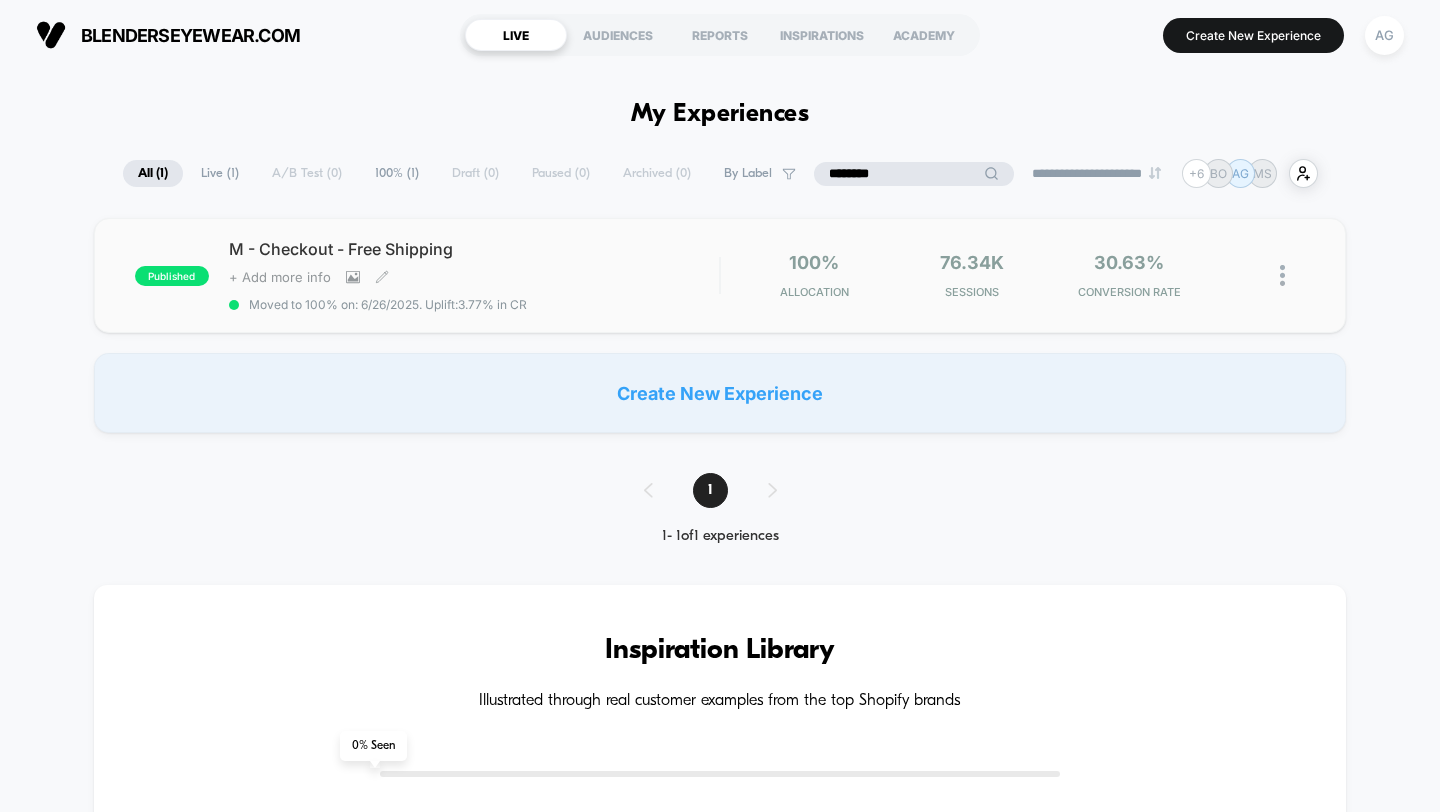 click on "M - Checkout - Free Shipping Click to view images Click to edit experience details + Add more info Moved to 100% on:   6/26/2025 . Uplift: 3.77% in CR" at bounding box center (474, 275) 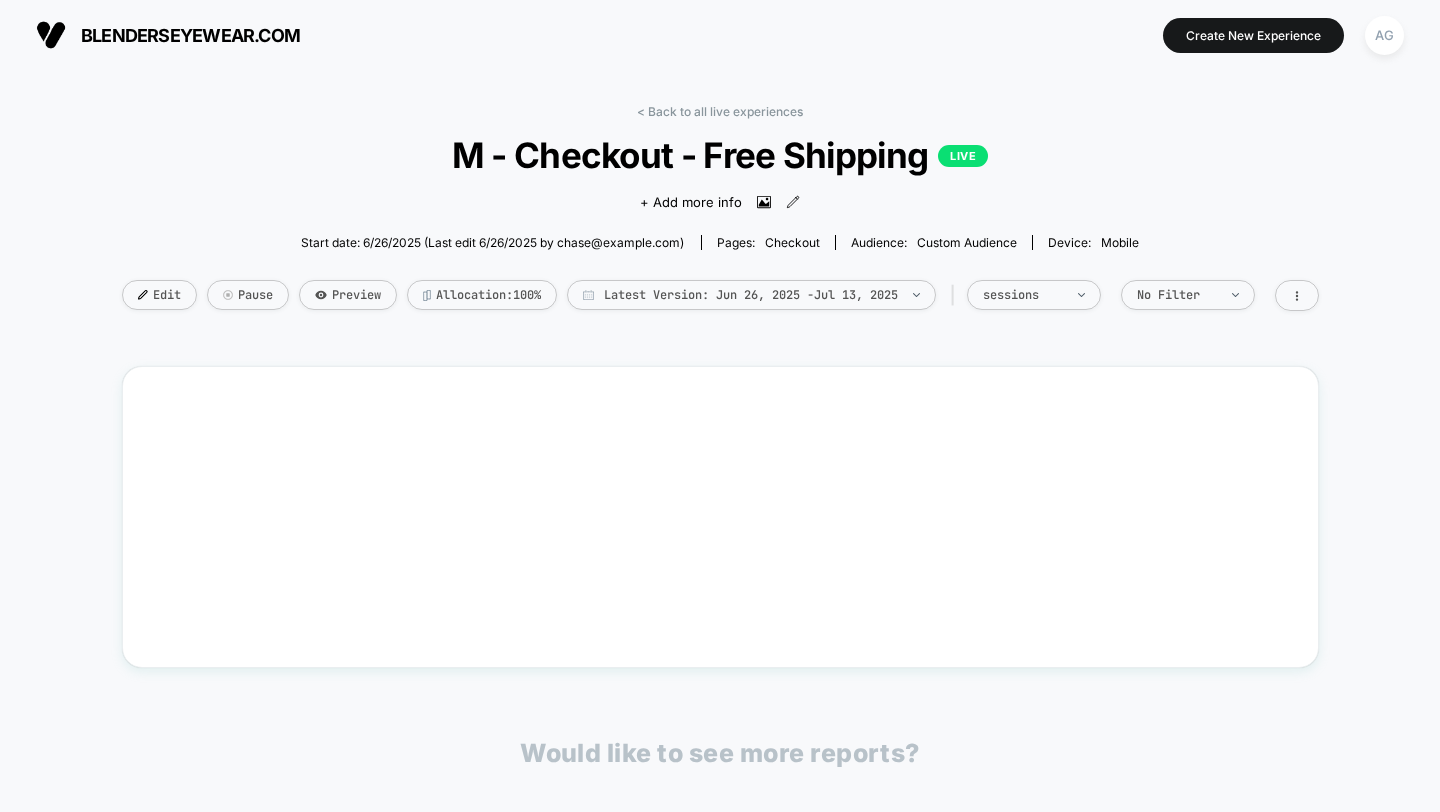click on "< Back to all live experiences  M - Checkout - Free Shipping LIVE Click to view images Click to edit experience details + Add more info Start date: 6/26/2025 (Last edit 6/26/2025 by chase@example.com) Pages: checkout Audience: Custom Audience Device: mobile Edit Pause  Preview Allocation:  100% Latest Version:     Jun 26, 2025    -    Jul 13, 2025 |   sessions   No Filter" at bounding box center [720, 220] 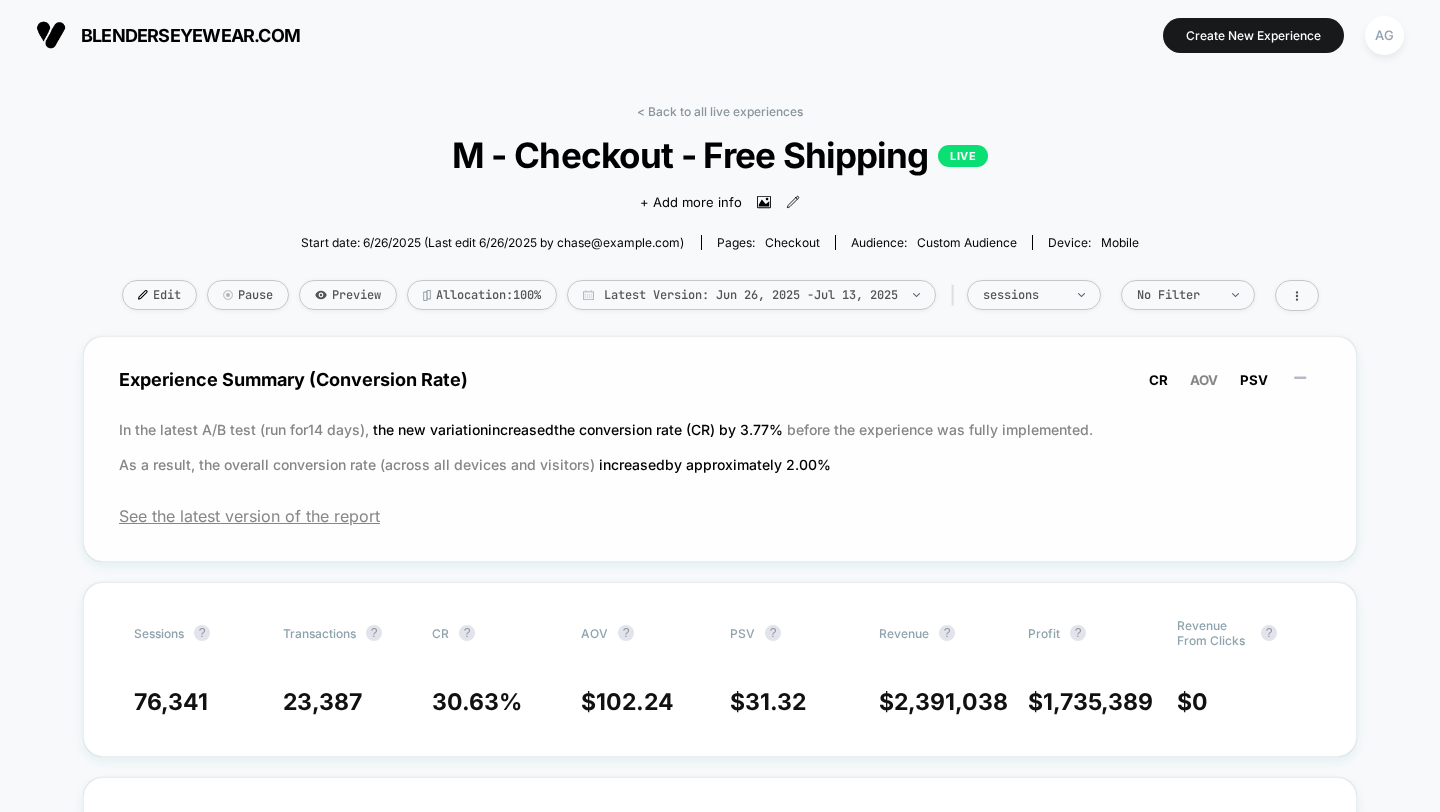 click on "PSV" at bounding box center (1254, 380) 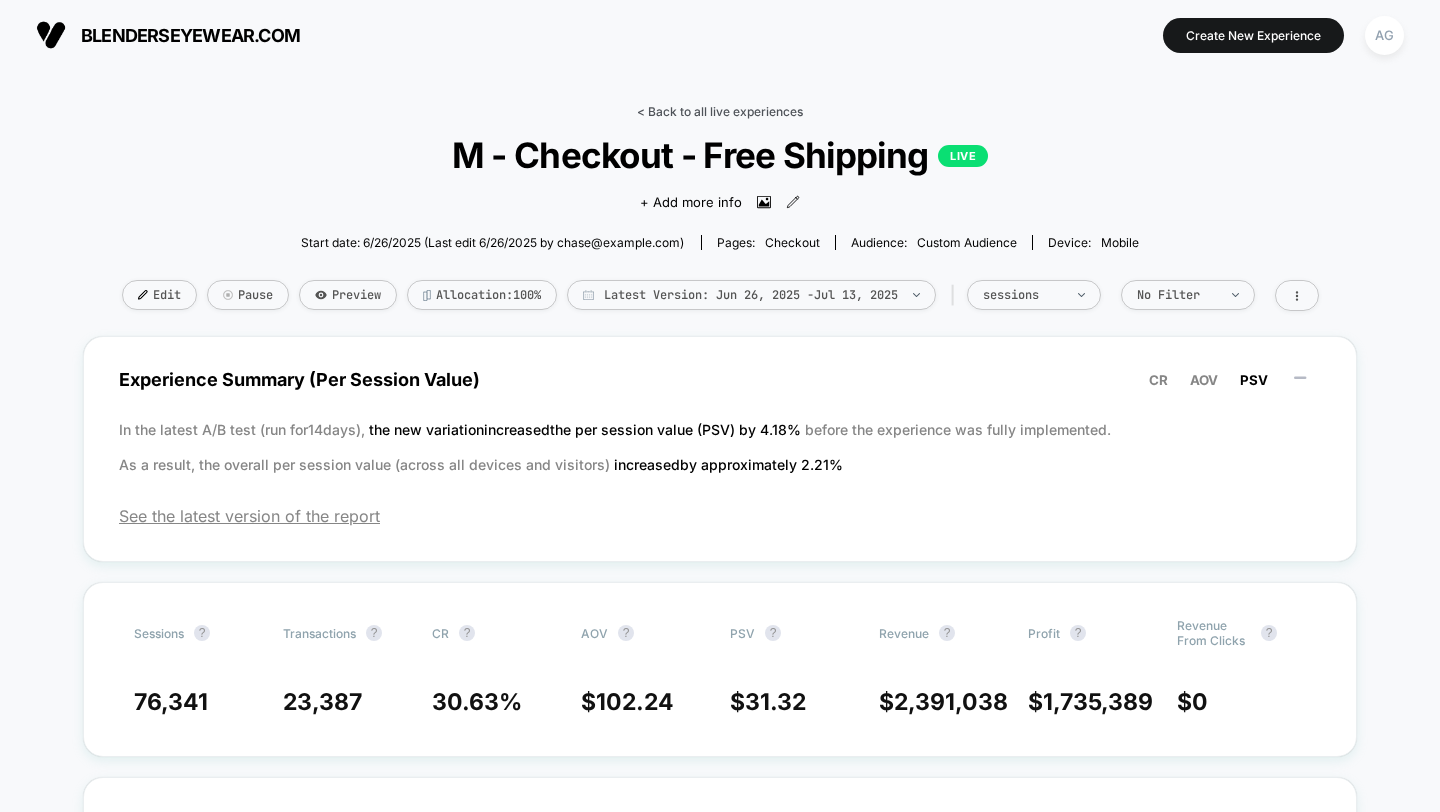 click on "< Back to all live experiences" at bounding box center [720, 111] 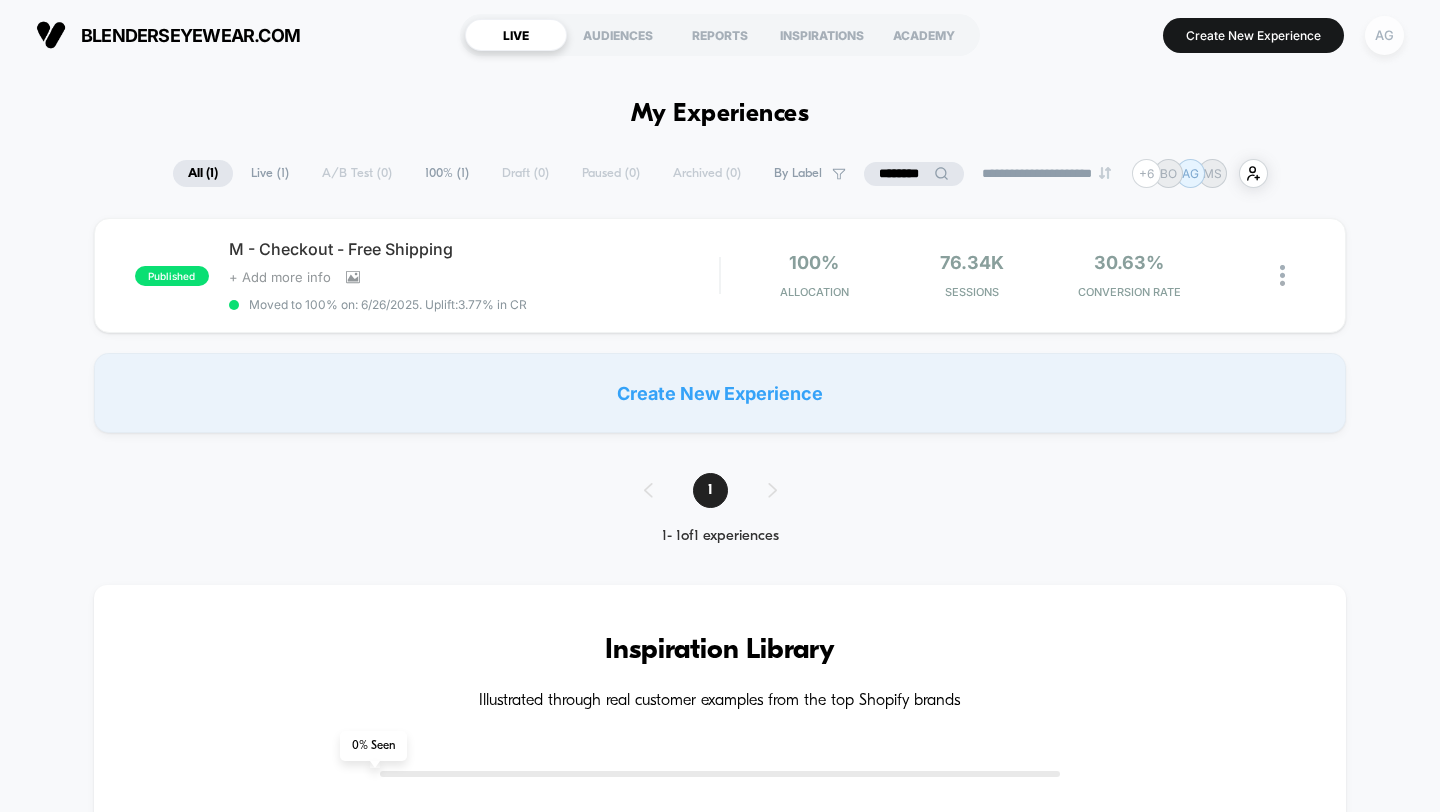 click on "AG" at bounding box center [1384, 35] 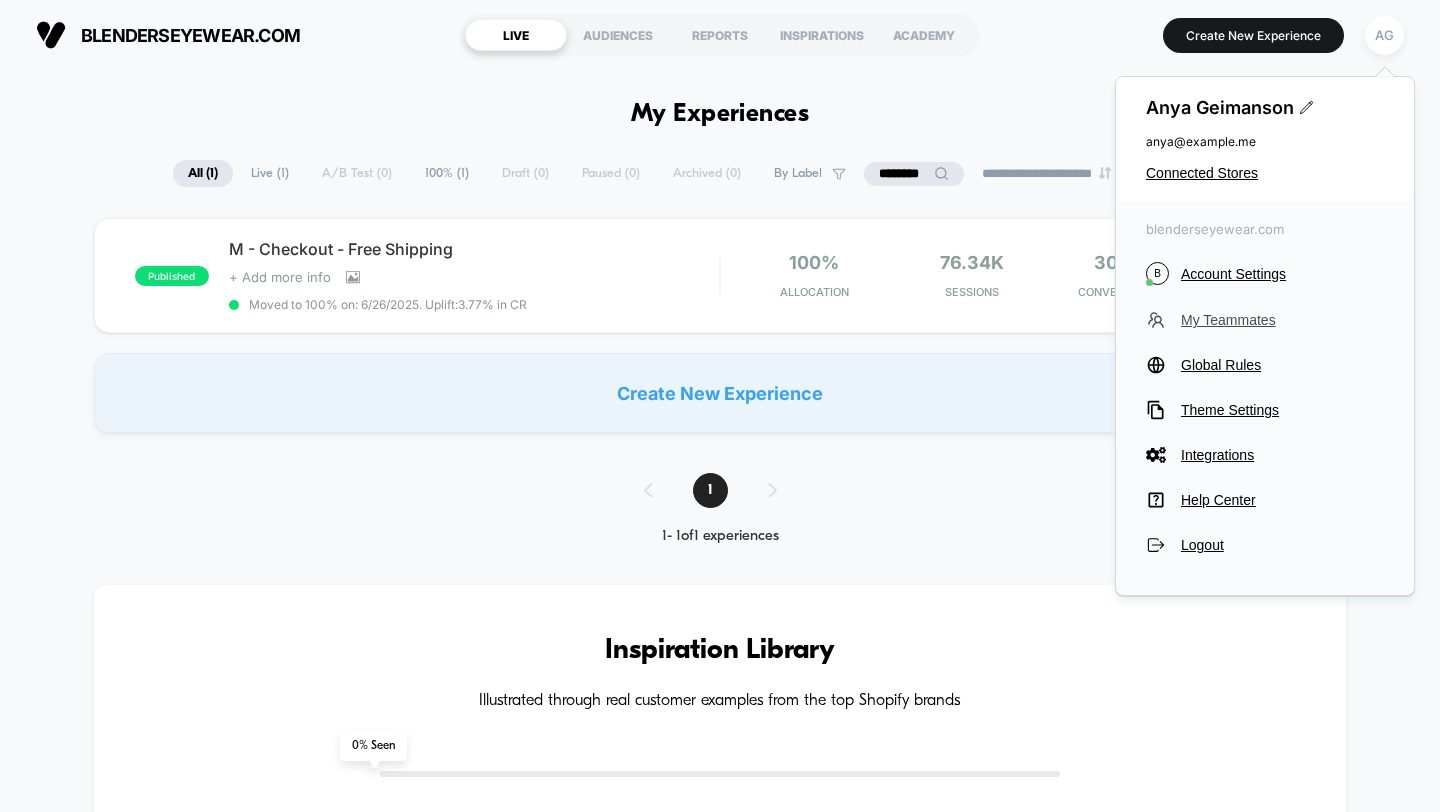 click on "My Teammates" at bounding box center [1282, 320] 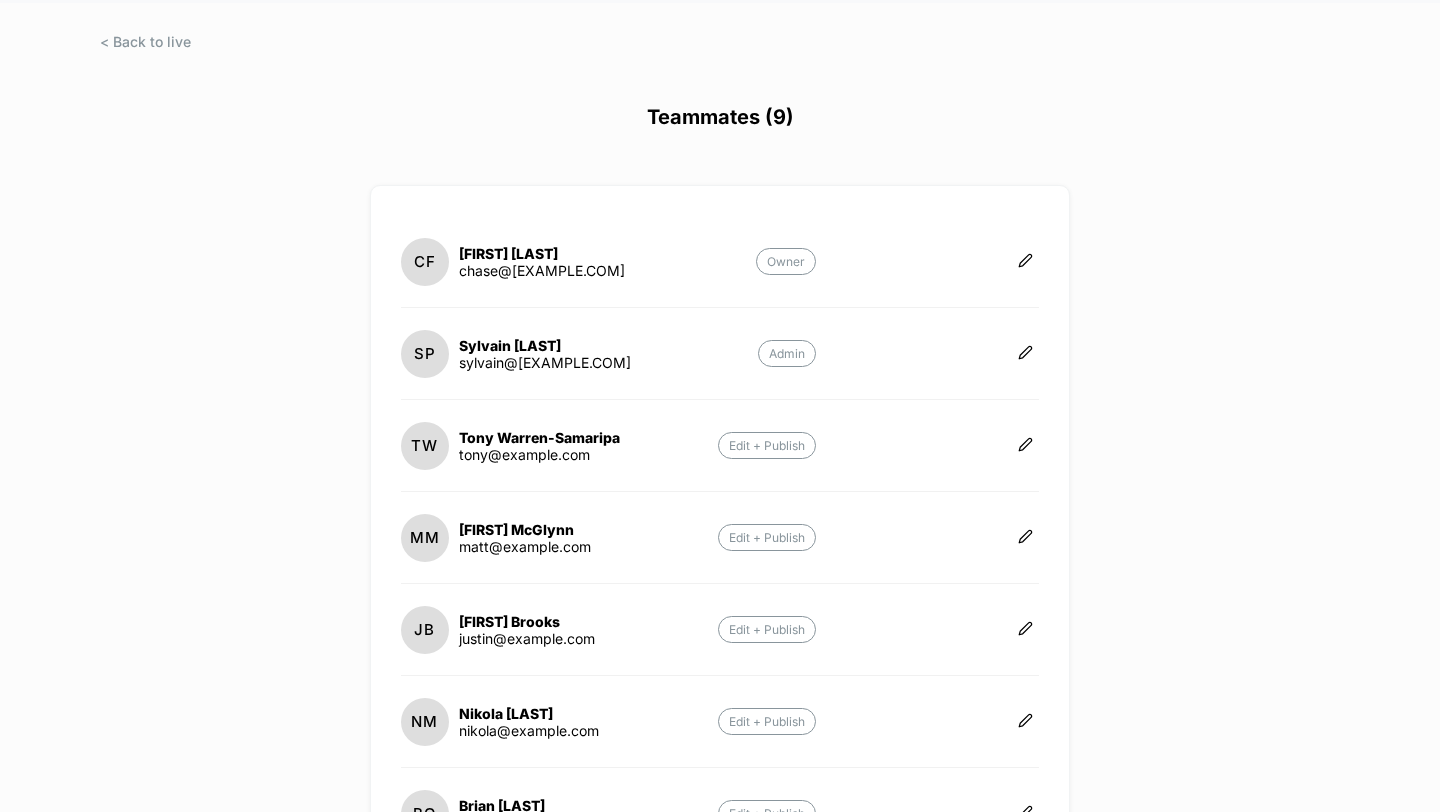 scroll, scrollTop: 0, scrollLeft: 0, axis: both 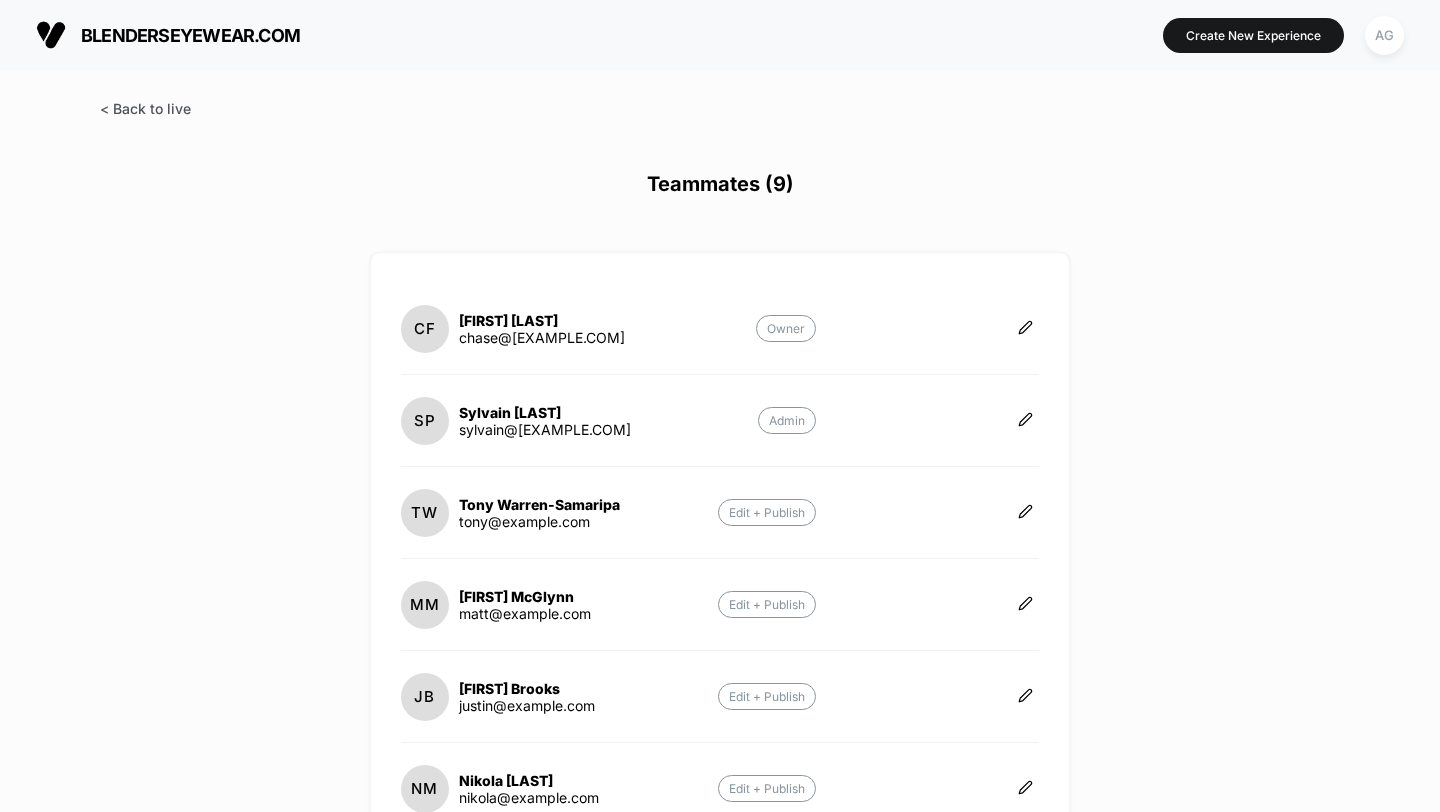 click at bounding box center [145, 108] 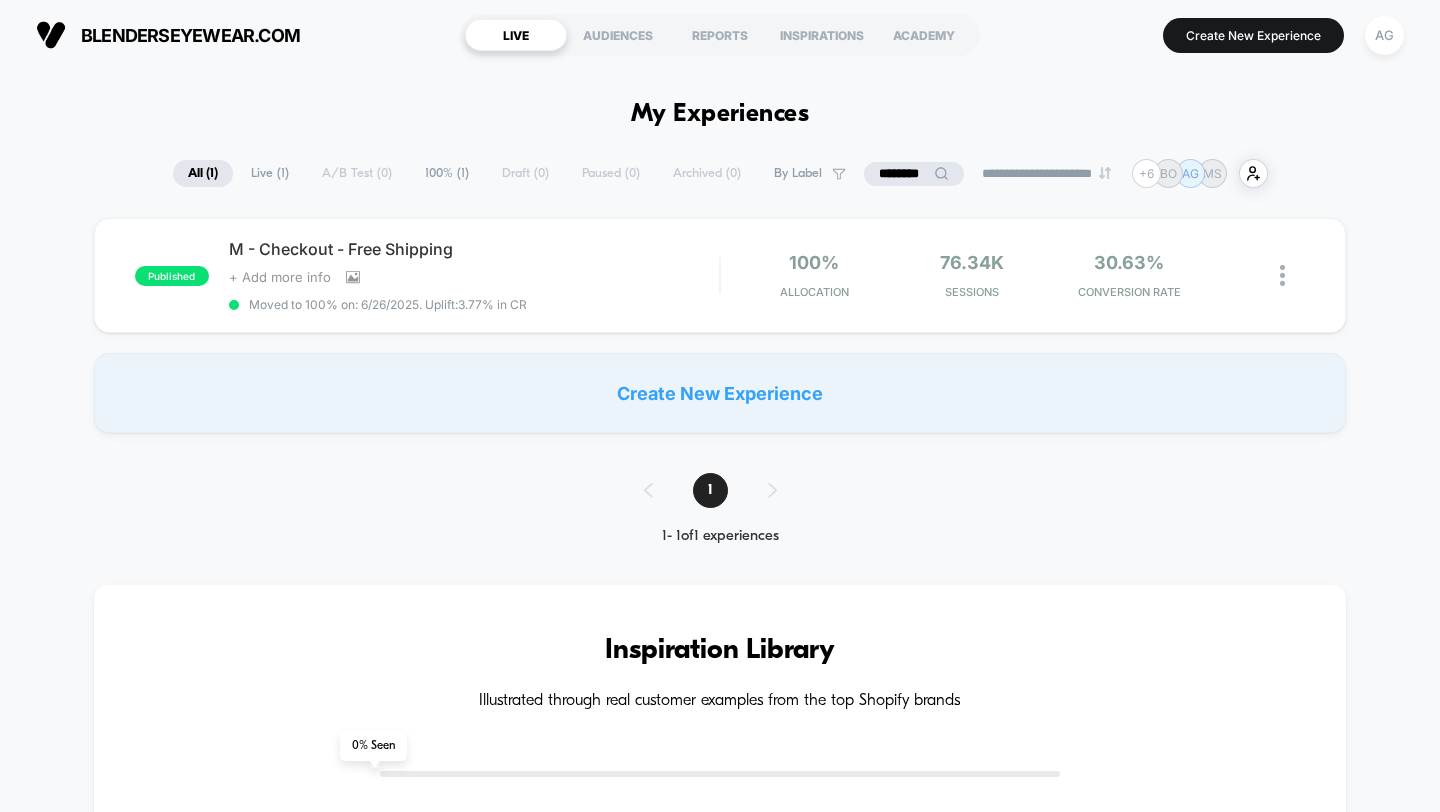 click on "Live ( 1 )" at bounding box center [270, 173] 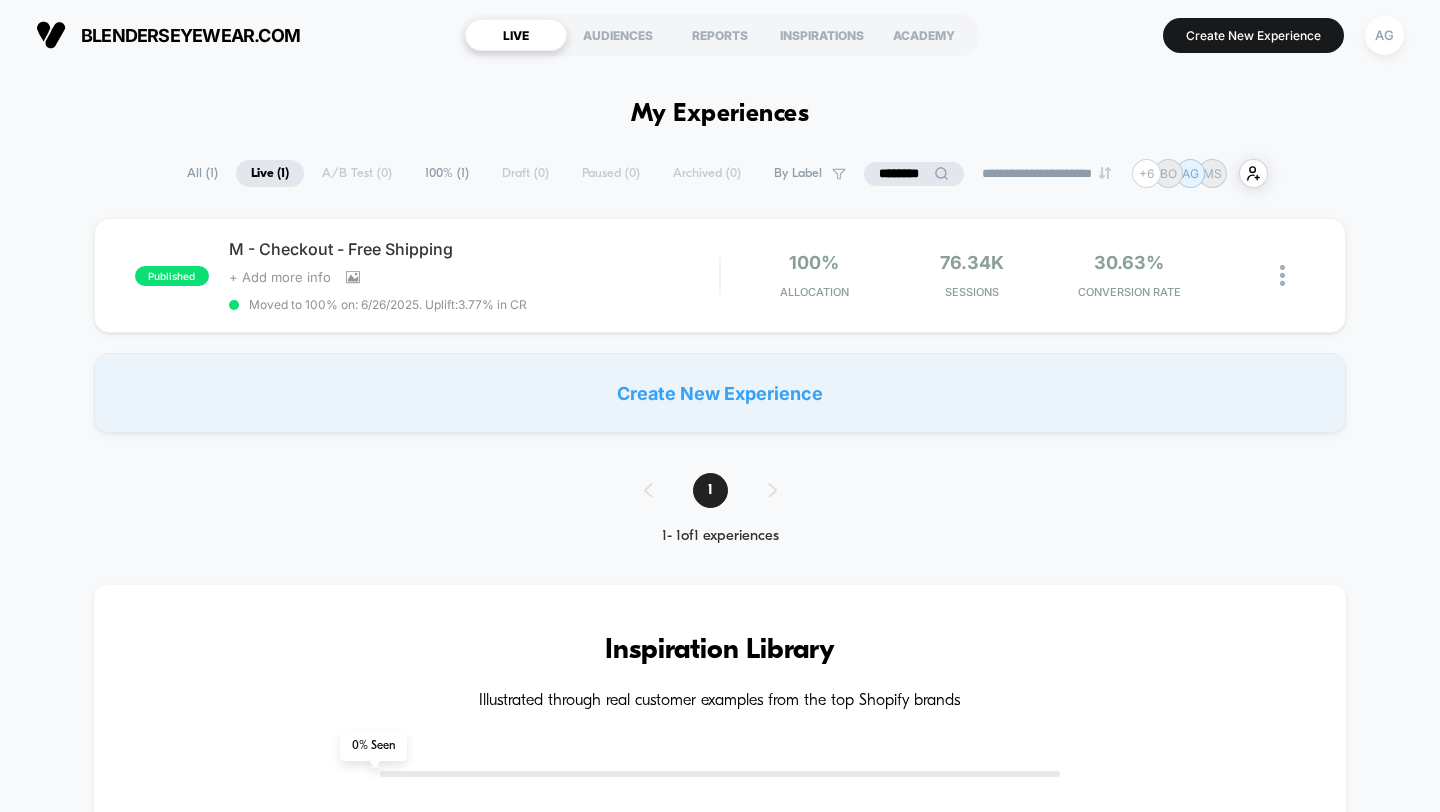 click on "********" at bounding box center (914, 174) 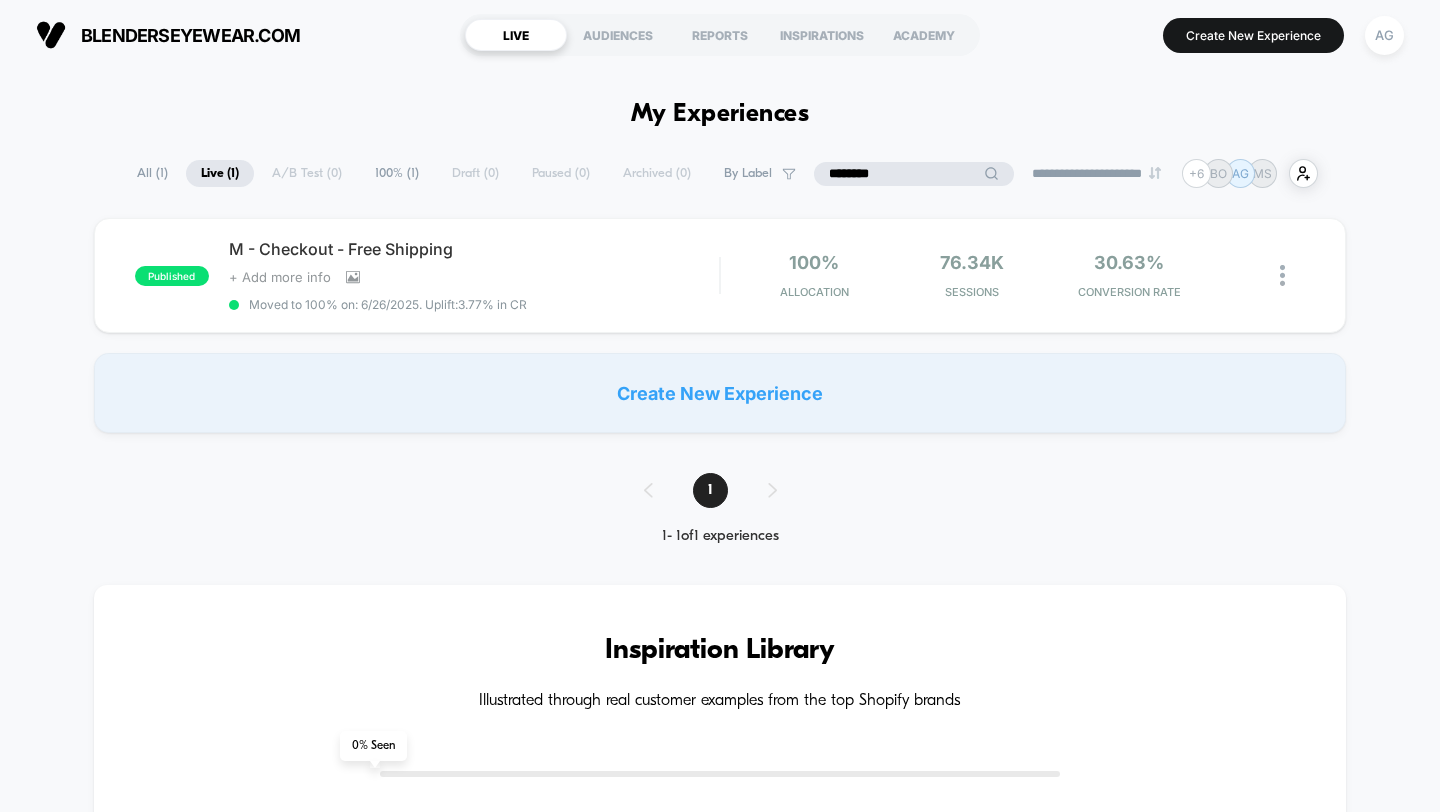 click on "********" at bounding box center [914, 174] 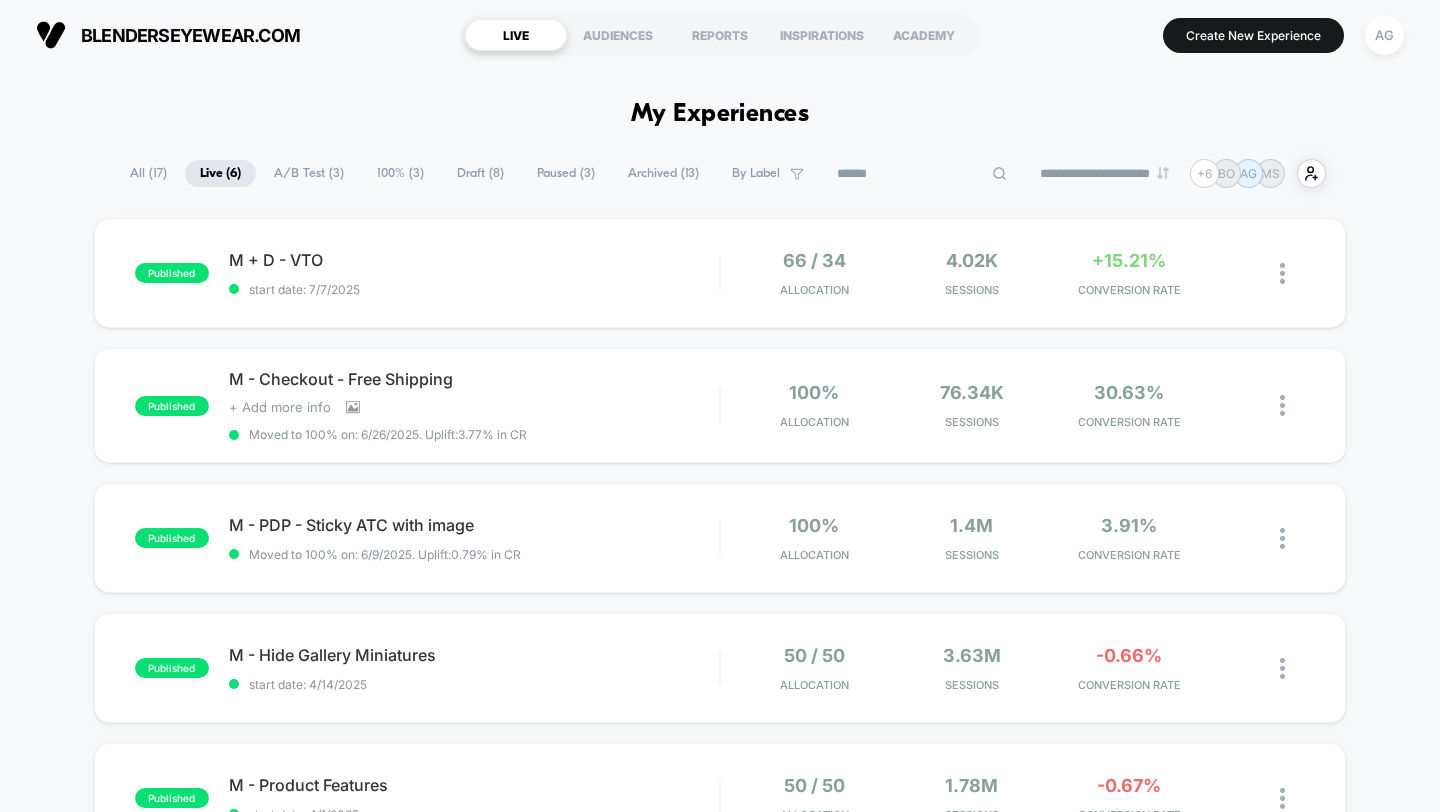 type 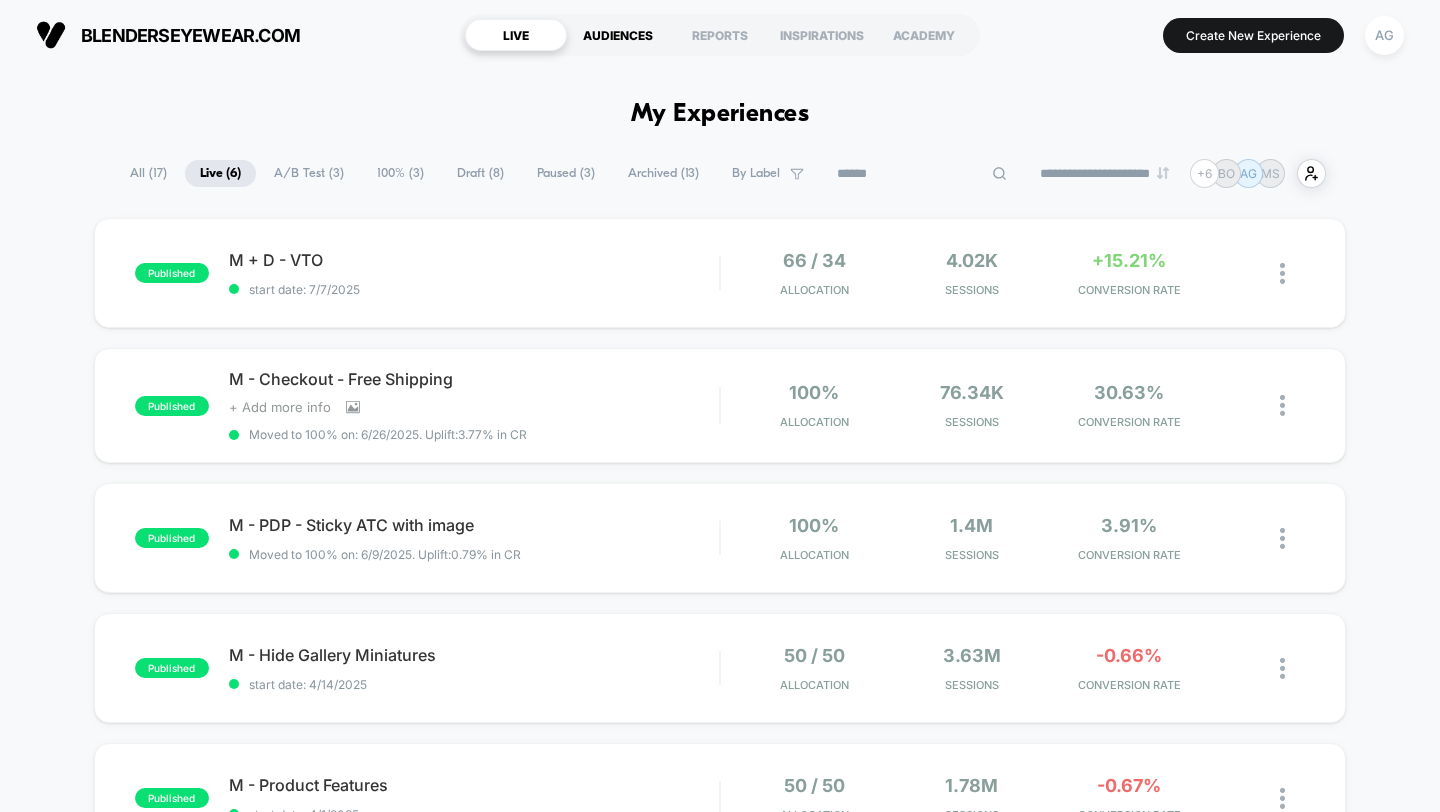 click on "AUDIENCES" at bounding box center [618, 35] 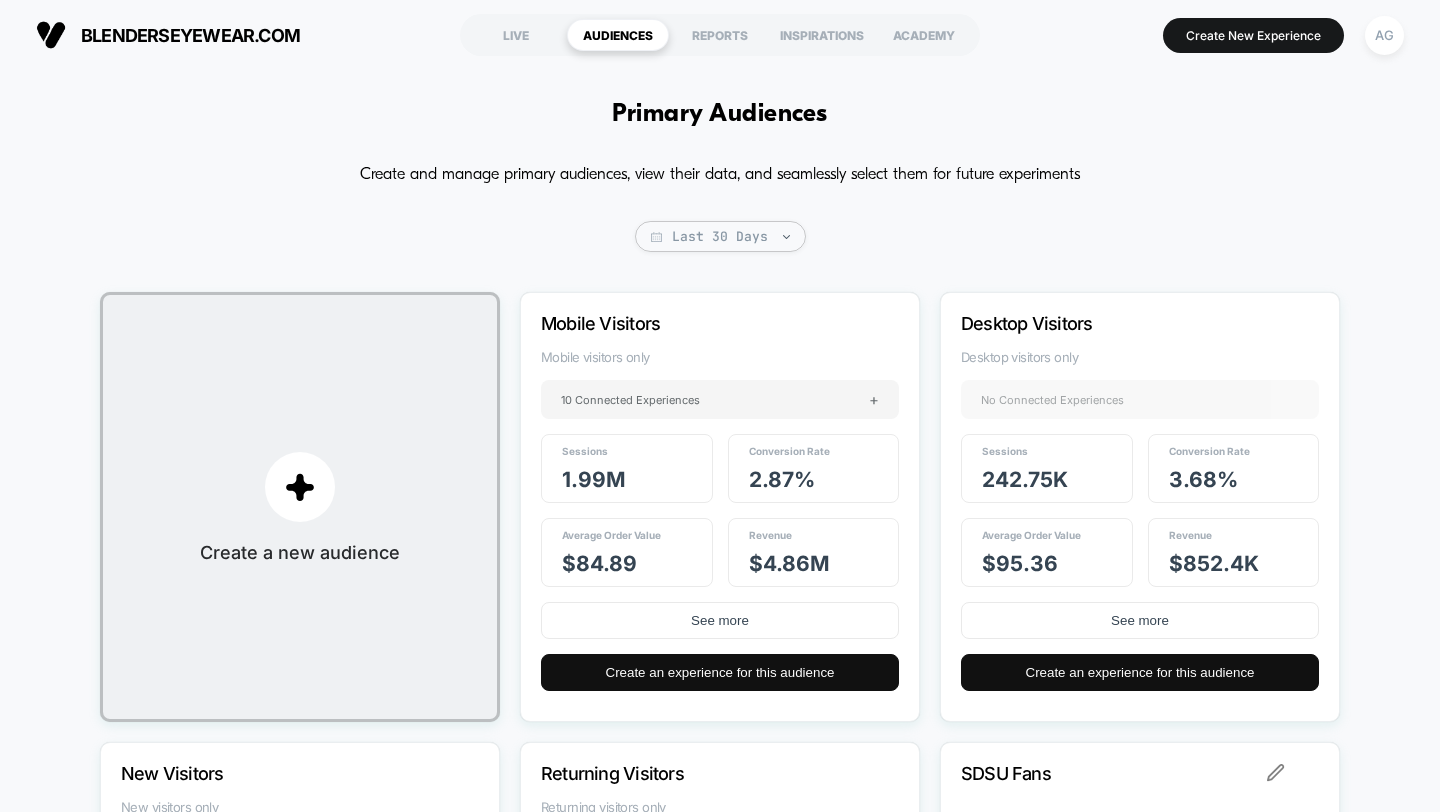 click on "Mobile Visitors Mobile visitors only   10   Connected Experiences + Sessions 1.99M Conversion Rate 2.87 % Average Order Value $ 84.89 Revenue $ 4.86M See more Create an experience for this audience" at bounding box center [720, 507] 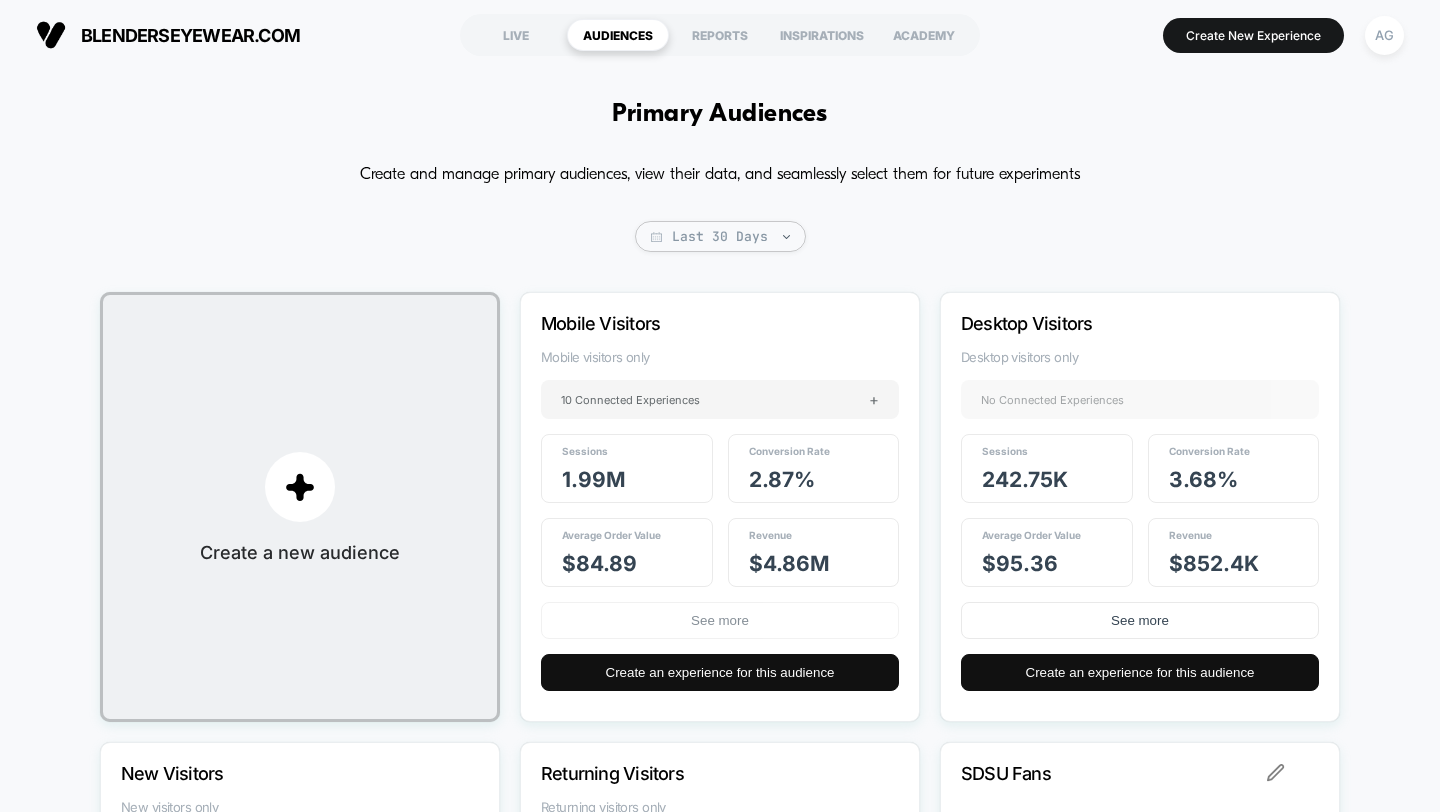 click on "See more" at bounding box center (720, 620) 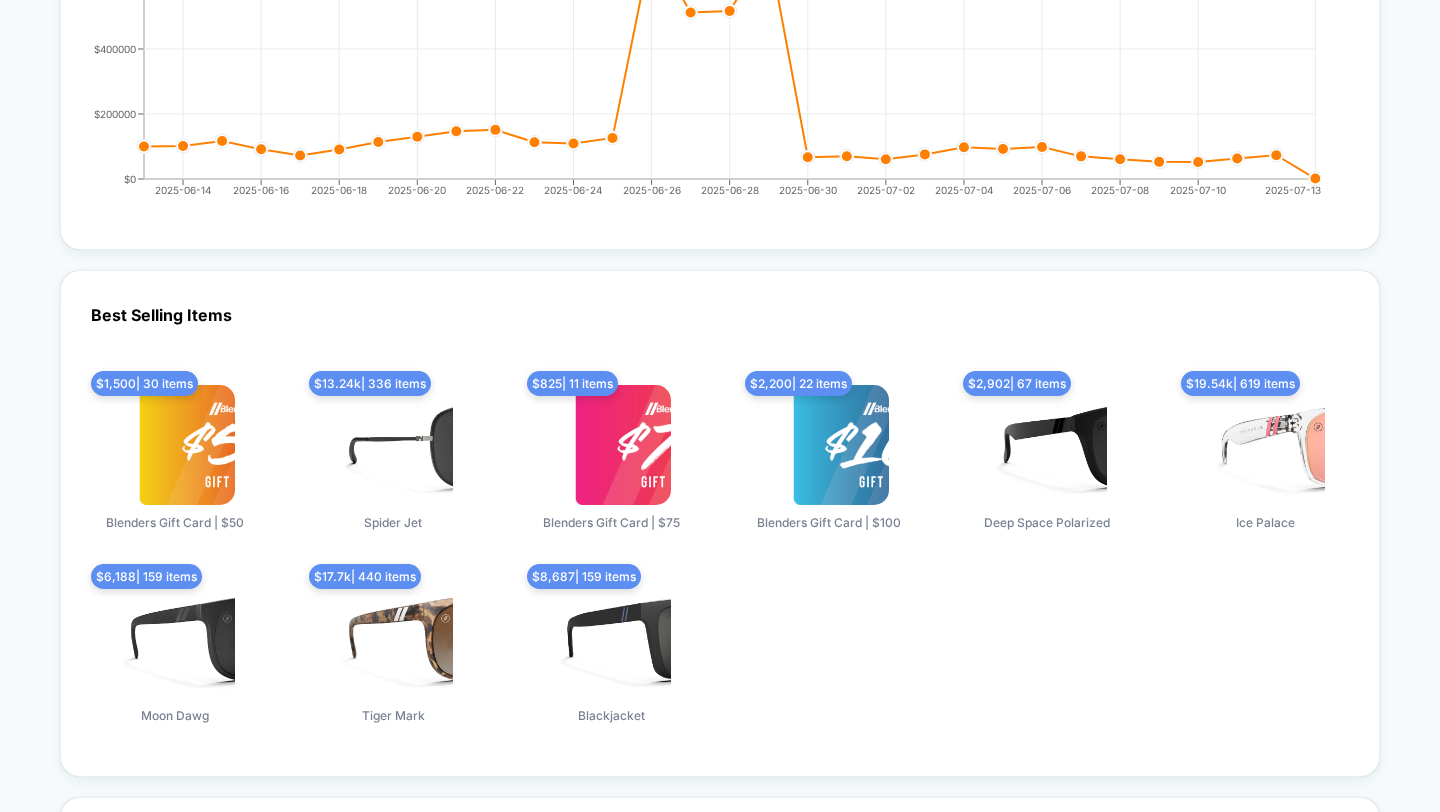 scroll, scrollTop: 5373, scrollLeft: 0, axis: vertical 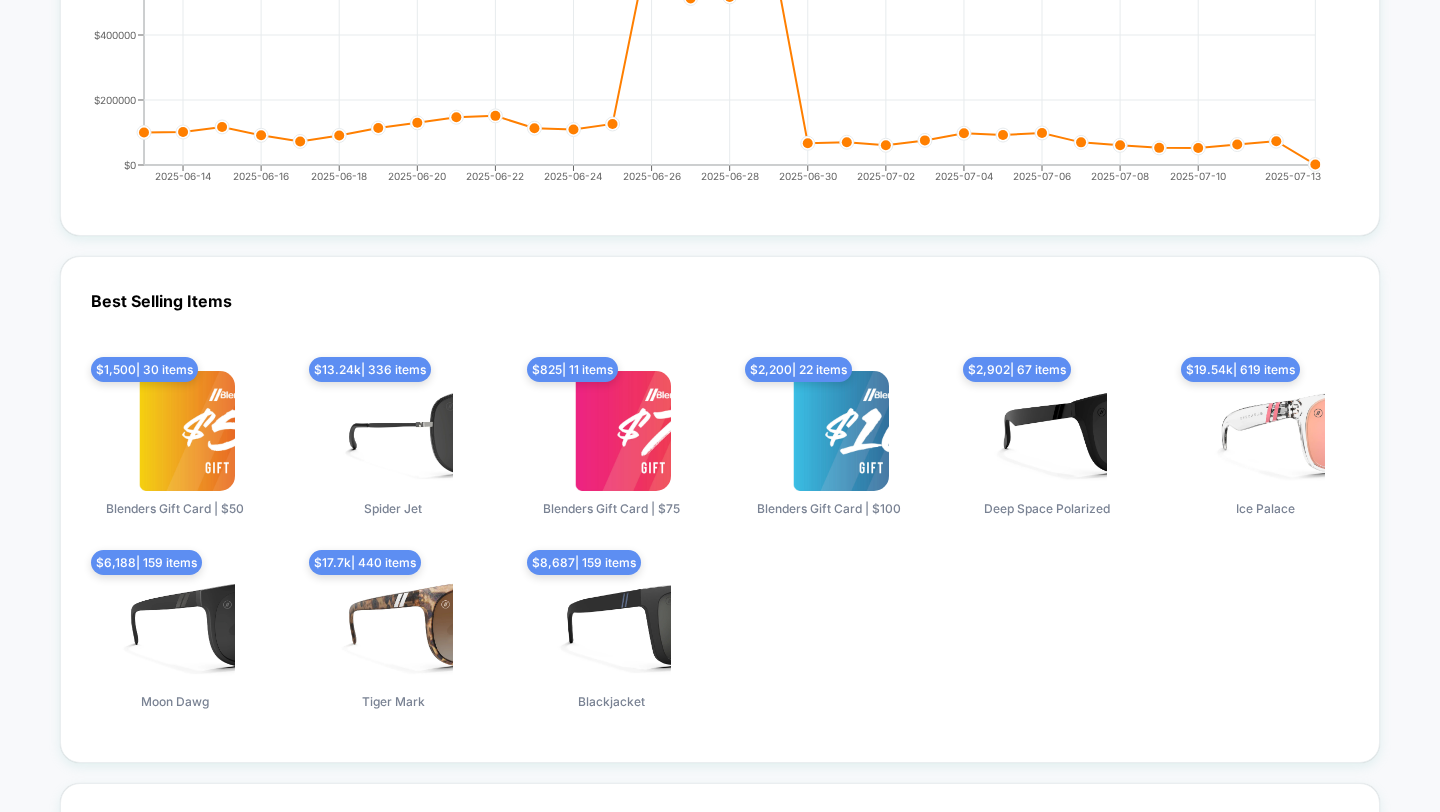 drag, startPoint x: 1309, startPoint y: 495, endPoint x: 1225, endPoint y: 493, distance: 84.0238 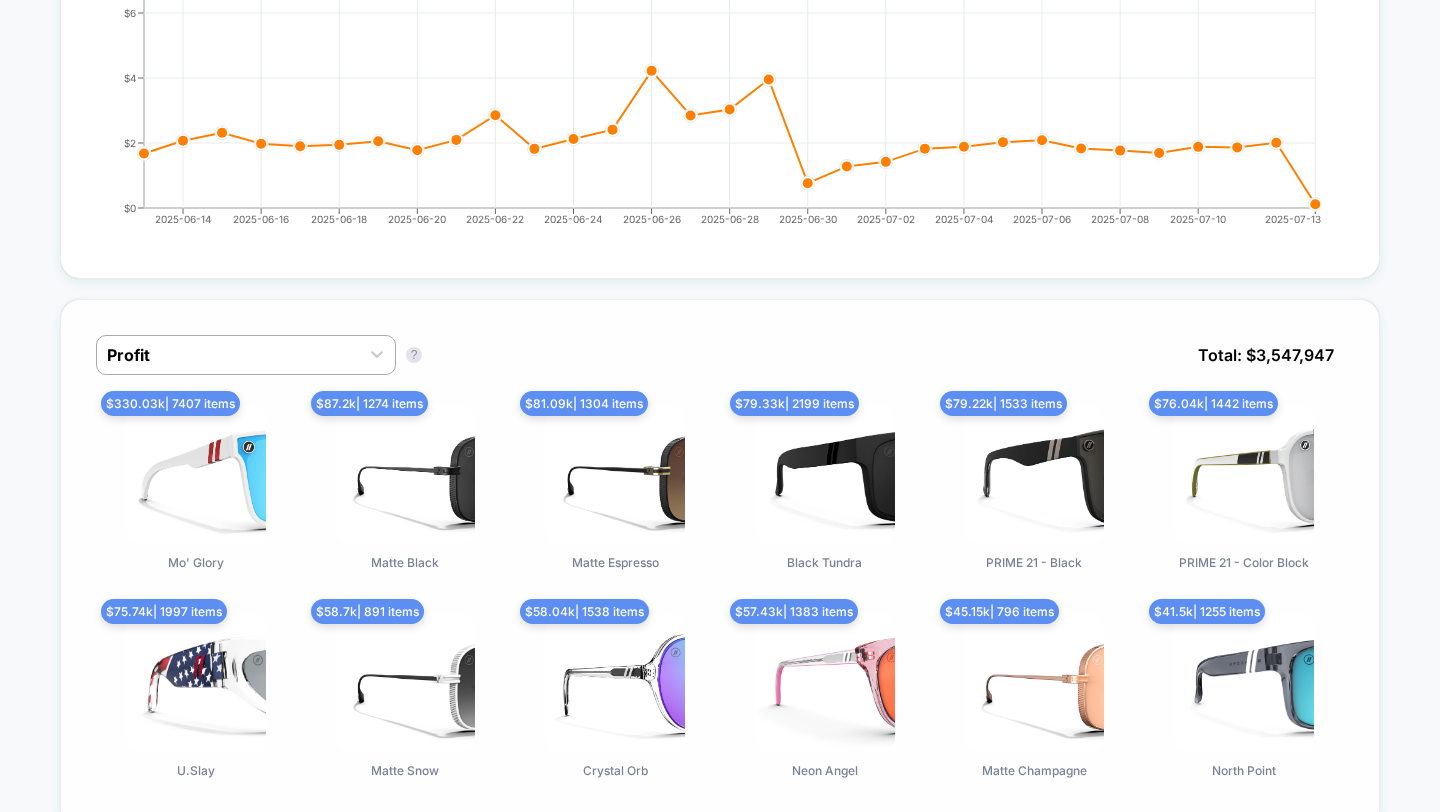 scroll, scrollTop: 0, scrollLeft: 0, axis: both 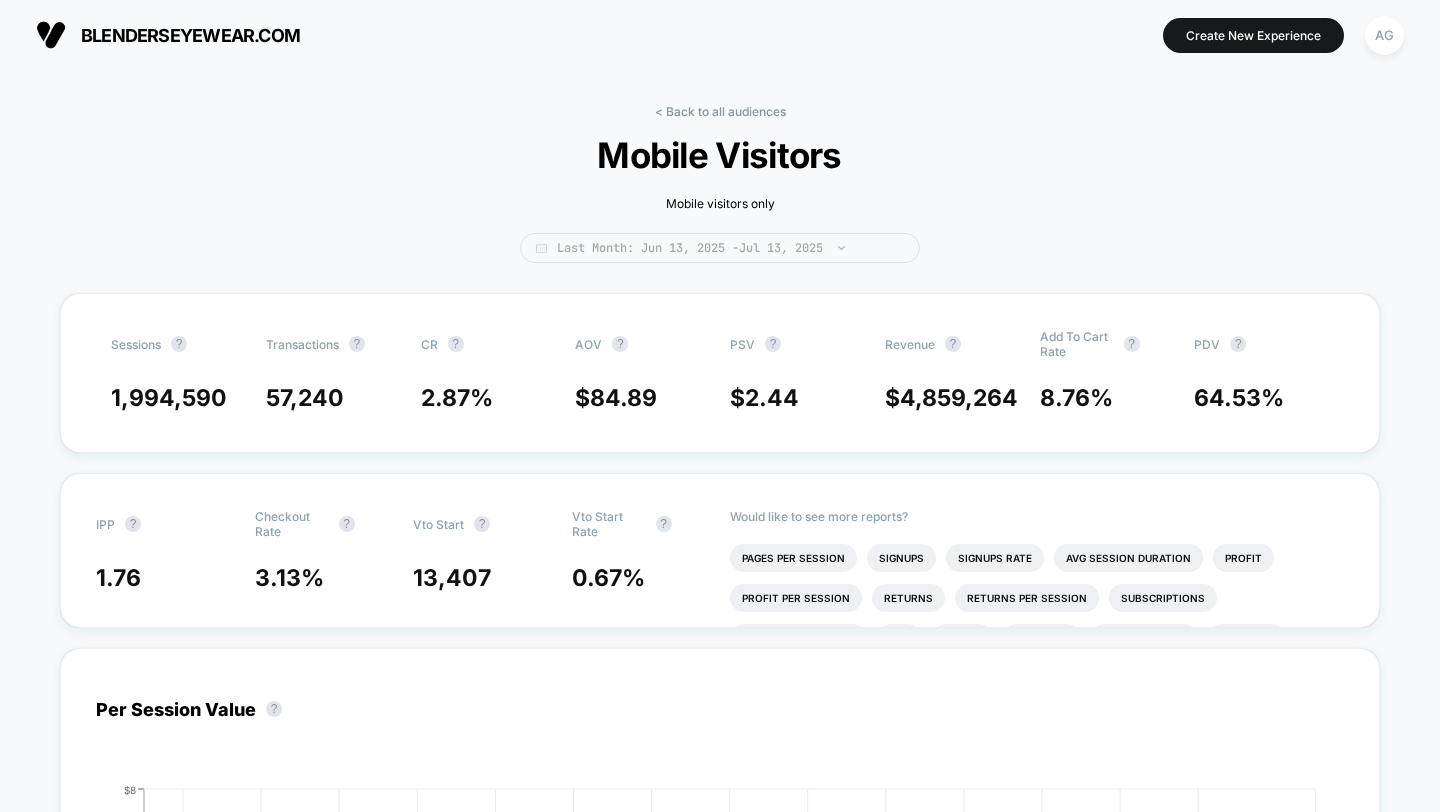 click on "Last Month:     [DATE], [YEAR]    -    [DATE], [YEAR]" at bounding box center (720, 248) 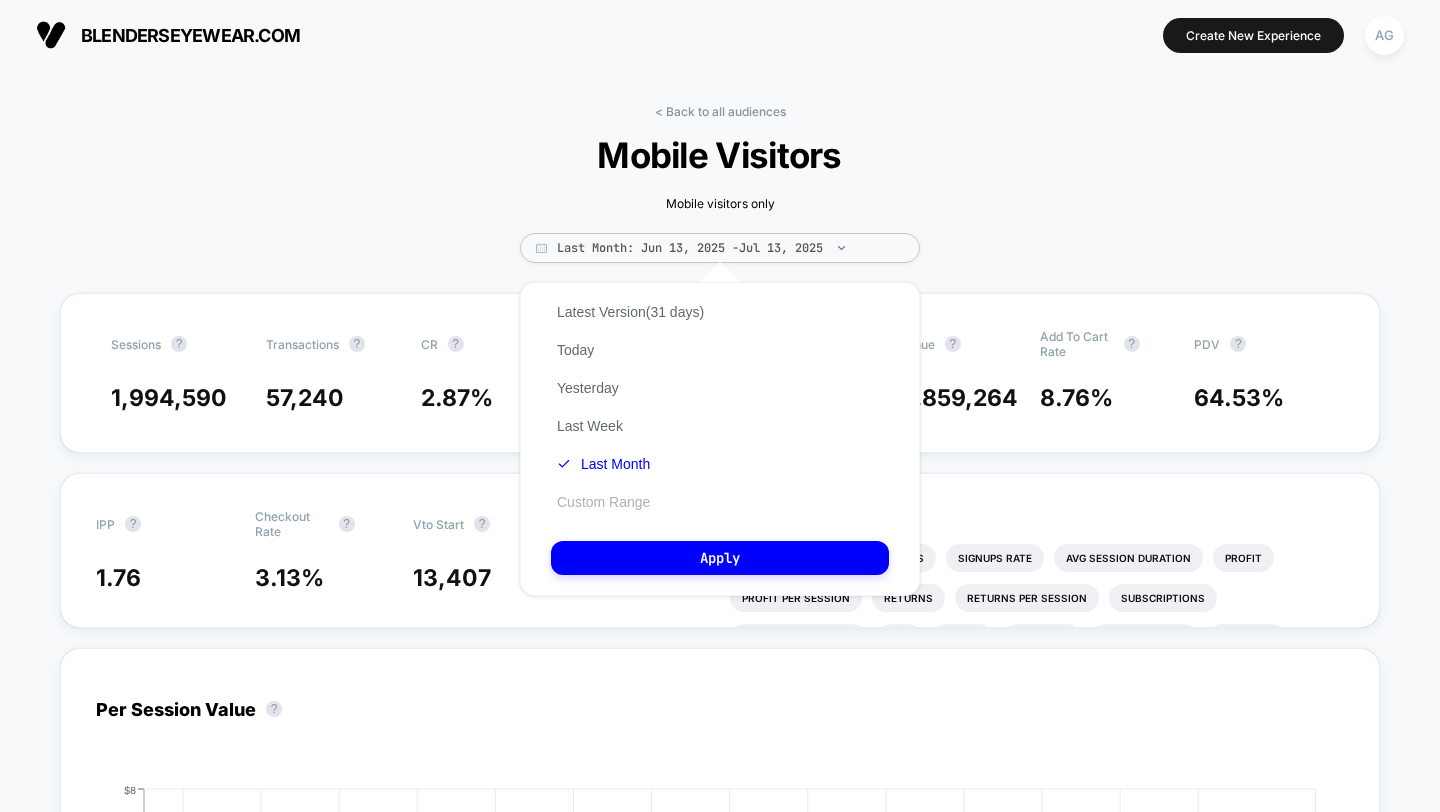 click on "Custom Range" at bounding box center [603, 502] 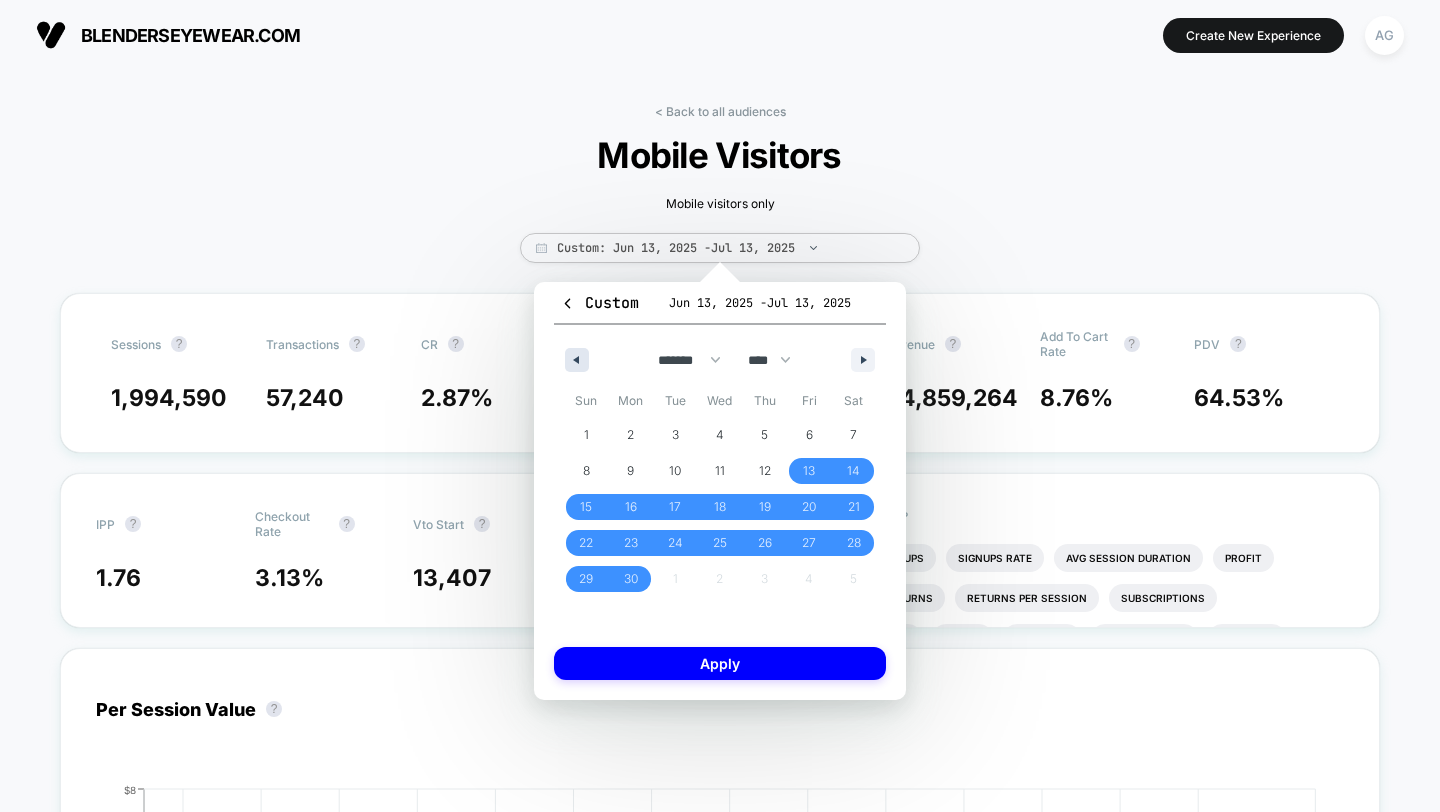 click at bounding box center [577, 360] 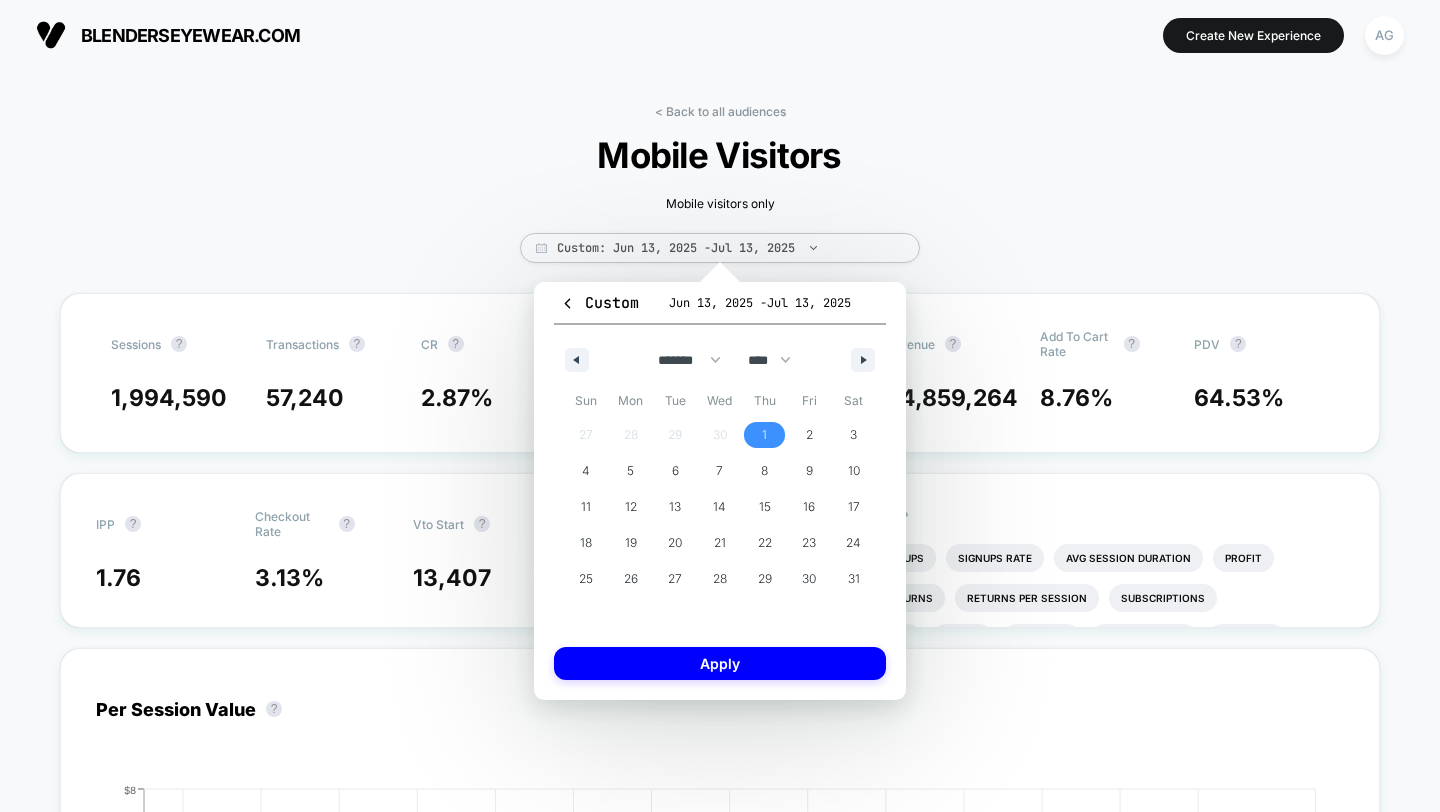 click on "1" at bounding box center [764, 435] 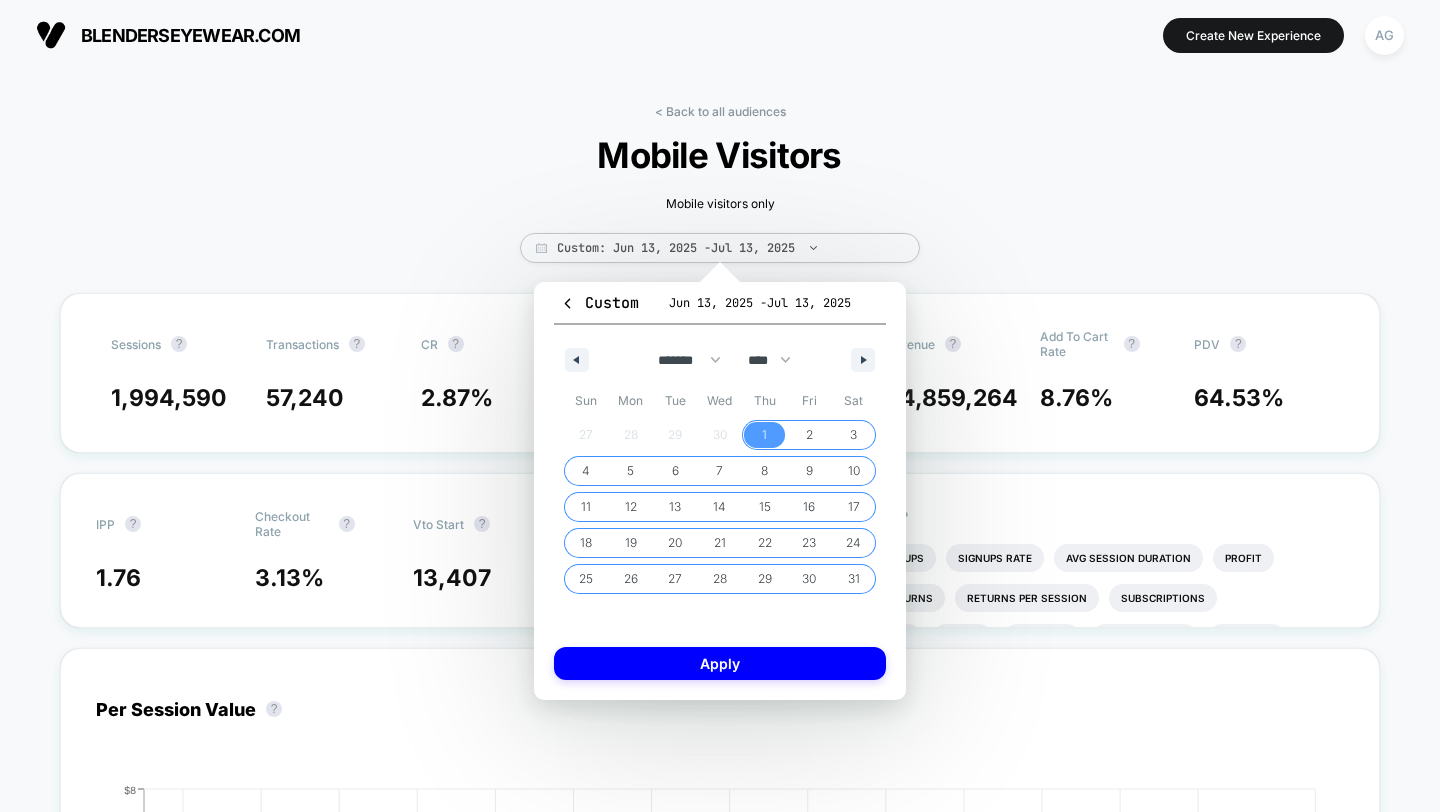 click on "31" at bounding box center [853, 579] 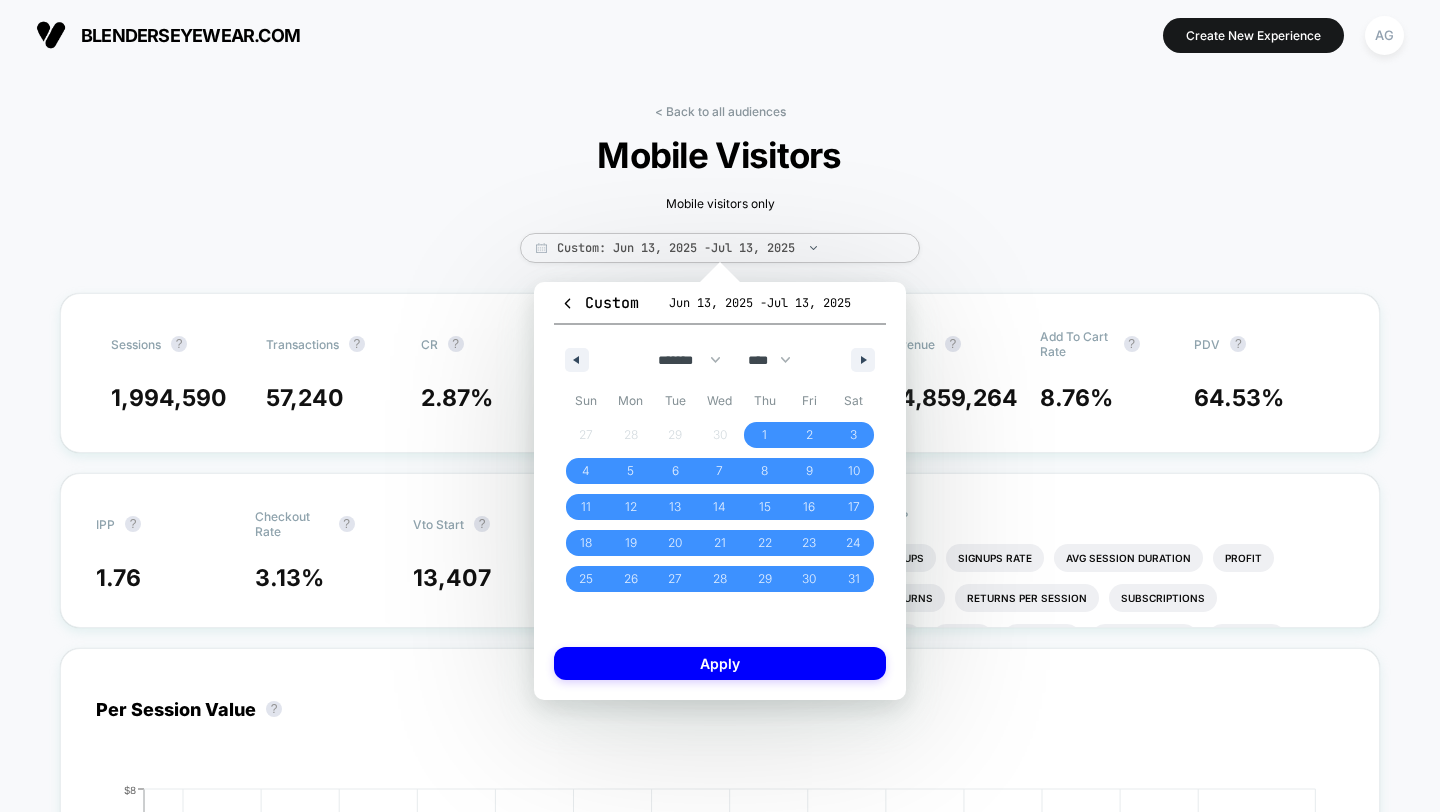 click on "Custom   [DATE], [YEAR]    -    [DATE], [YEAR] ******* ******** ***** ***** *** **** **** ****** ********* ******* ******** ******** **** **** **** **** **** **** **** **** **** **** **** **** **** **** **** **** **** **** **** **** **** **** **** **** **** **** **** **** **** **** **** **** **** **** **** **** **** **** **** **** **** **** **** **** **** **** **** **** **** **** **** **** **** **** **** **** **** **** **** **** **** **** **** **** **** **** **** **** **** **** **** **** **** **** **** **** **** **** **** **** **** **** **** **** **** **** **** **** **** **** **** **** **** **** **** **** **** **** **** **** **** **** **** **** **** **** **** **** **** **** **** **** **** **** Sun Mon Tue Wed Thu Fri Sat 27 28 29 30 1 2 3 4 5 6 7 8 9 10 11 12 13 14 15 16 17 18 19 20 21 22 23 24 25 26 27 28 29 30 31 Apply" at bounding box center [720, 491] 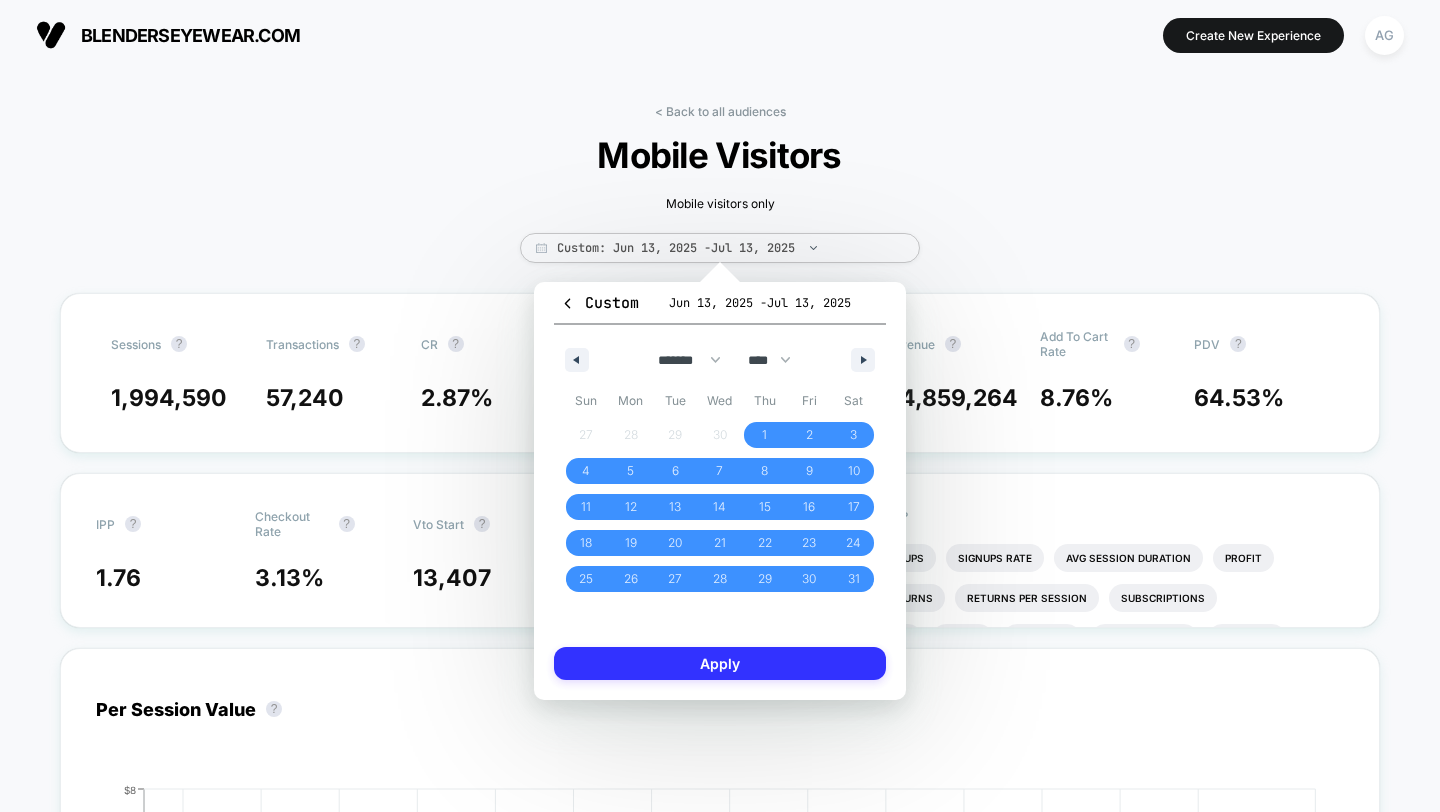click on "Apply" at bounding box center [720, 663] 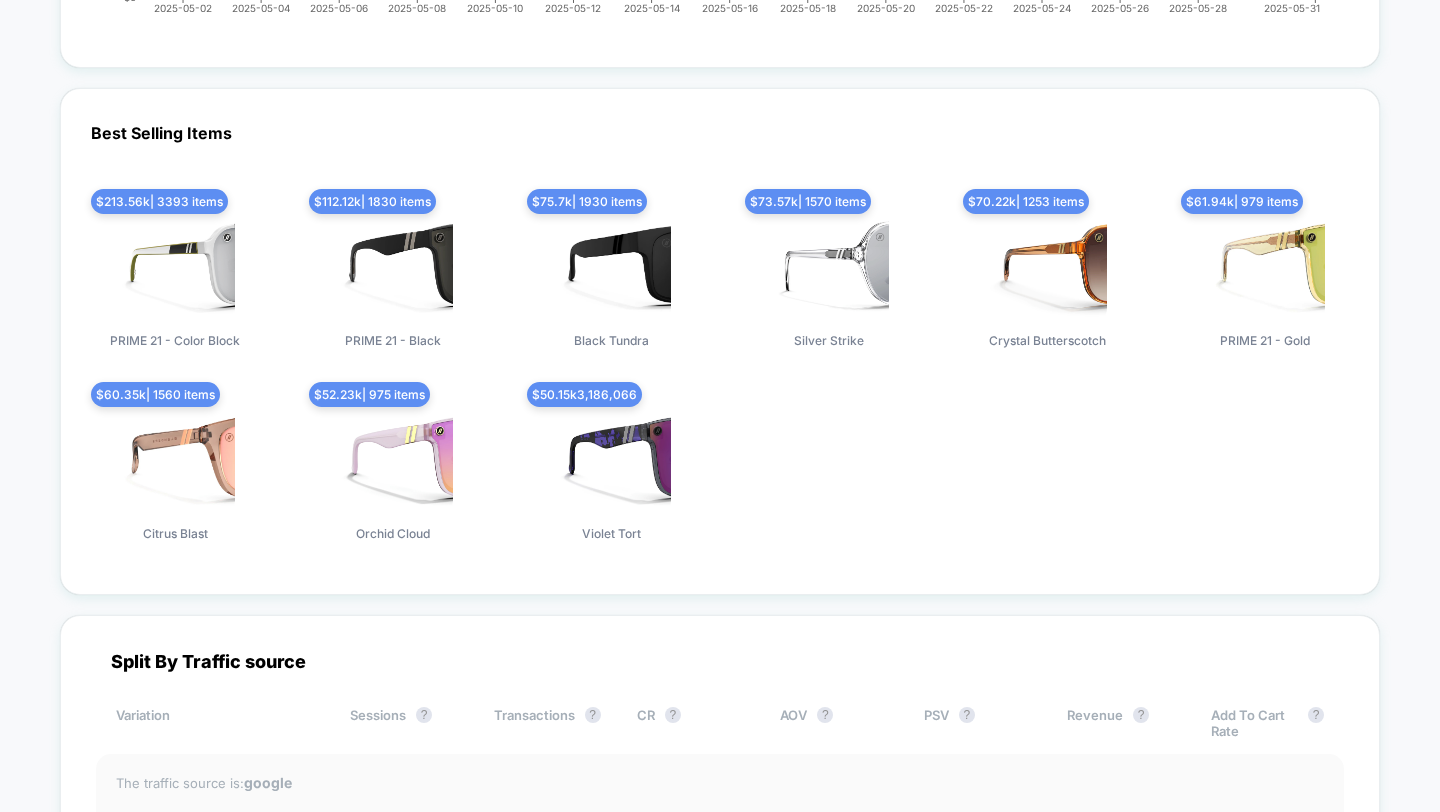 scroll, scrollTop: 5511, scrollLeft: 0, axis: vertical 